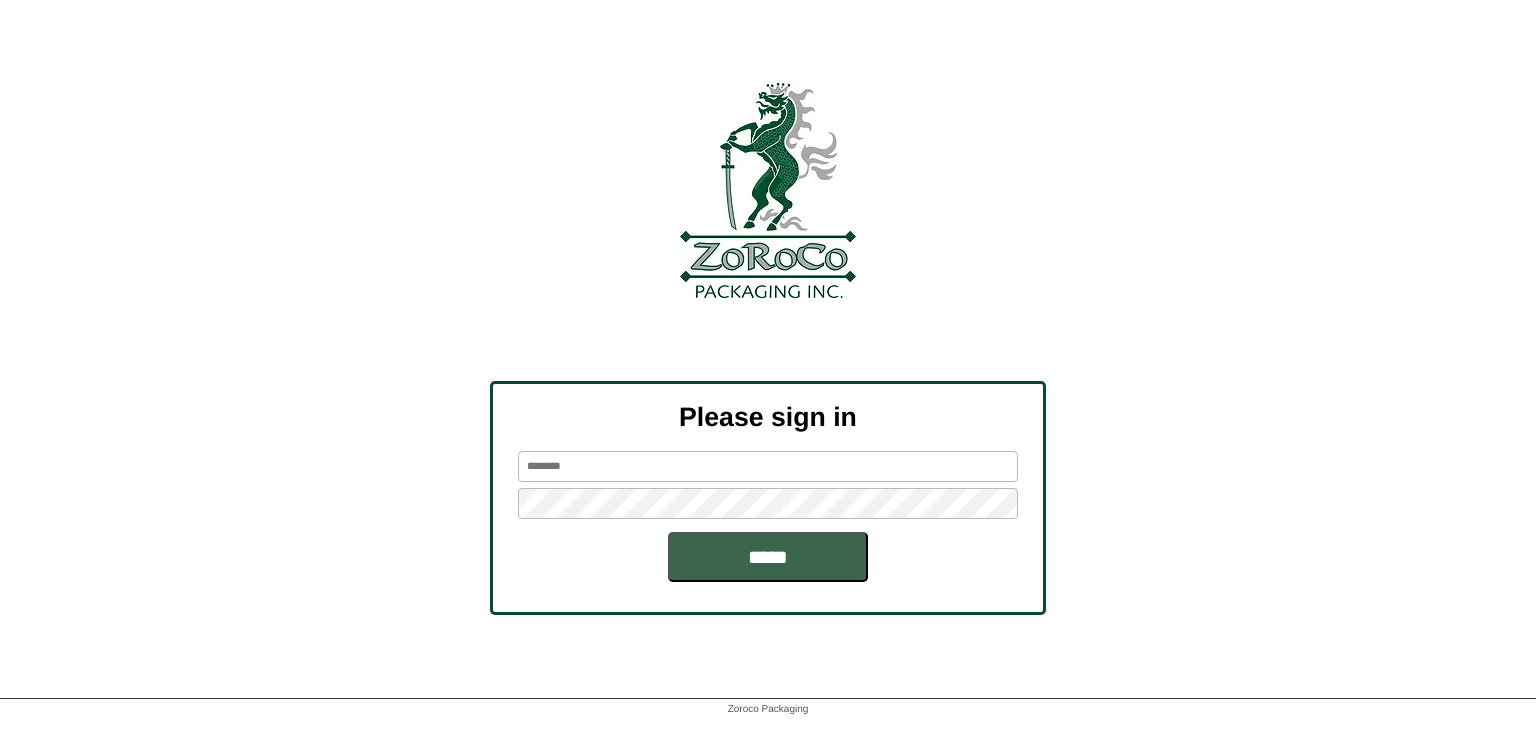 scroll, scrollTop: 0, scrollLeft: 0, axis: both 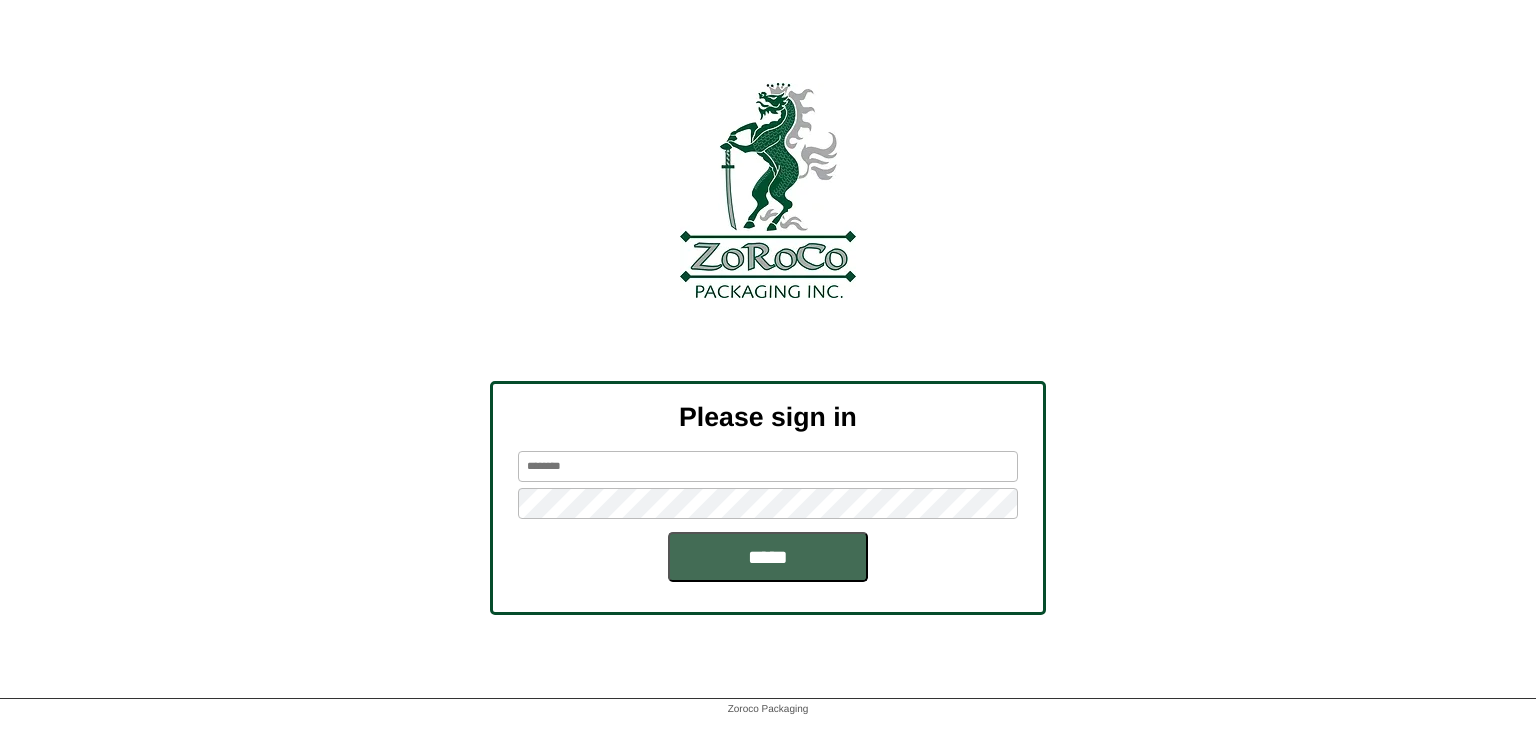 type on "**********" 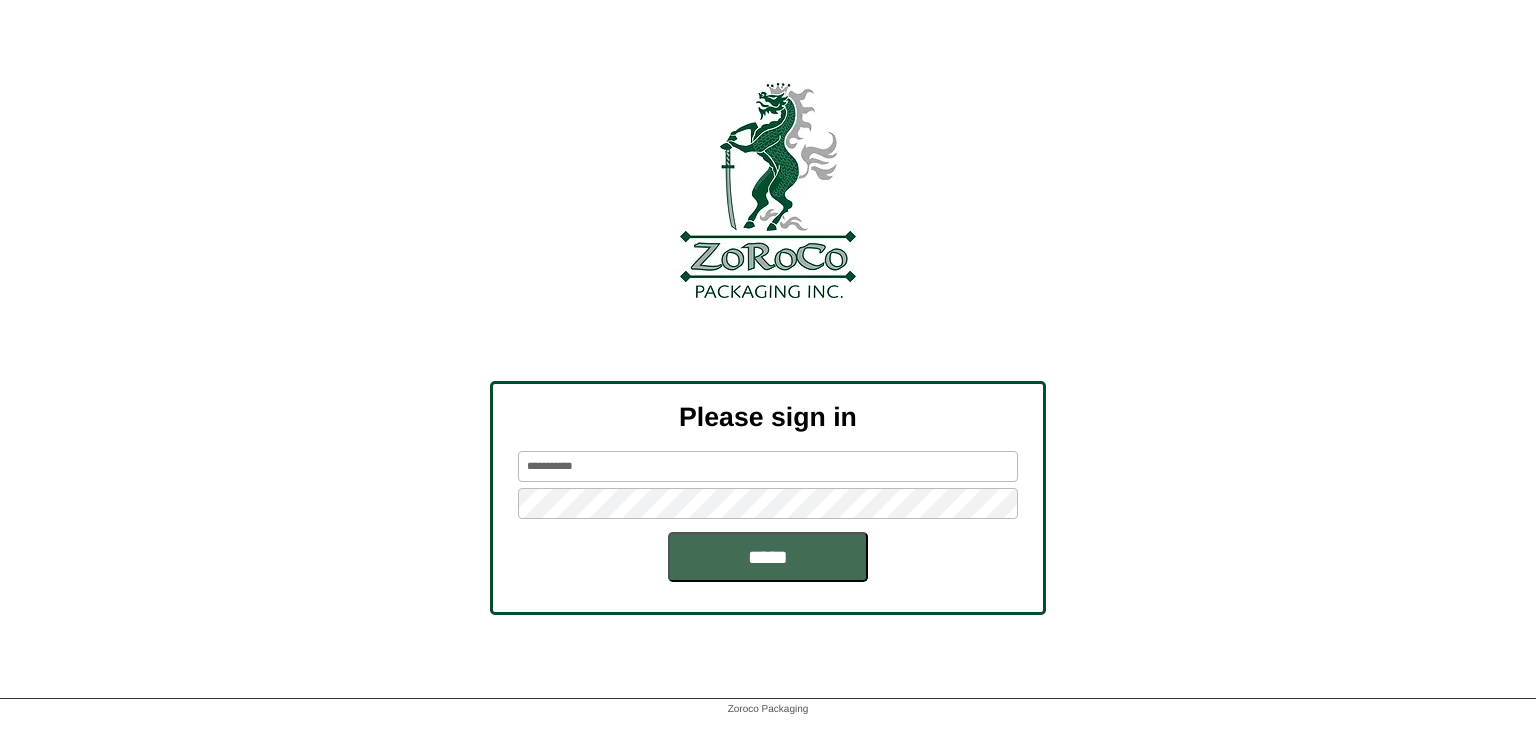 click on "*****" at bounding box center [768, 557] 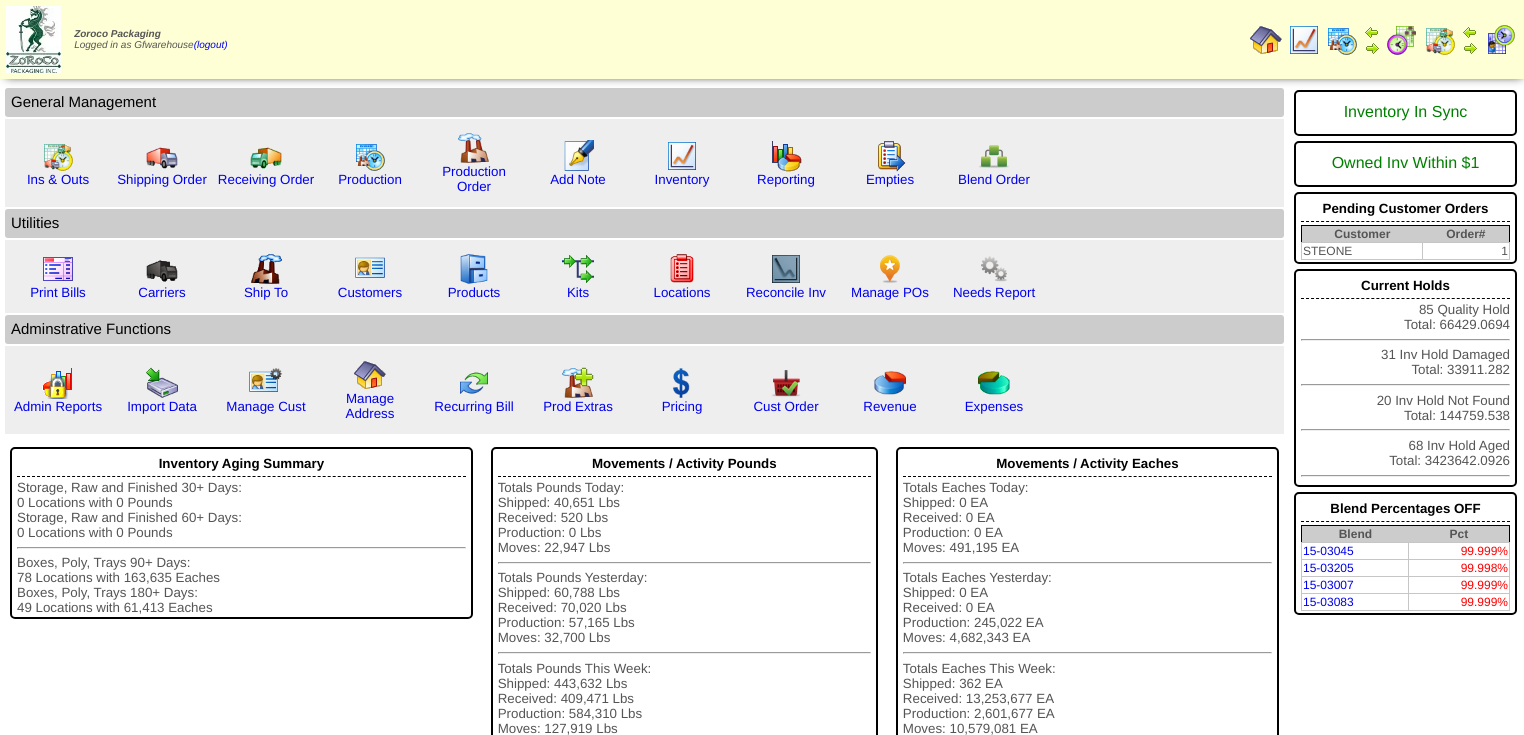 scroll, scrollTop: 0, scrollLeft: 0, axis: both 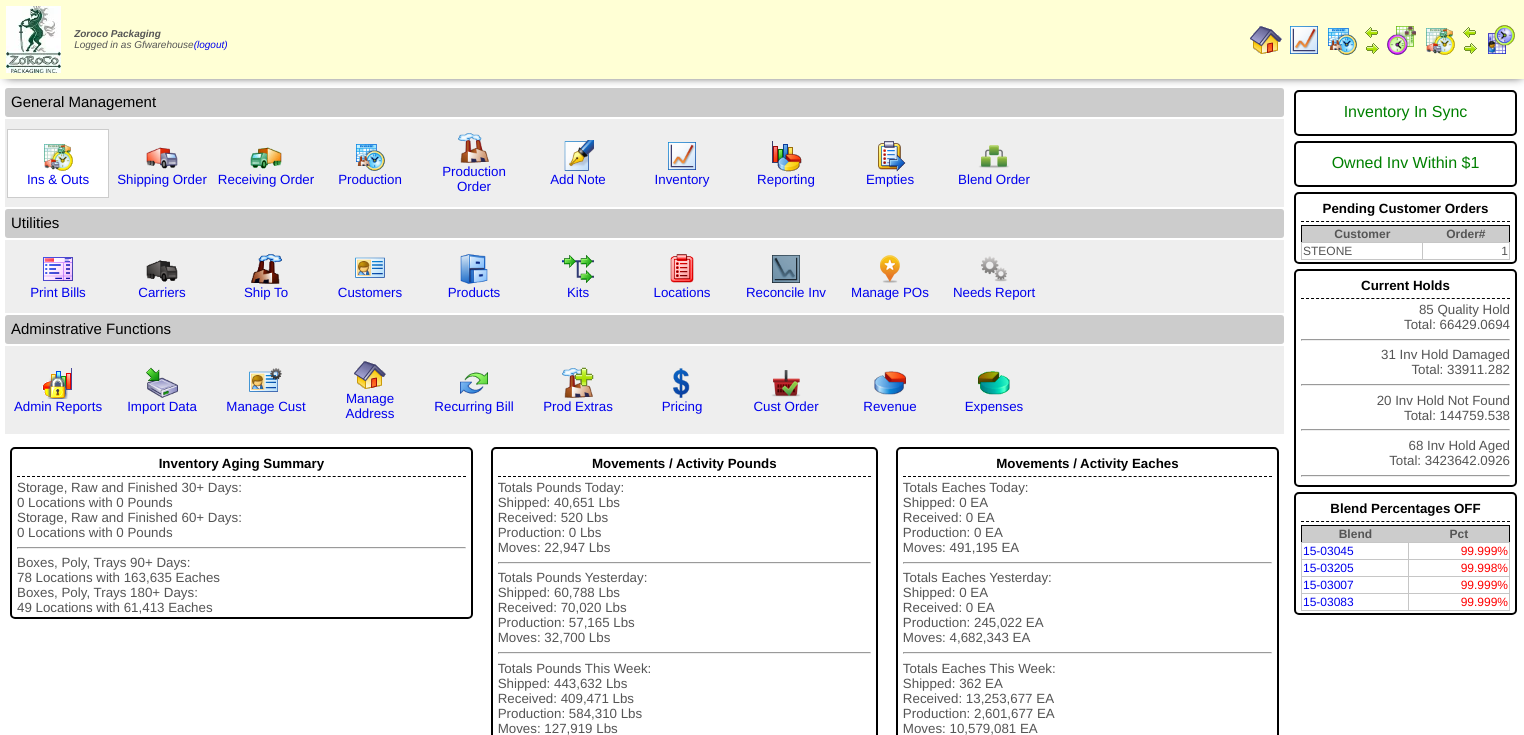 click at bounding box center (58, 156) 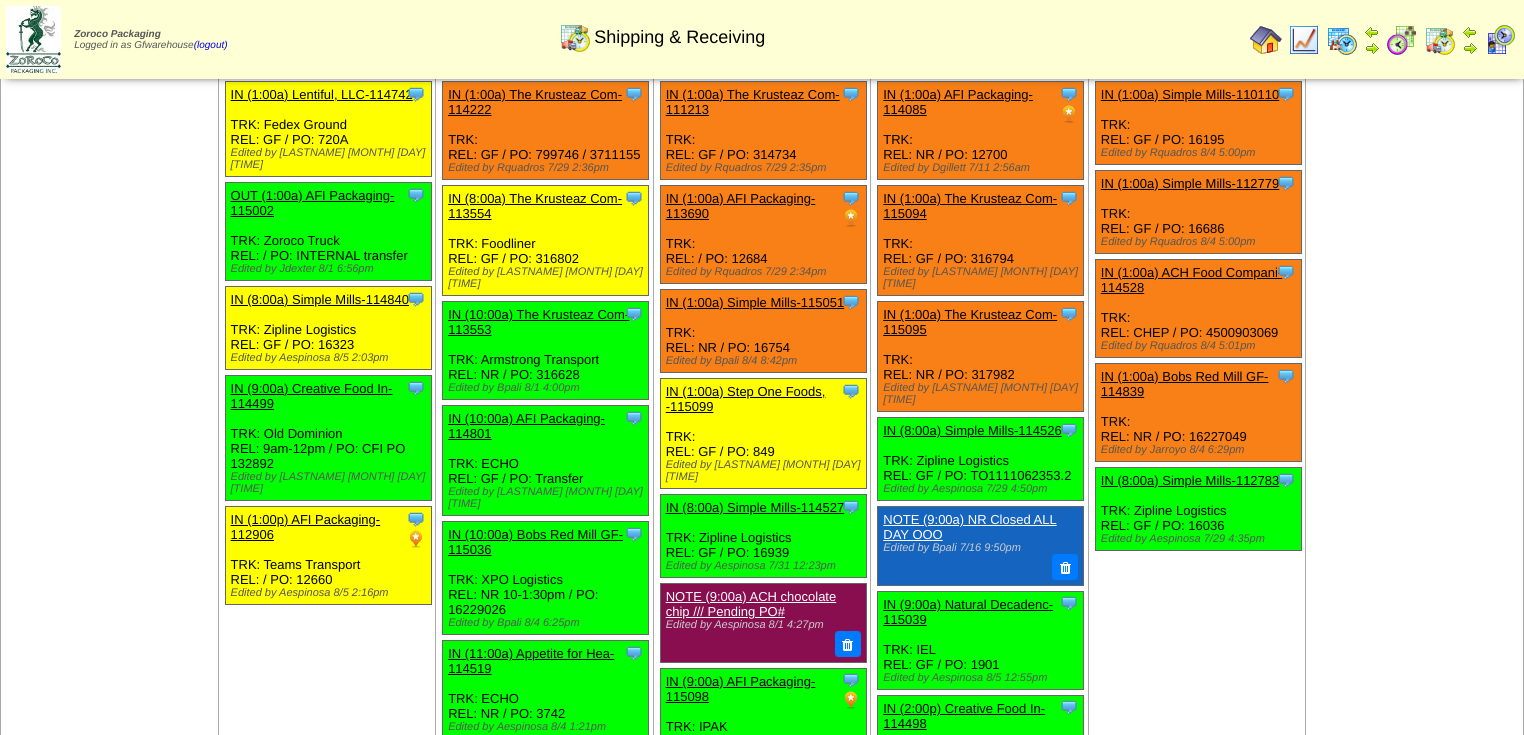 scroll, scrollTop: 0, scrollLeft: 0, axis: both 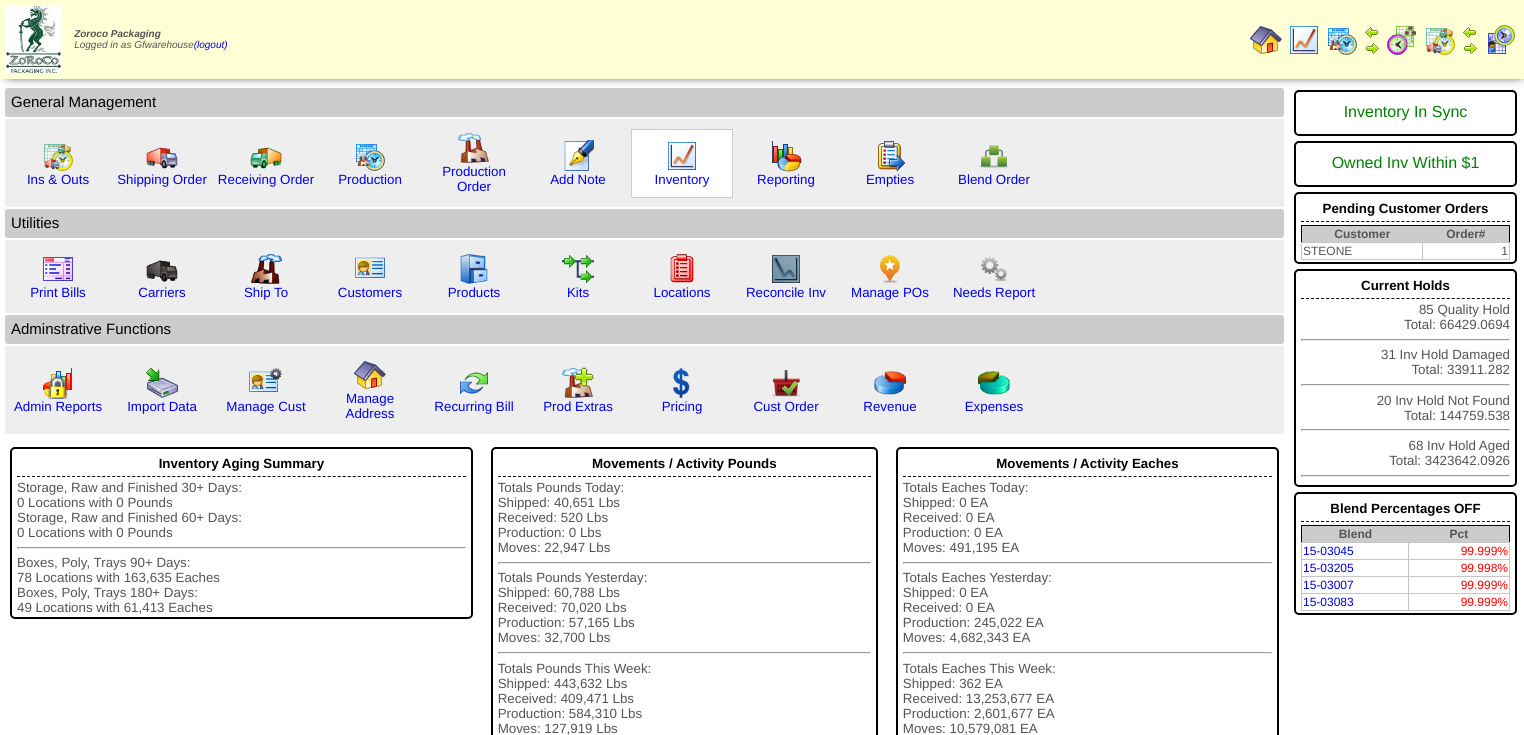 click on "Inventory" at bounding box center (682, 163) 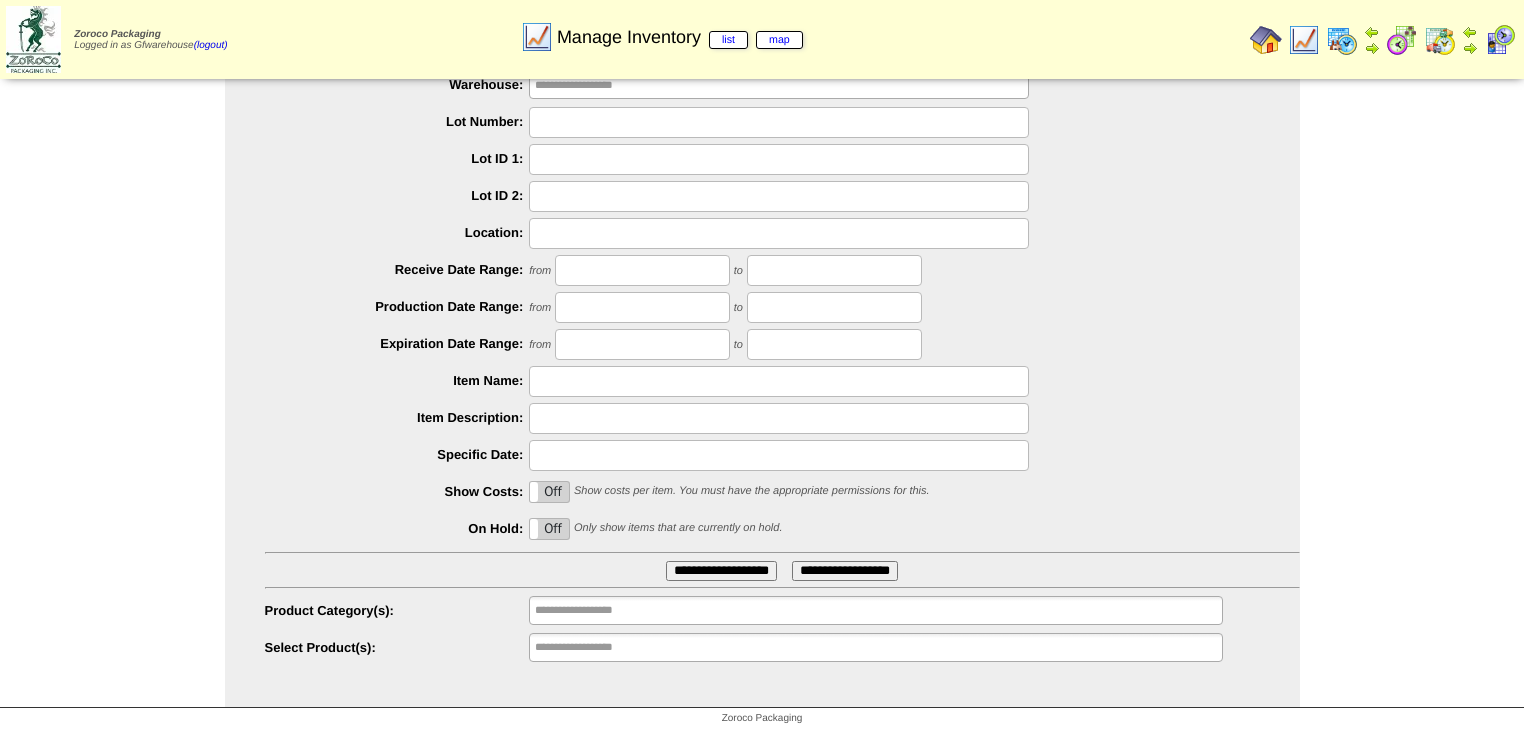 scroll, scrollTop: 0, scrollLeft: 0, axis: both 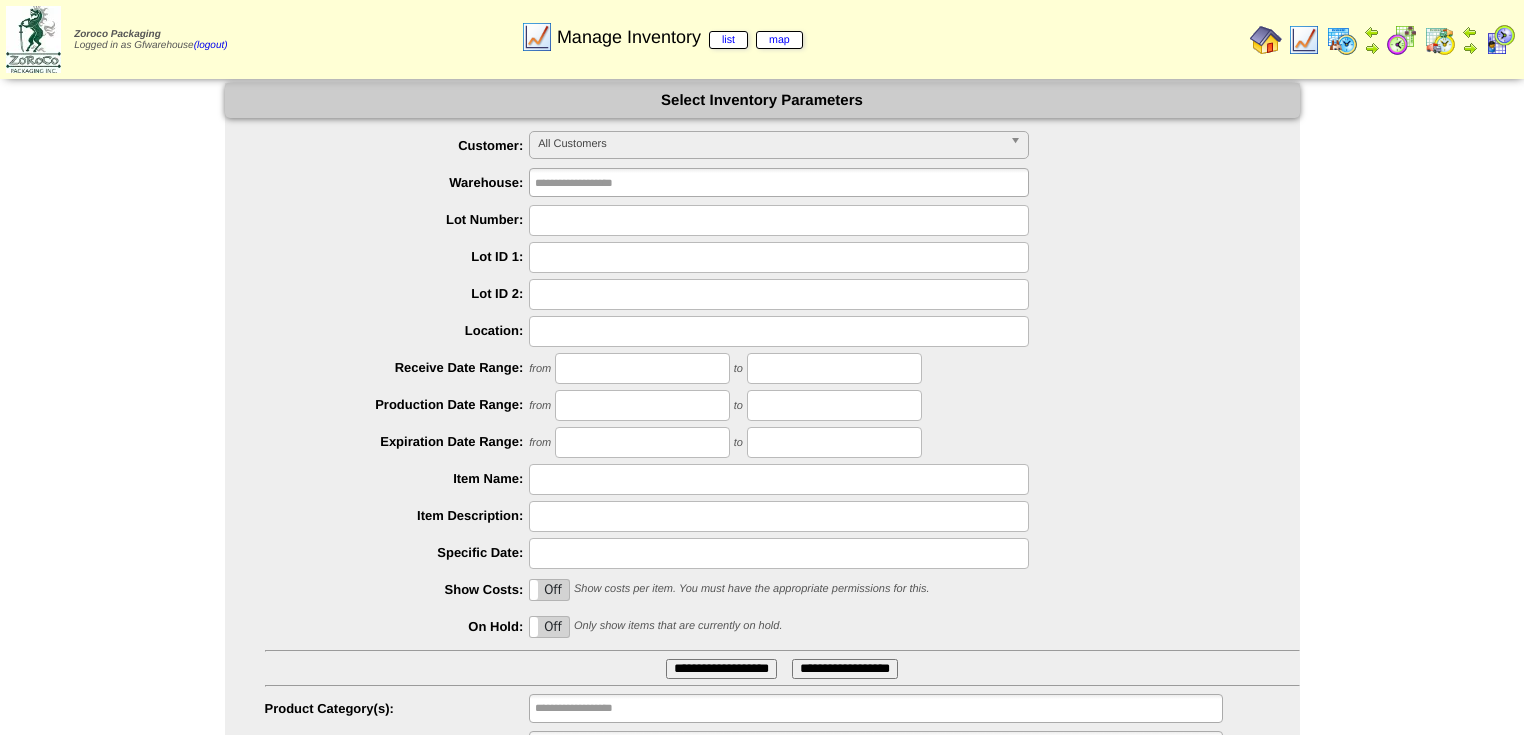 click at bounding box center [779, 220] 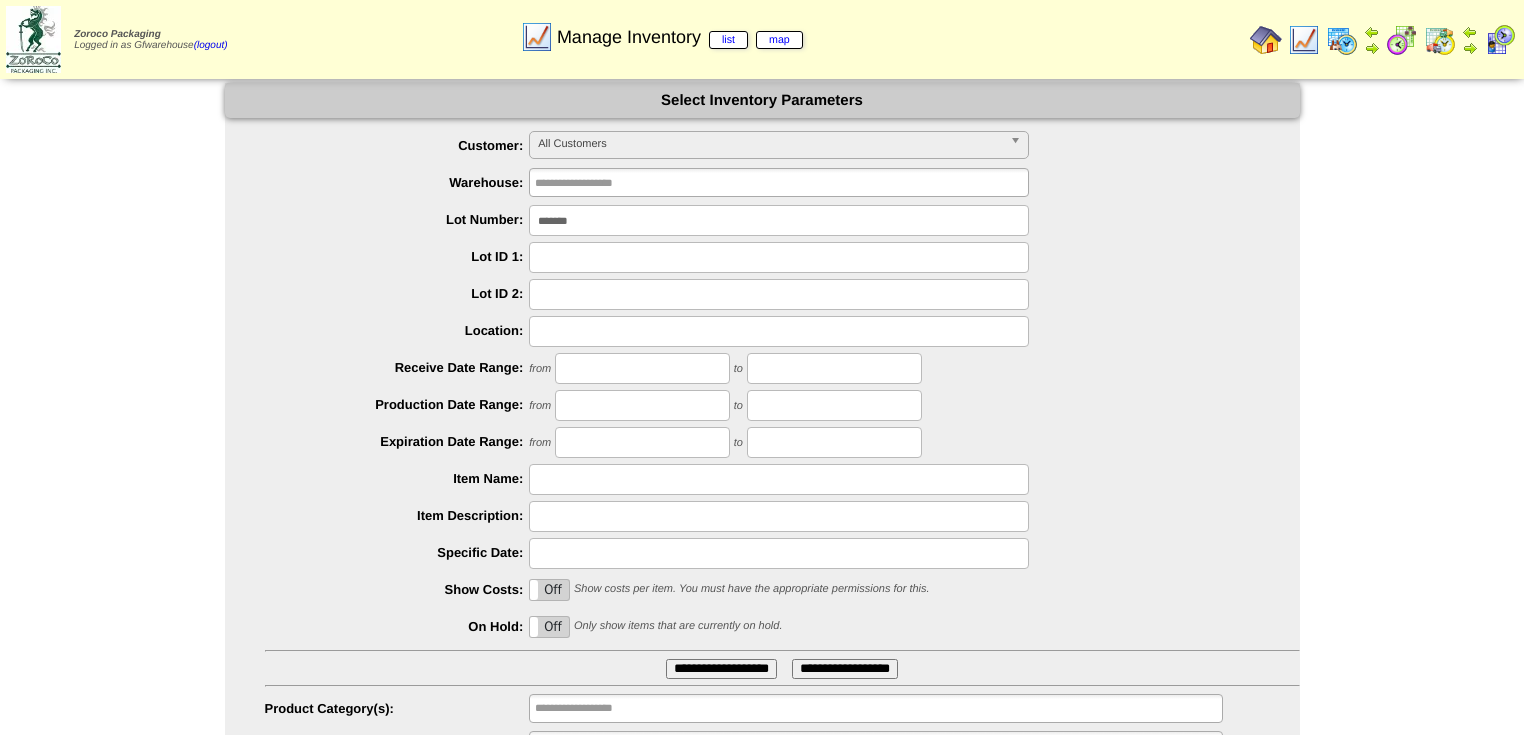 type on "*******" 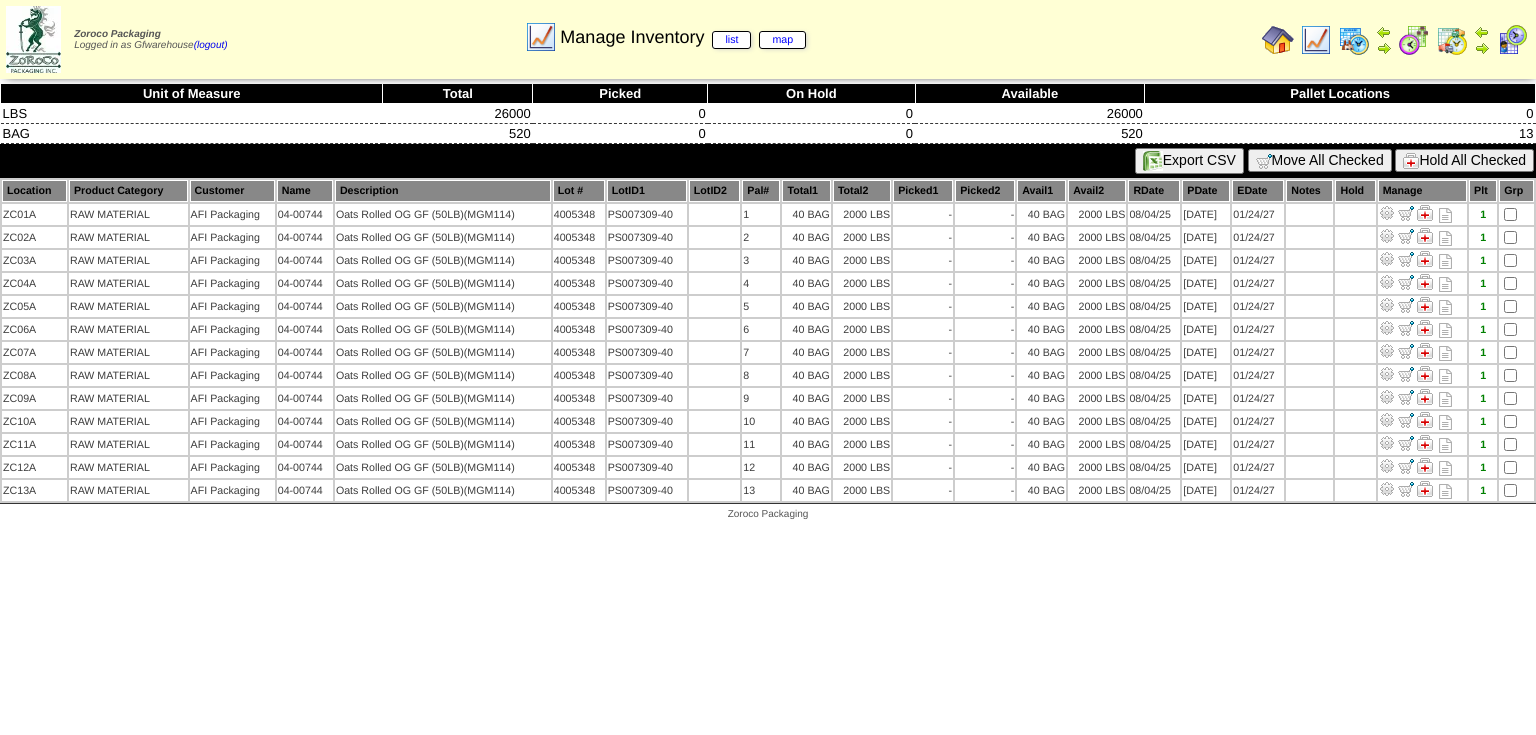 scroll, scrollTop: 0, scrollLeft: 0, axis: both 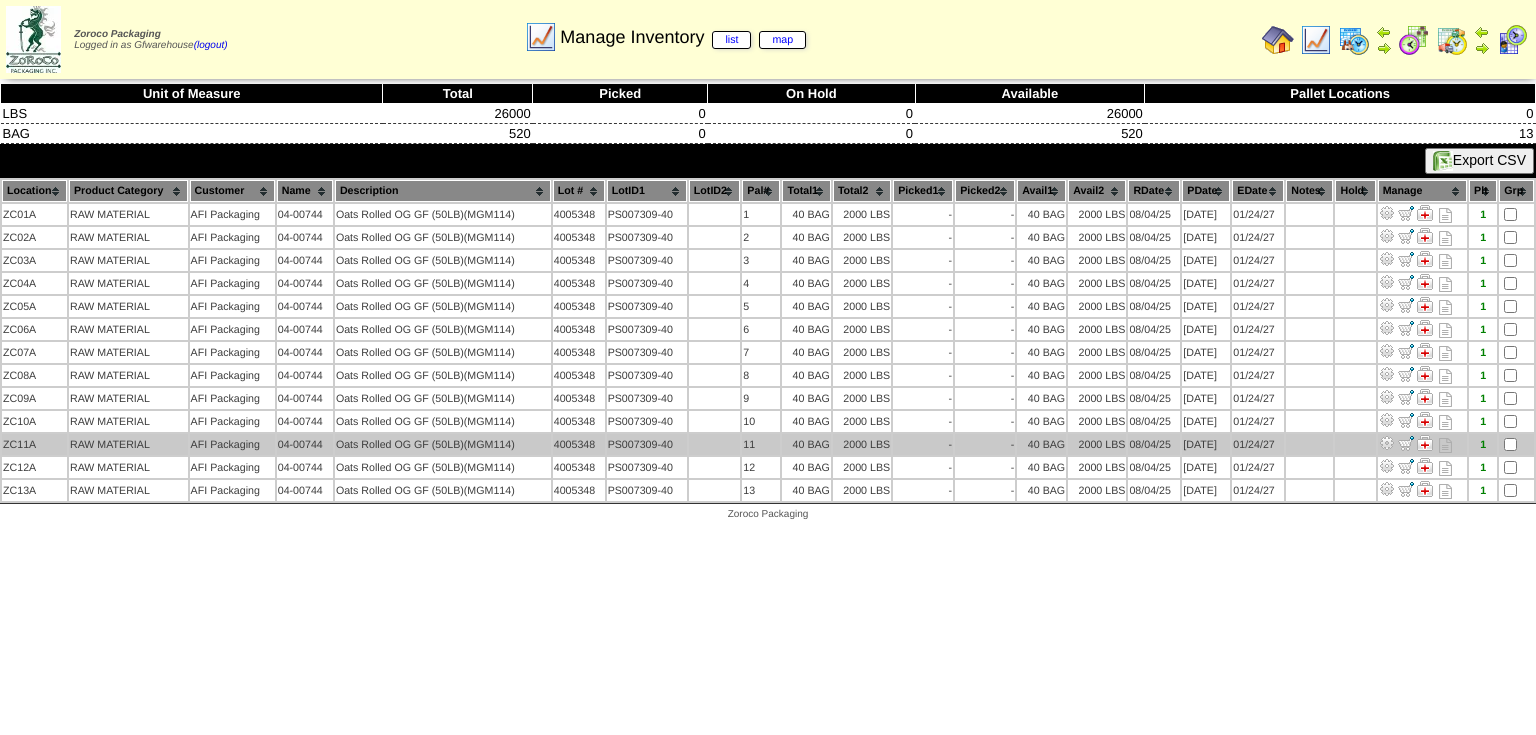 click at bounding box center (1387, 443) 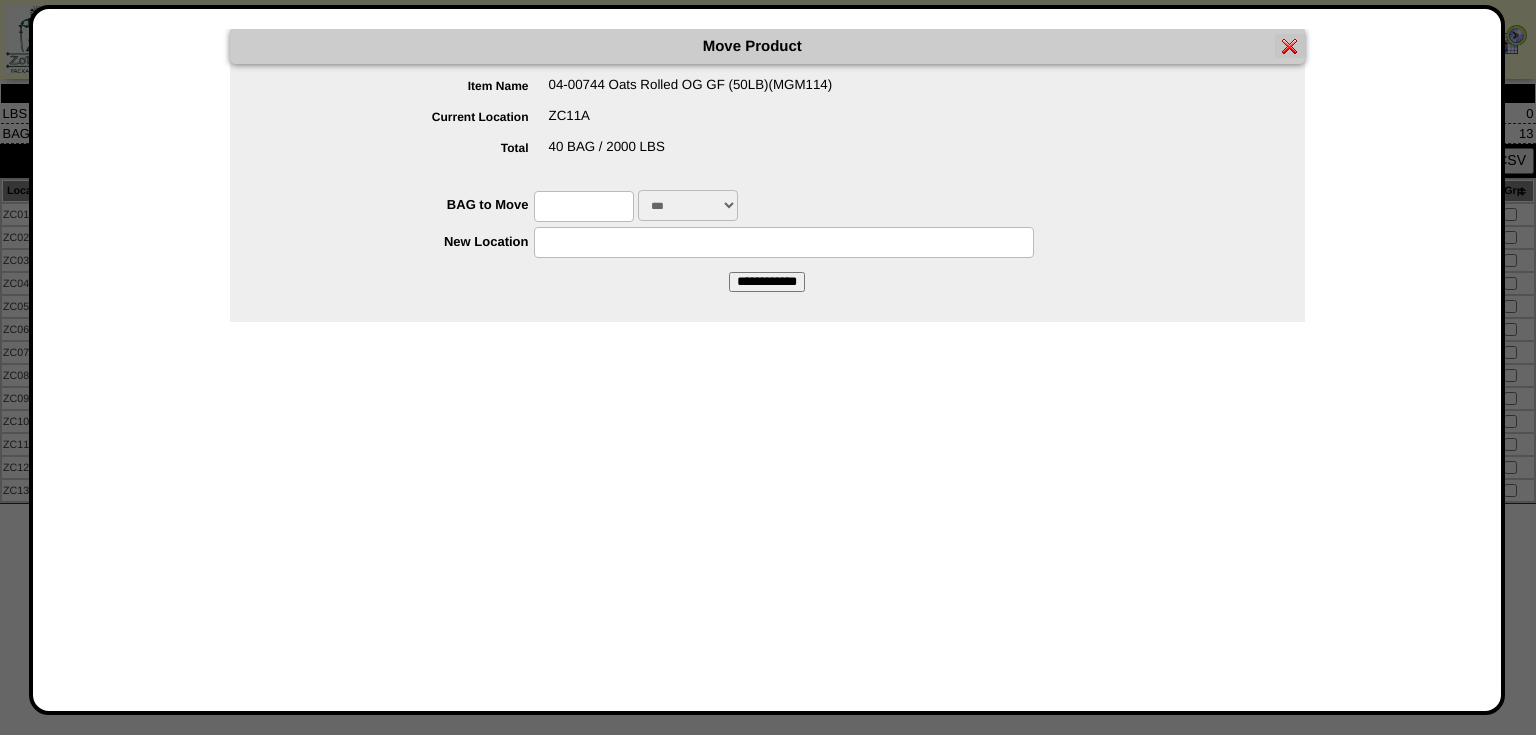 click at bounding box center (584, 206) 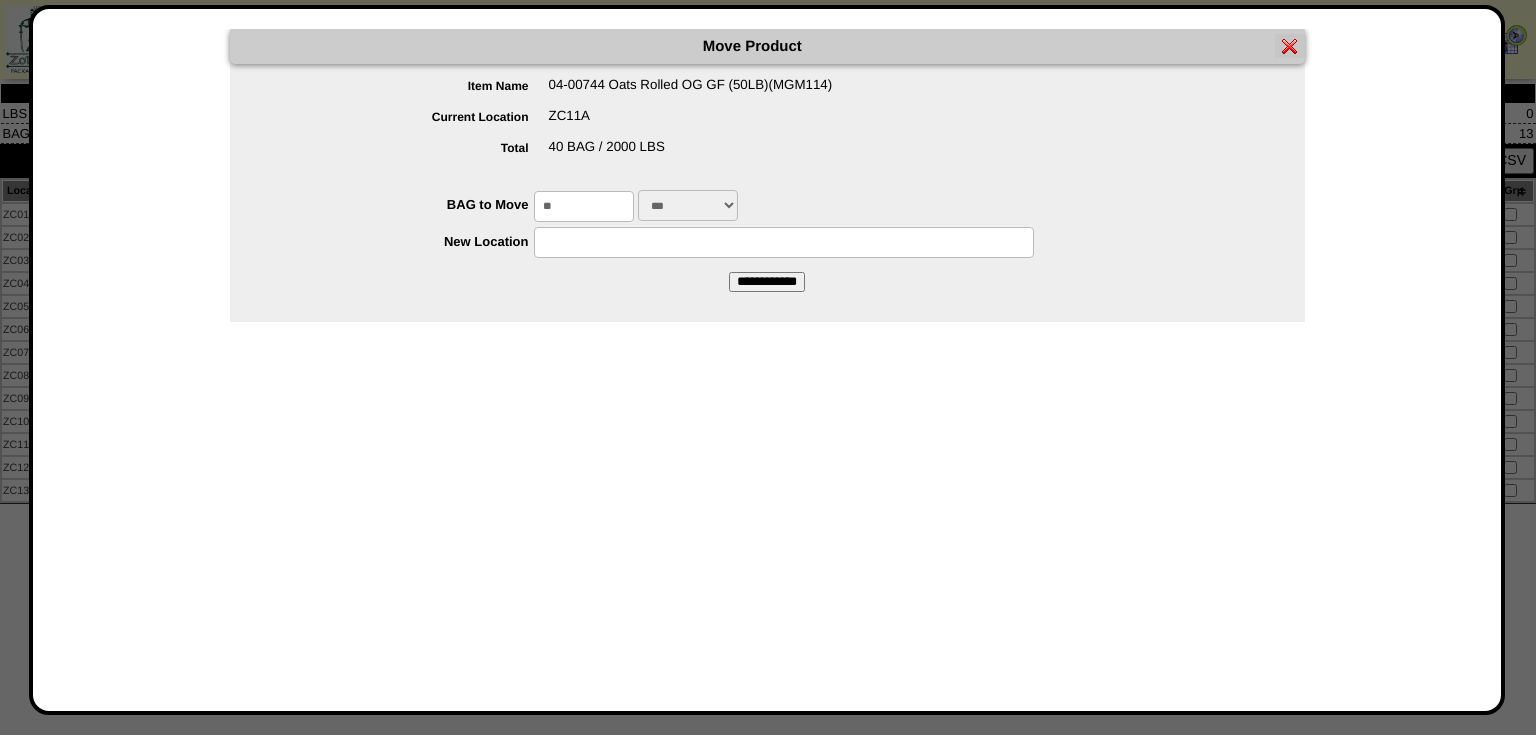 click at bounding box center [784, 242] 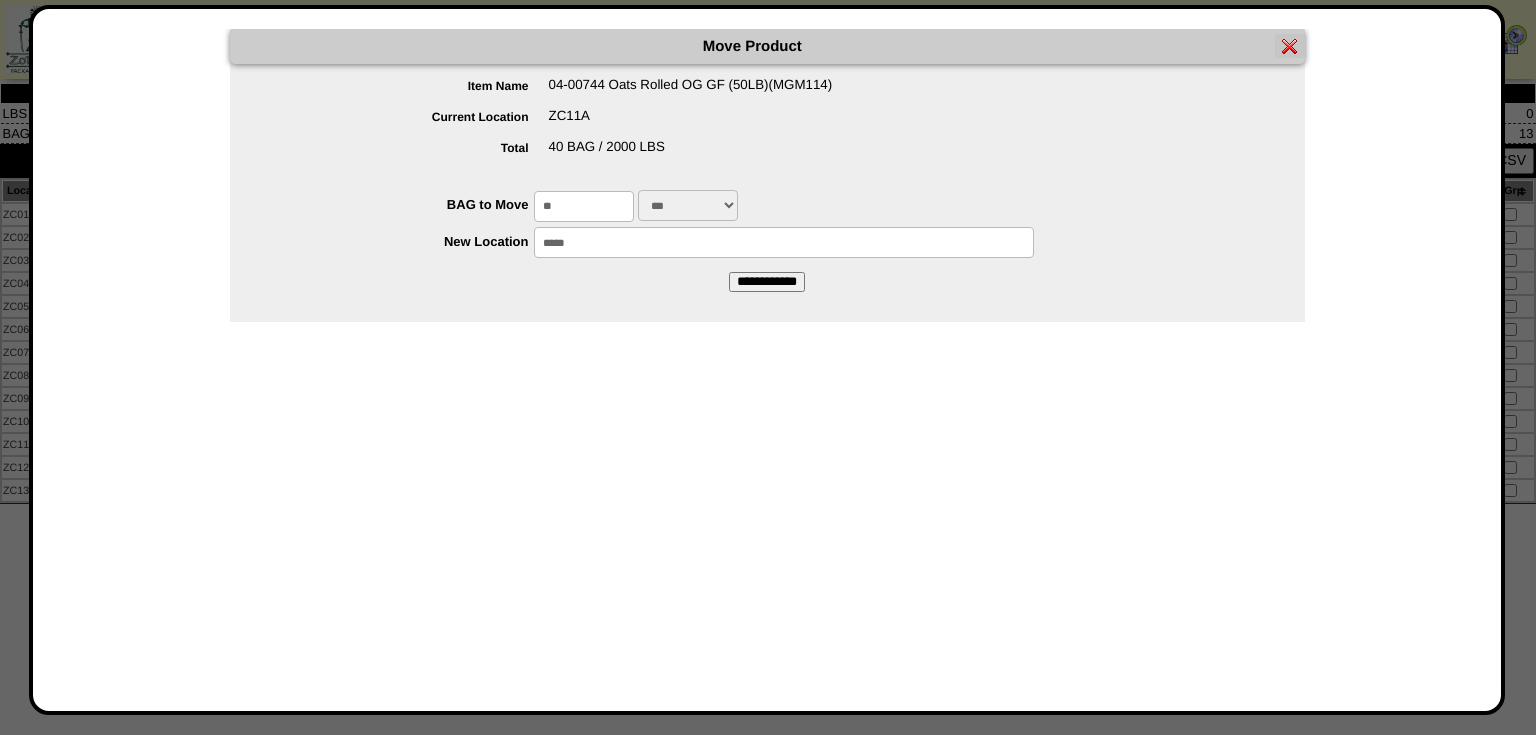 type on "*****" 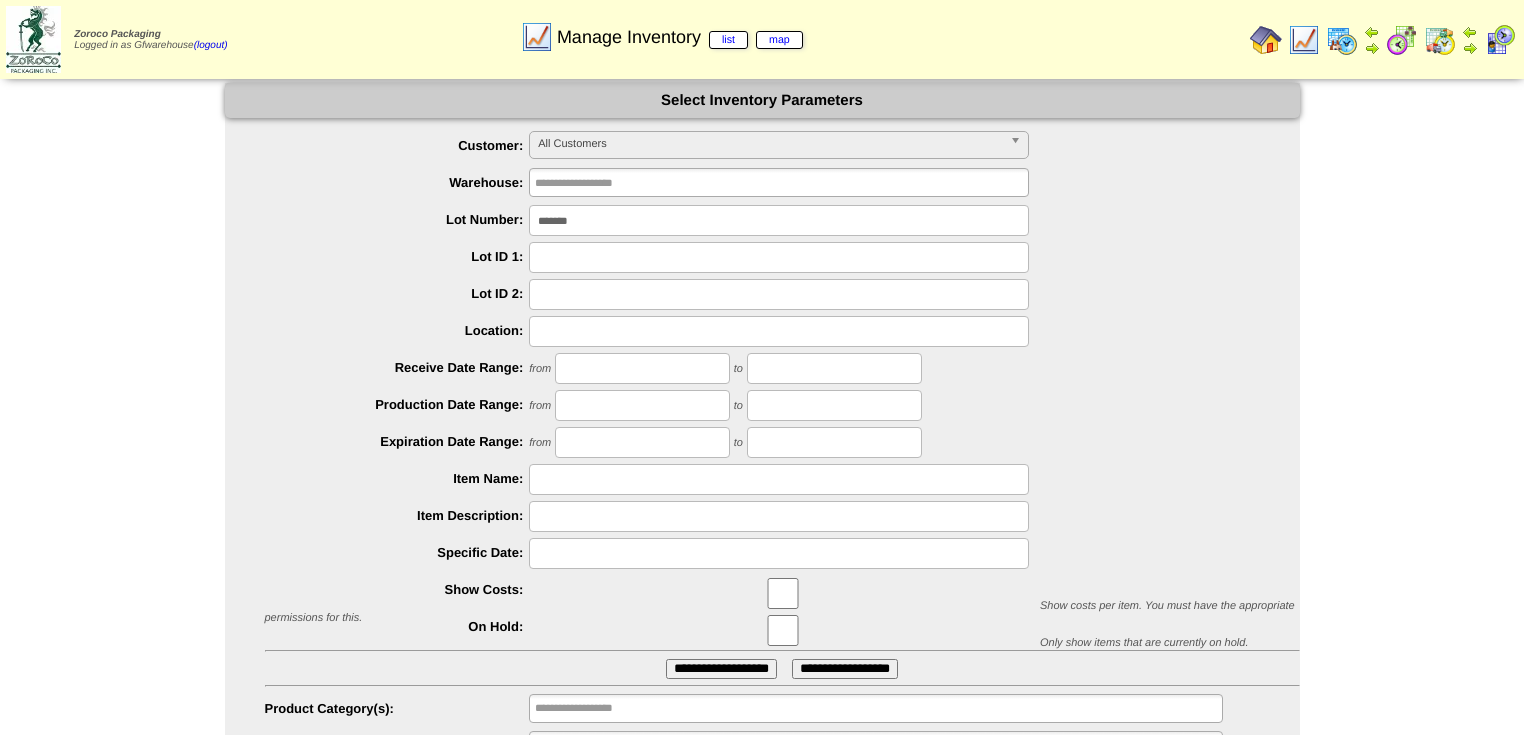 scroll, scrollTop: 0, scrollLeft: 0, axis: both 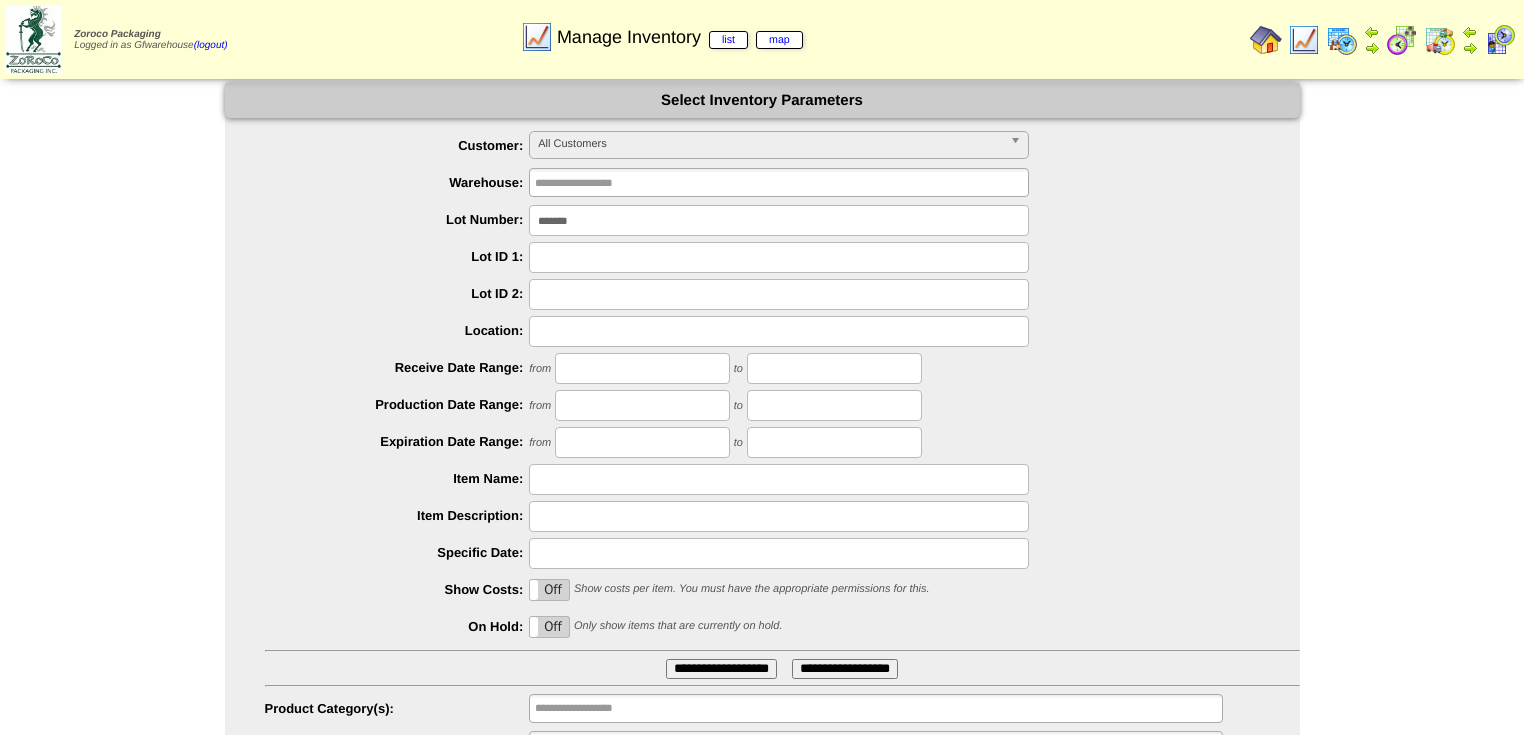 click on "*******" at bounding box center [779, 220] 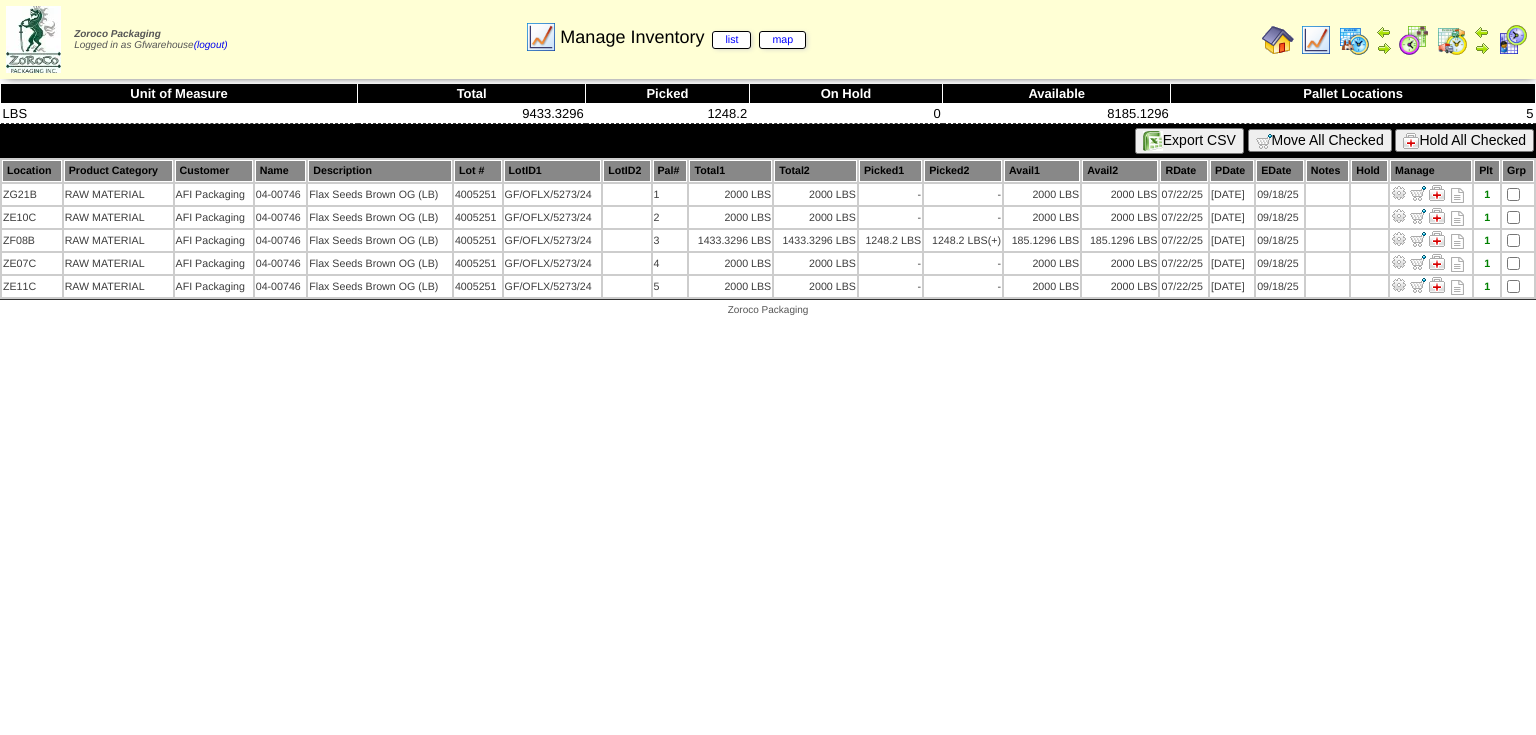 scroll, scrollTop: 0, scrollLeft: 0, axis: both 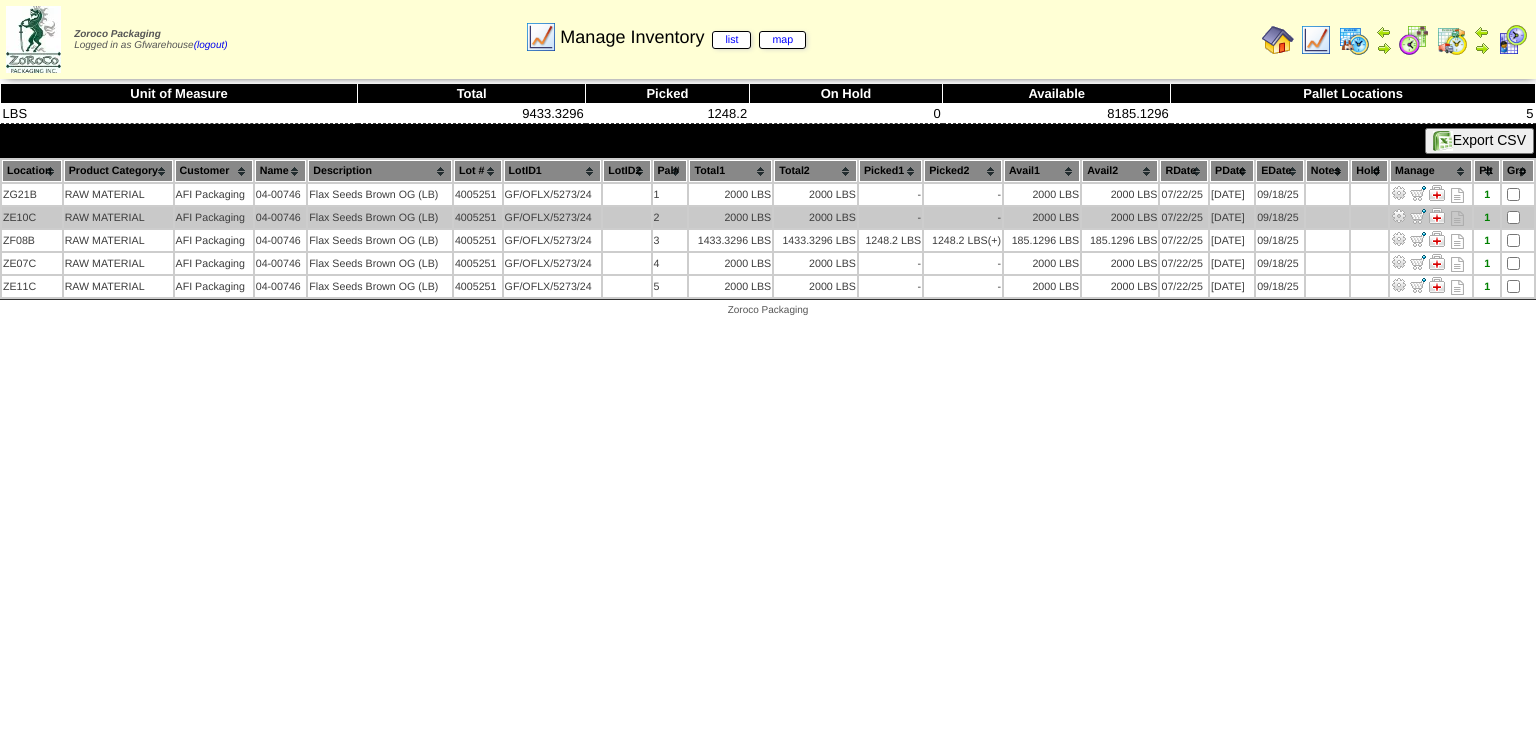 click at bounding box center (1399, 216) 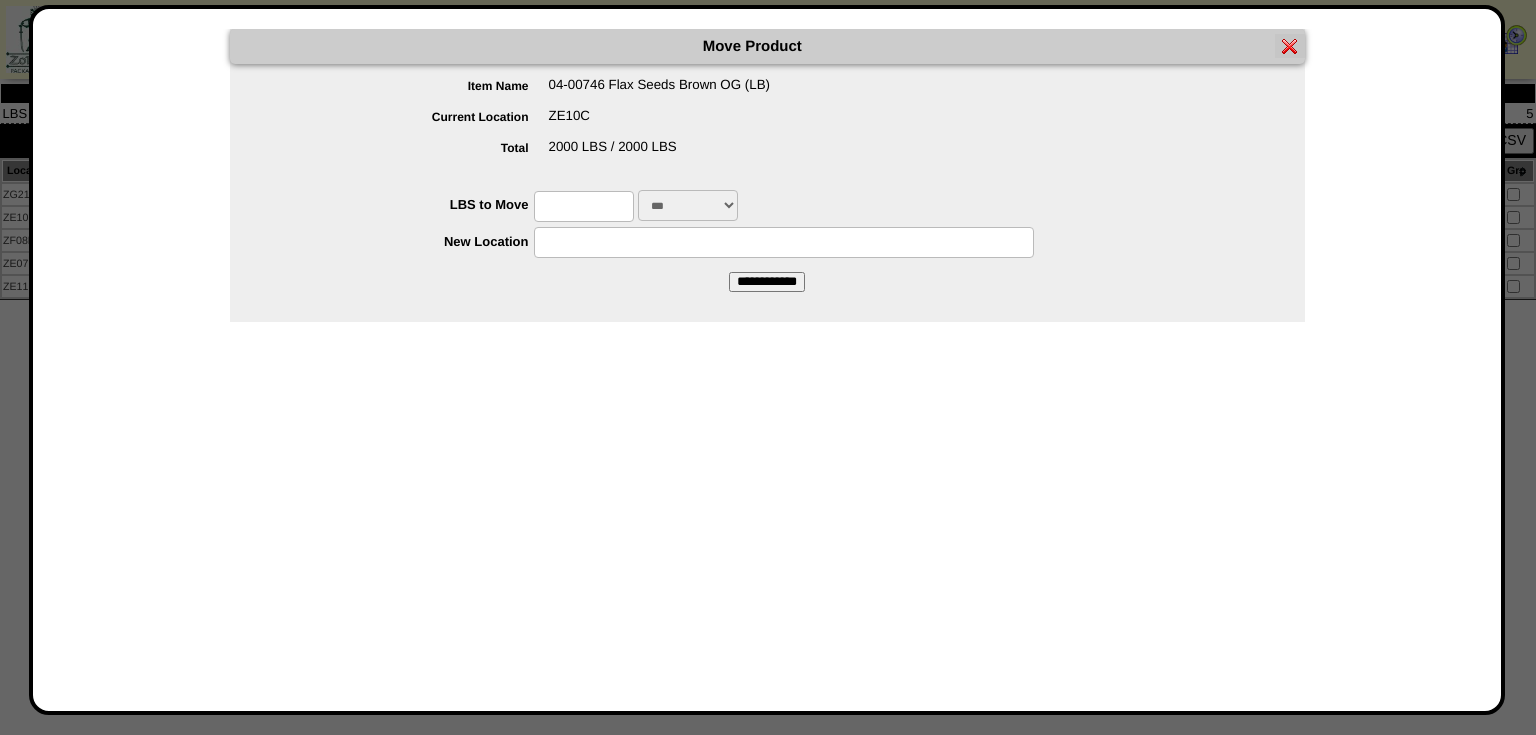 click at bounding box center [584, 206] 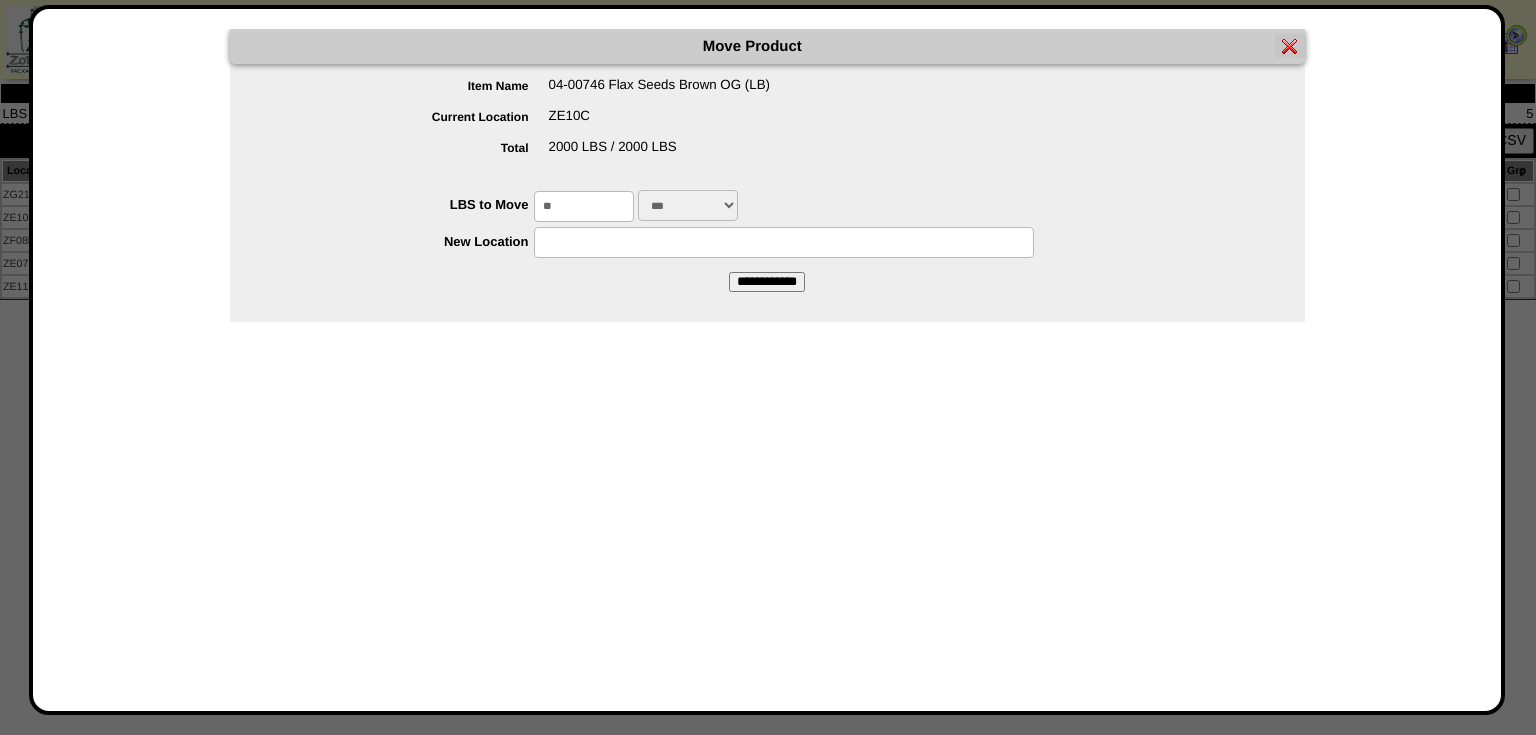 click at bounding box center (784, 242) 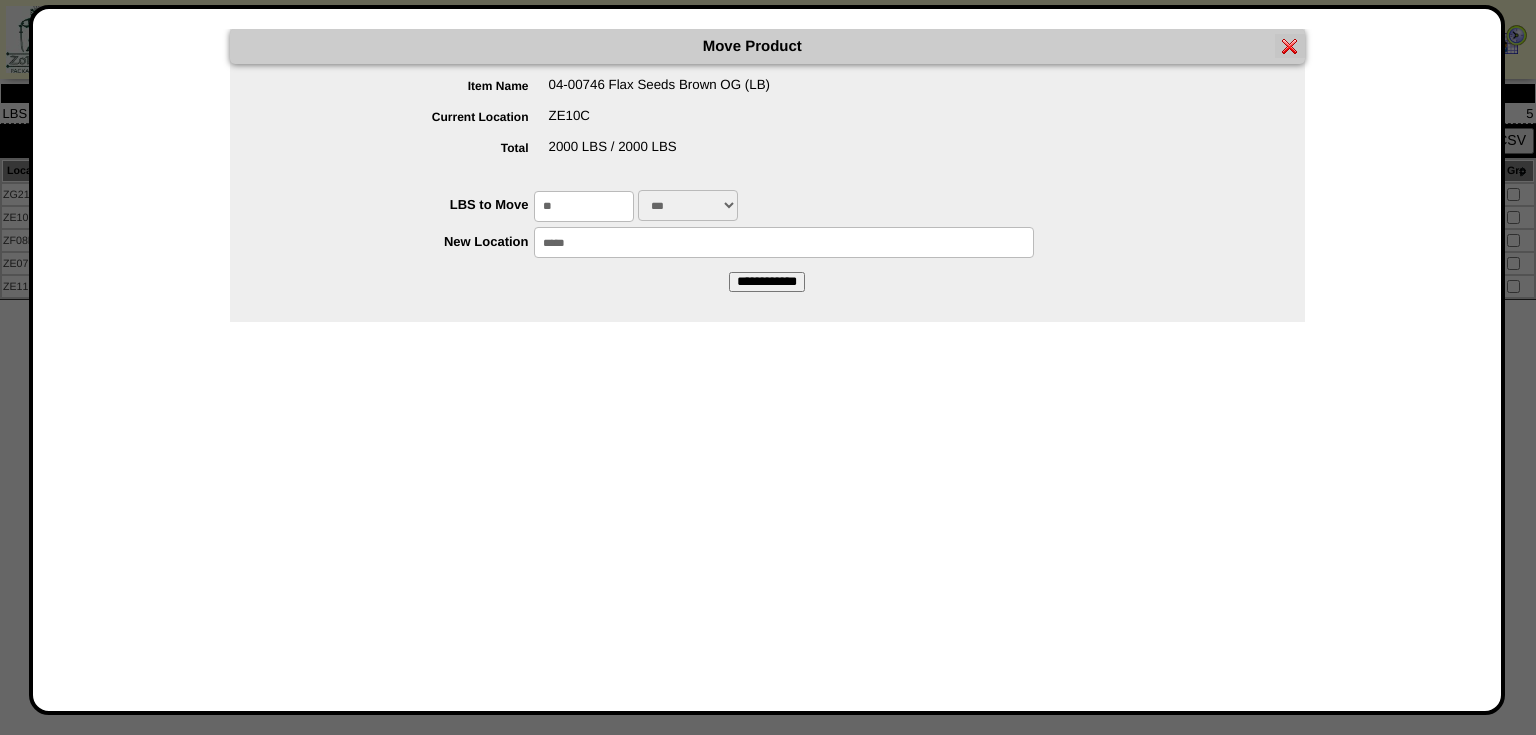type on "*****" 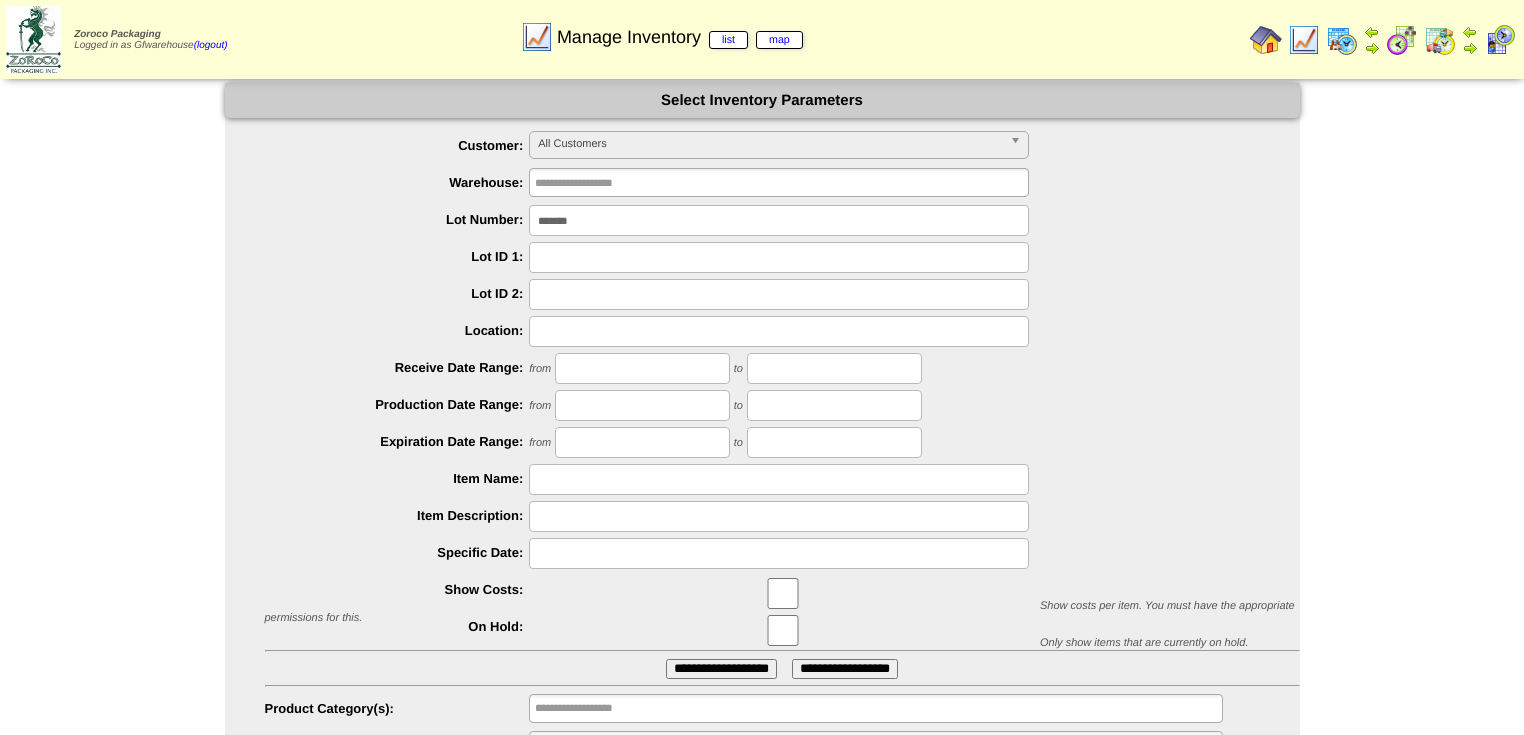 scroll, scrollTop: 0, scrollLeft: 0, axis: both 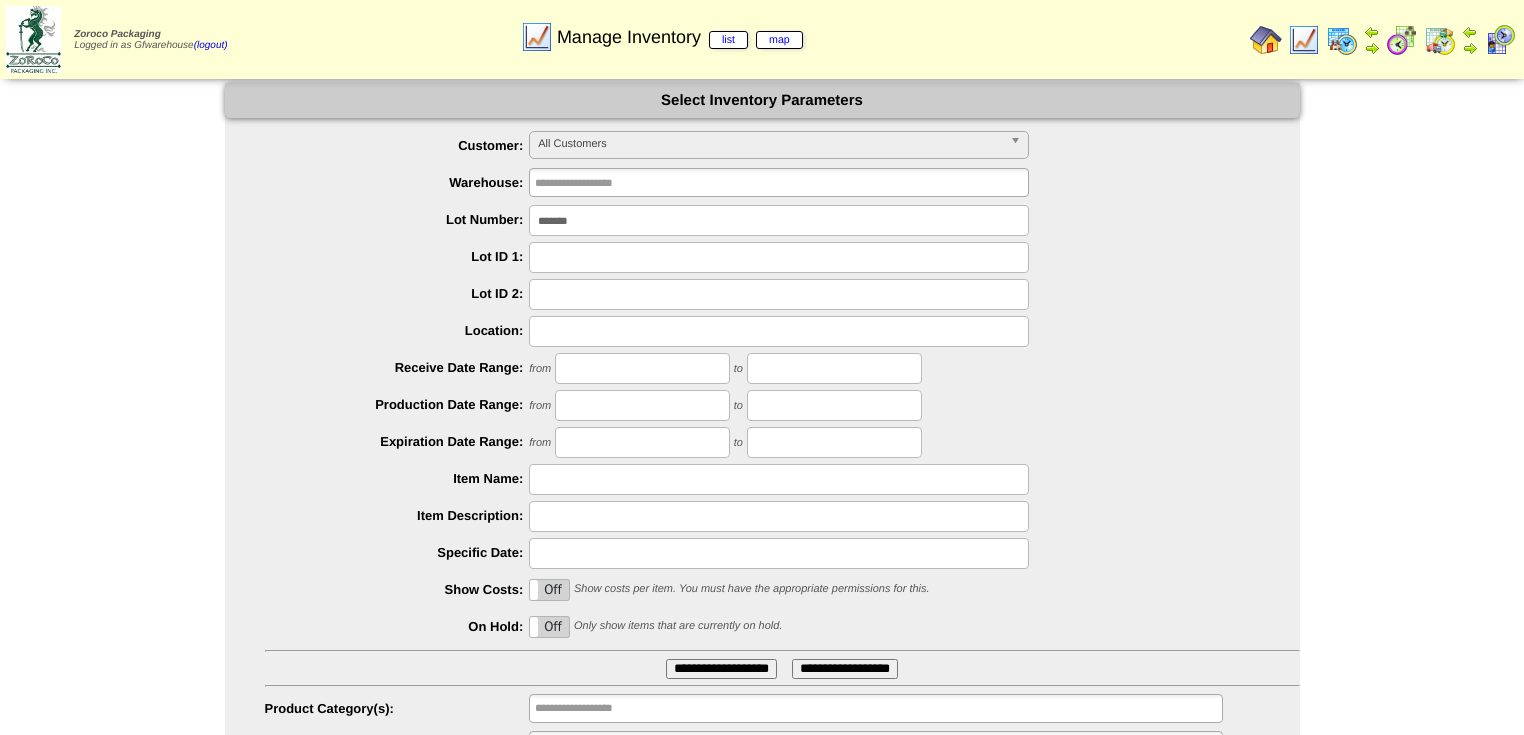 click on "*******" at bounding box center (779, 220) 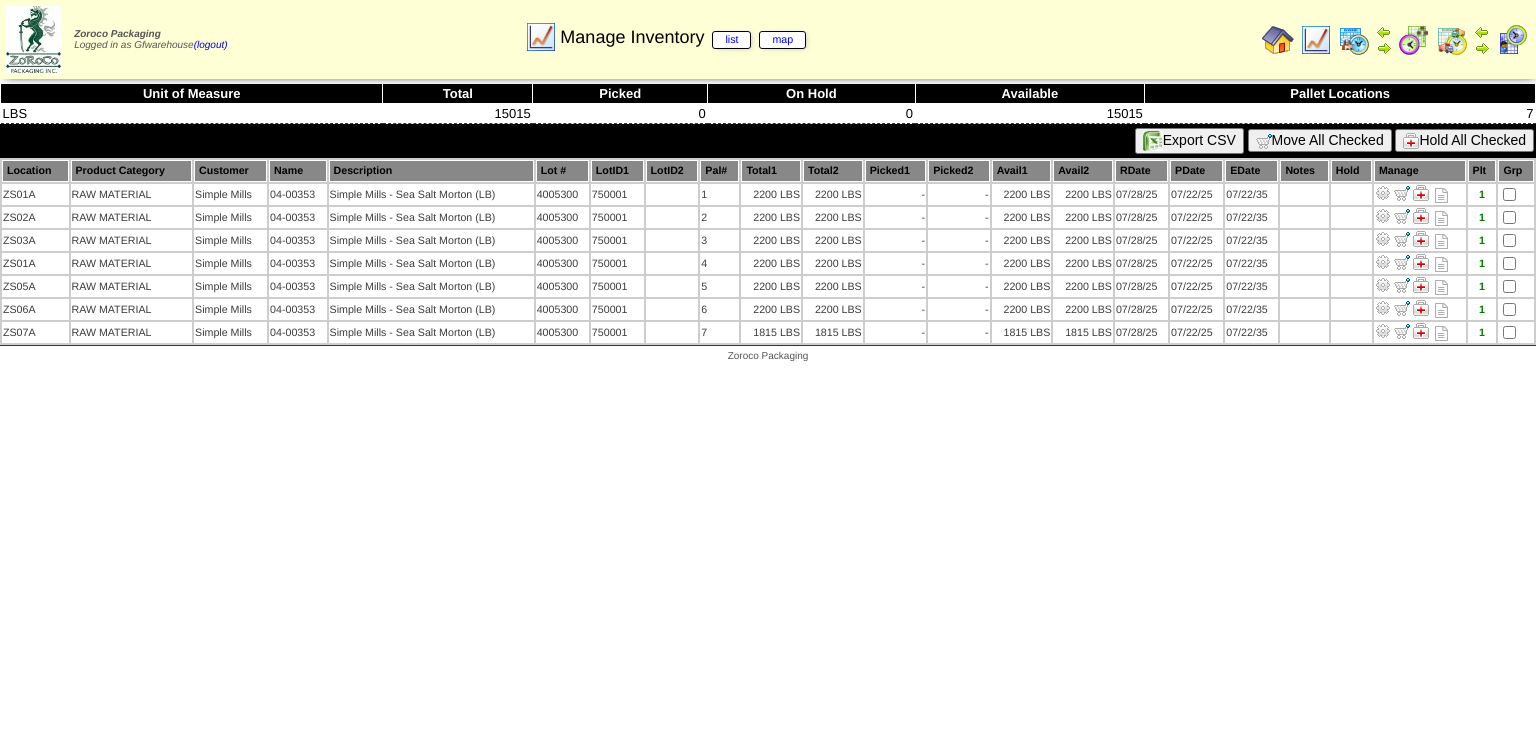scroll, scrollTop: 0, scrollLeft: 0, axis: both 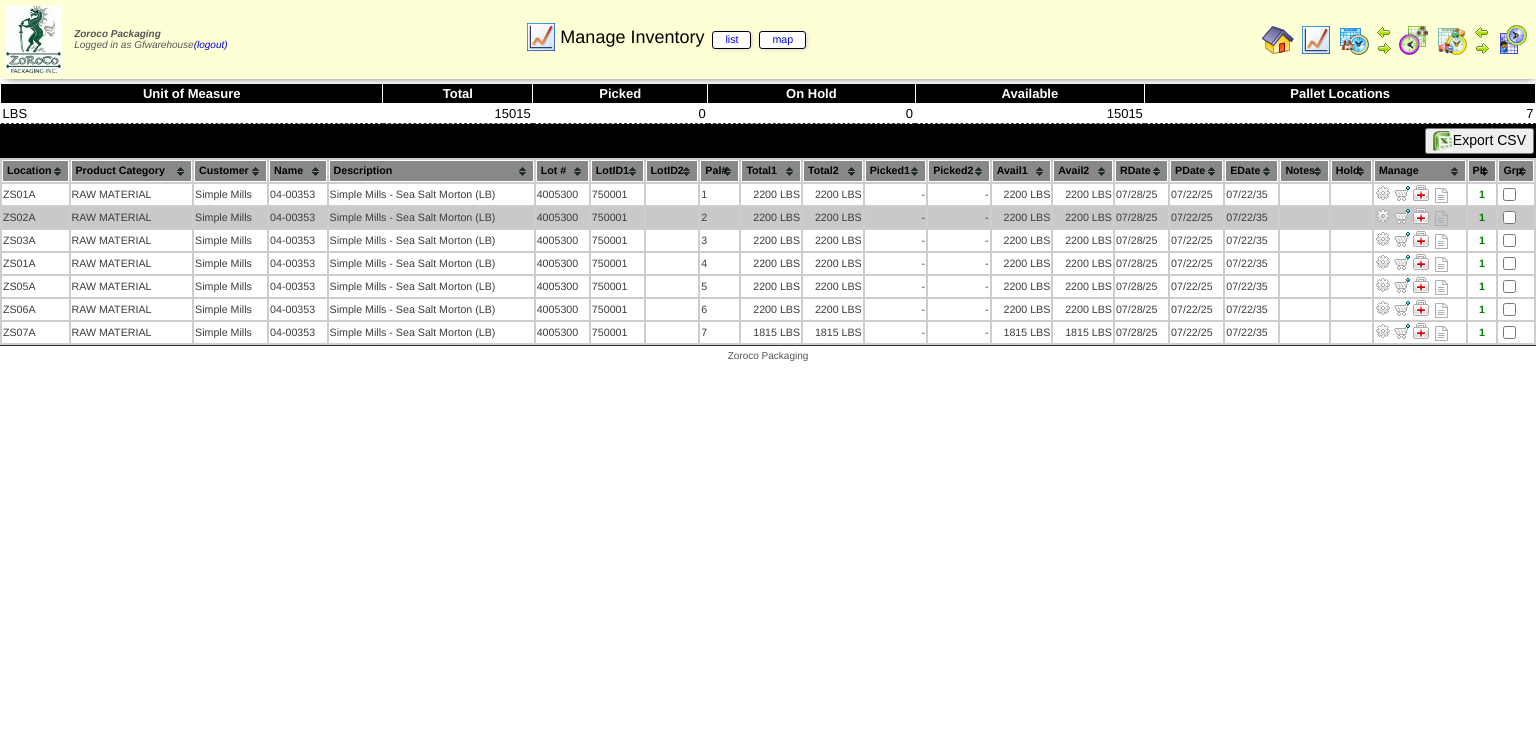 click at bounding box center [1383, 216] 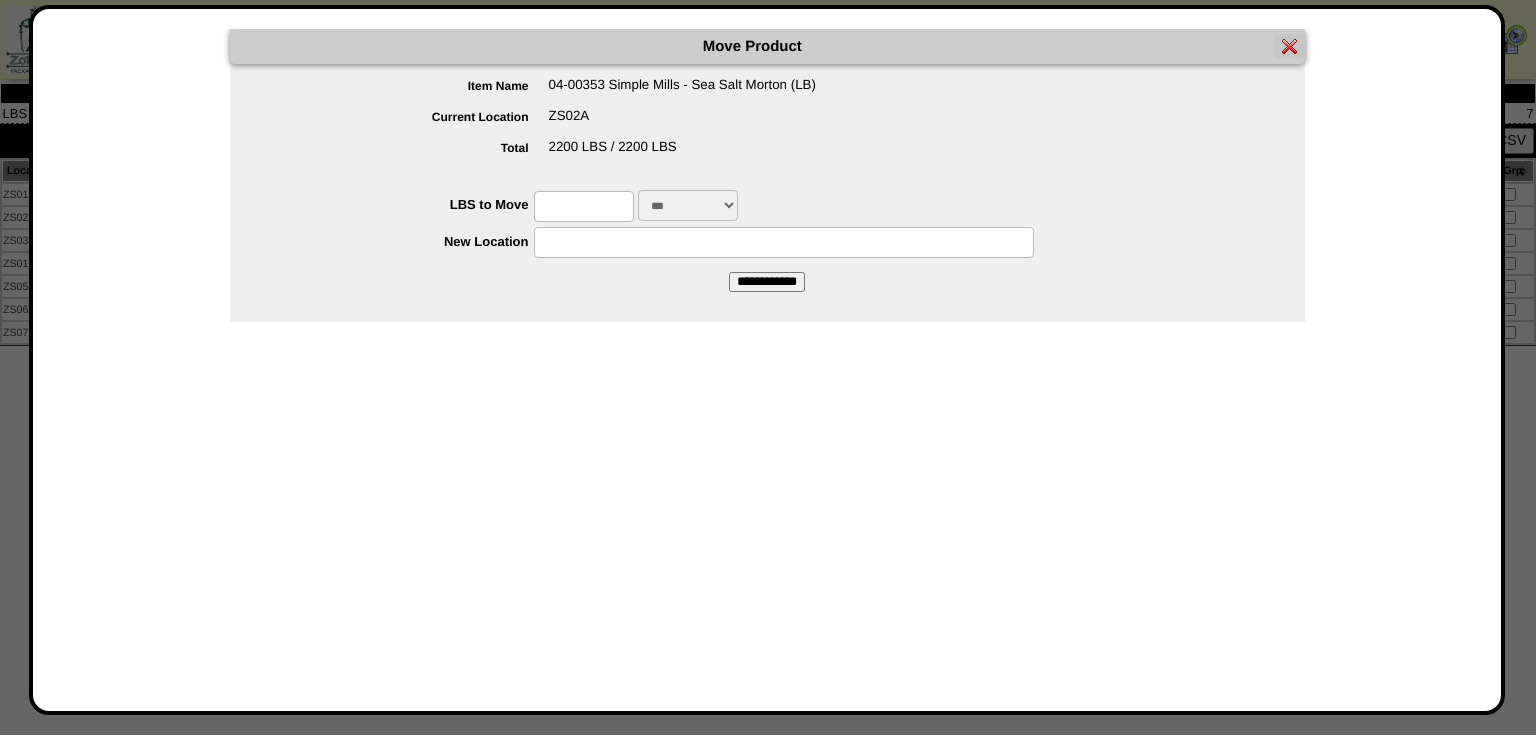 click at bounding box center (584, 206) 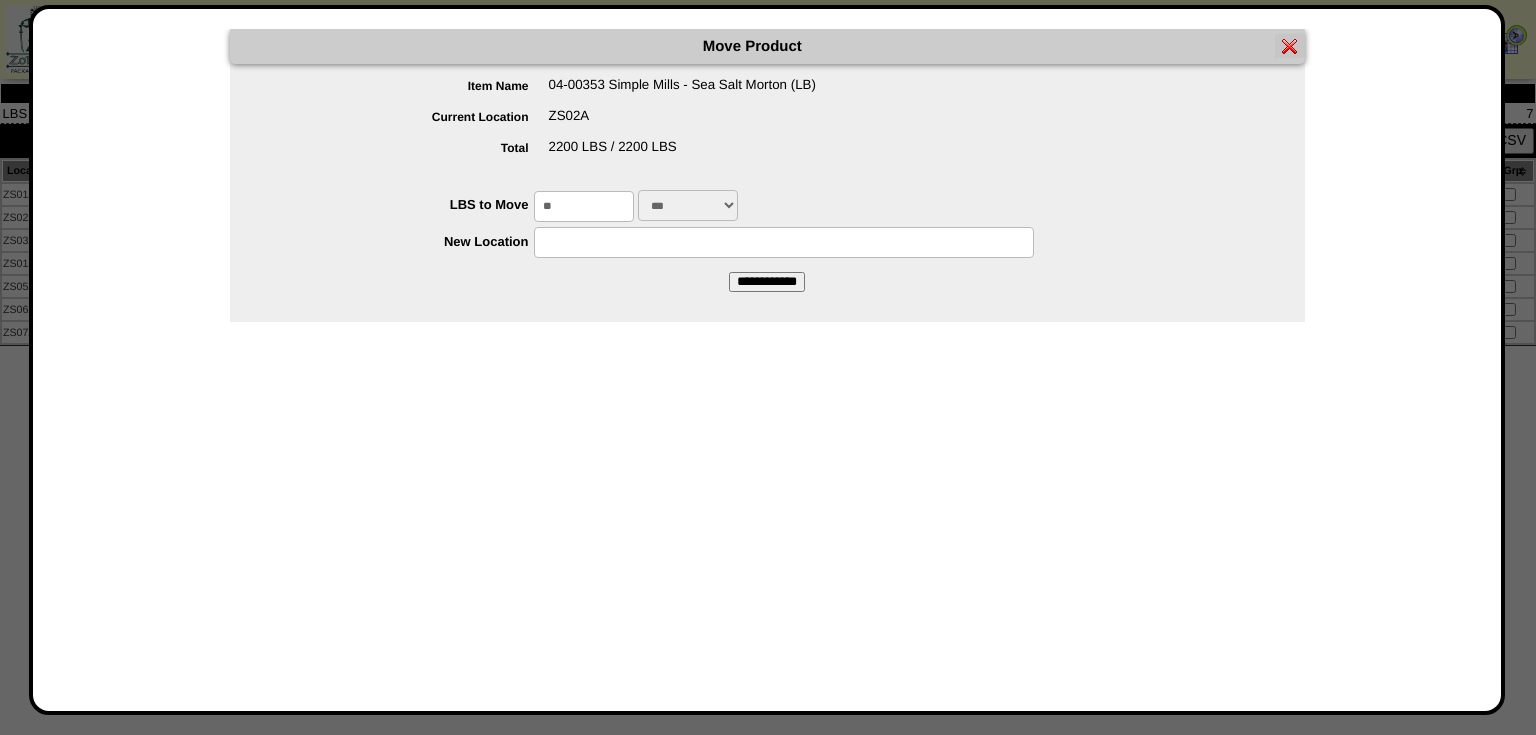 type on "**" 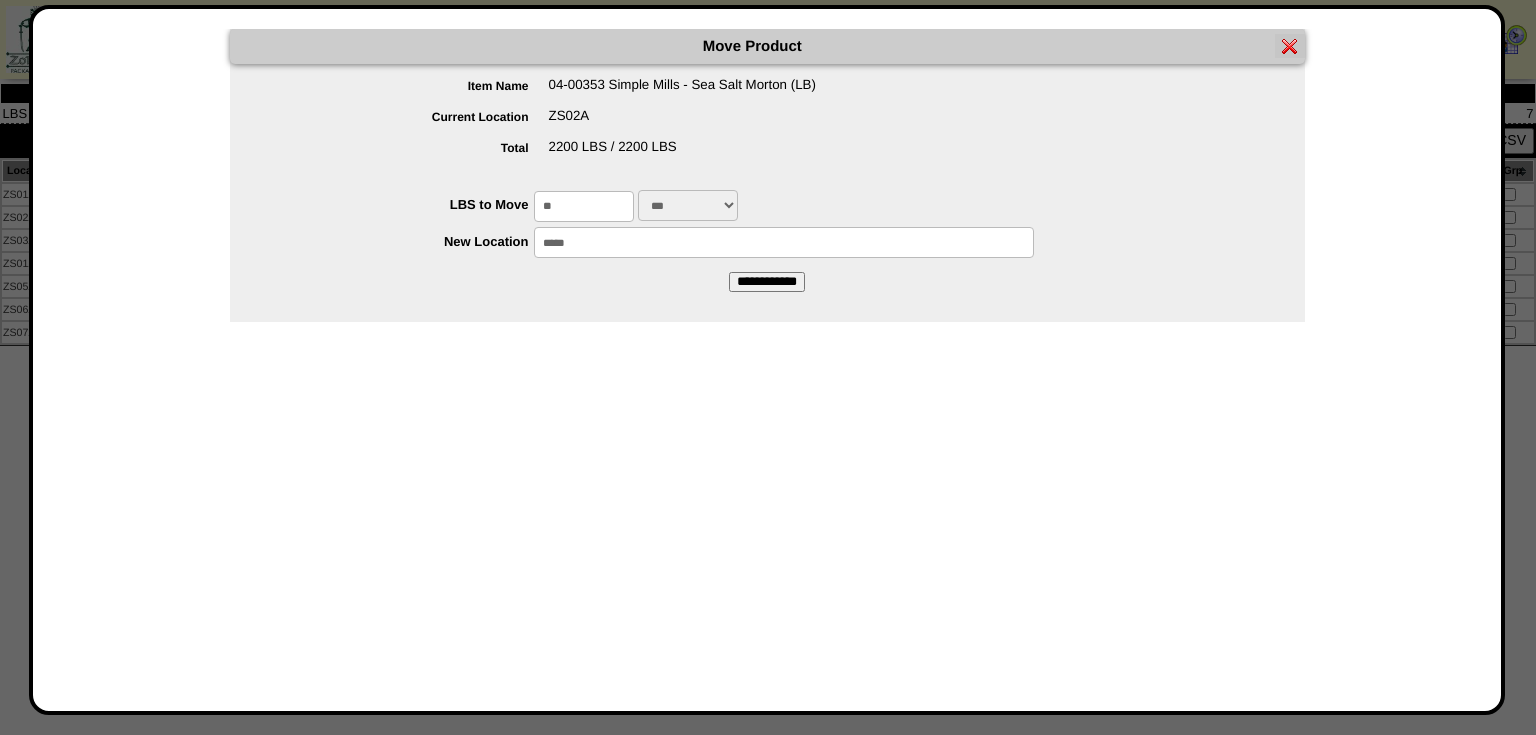 type on "*****" 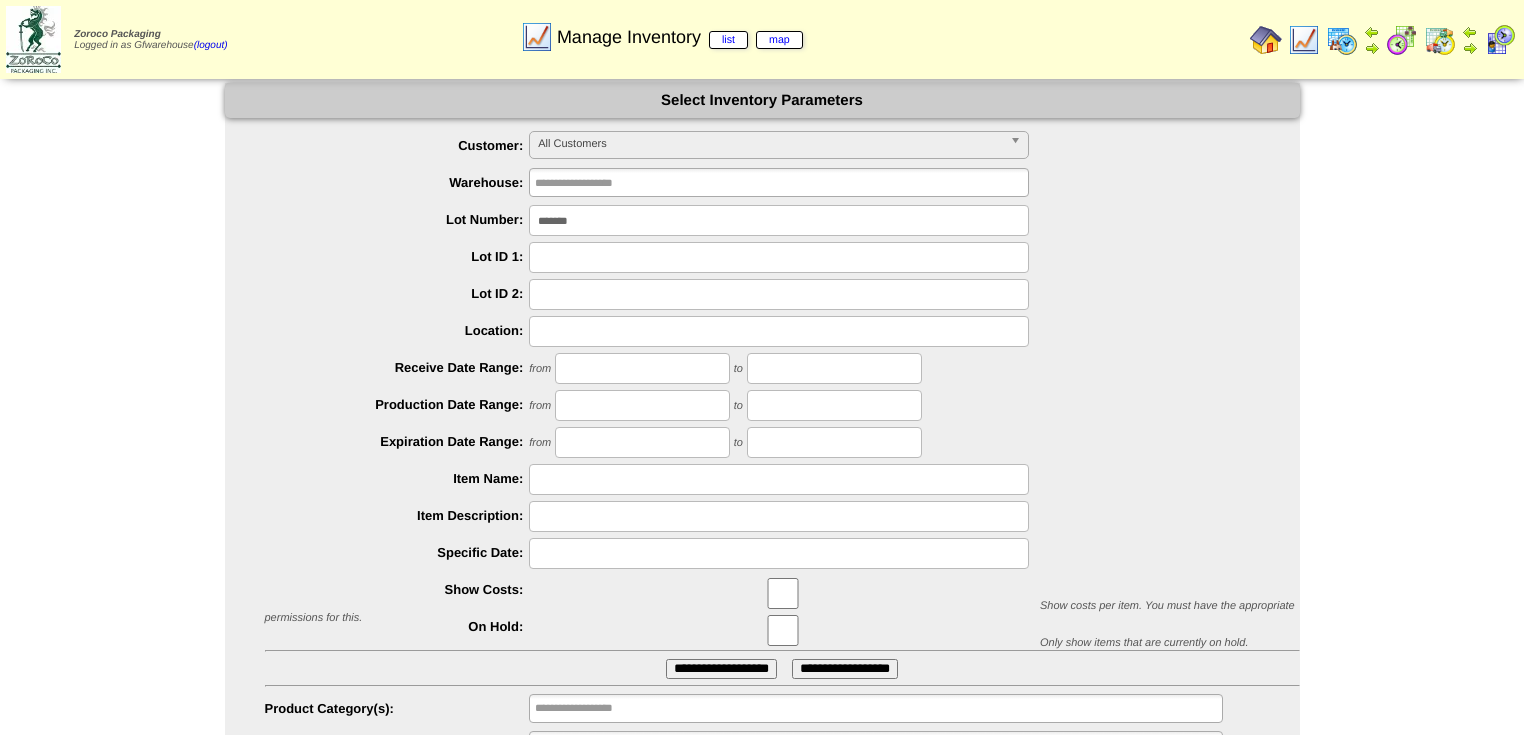 scroll, scrollTop: 0, scrollLeft: 0, axis: both 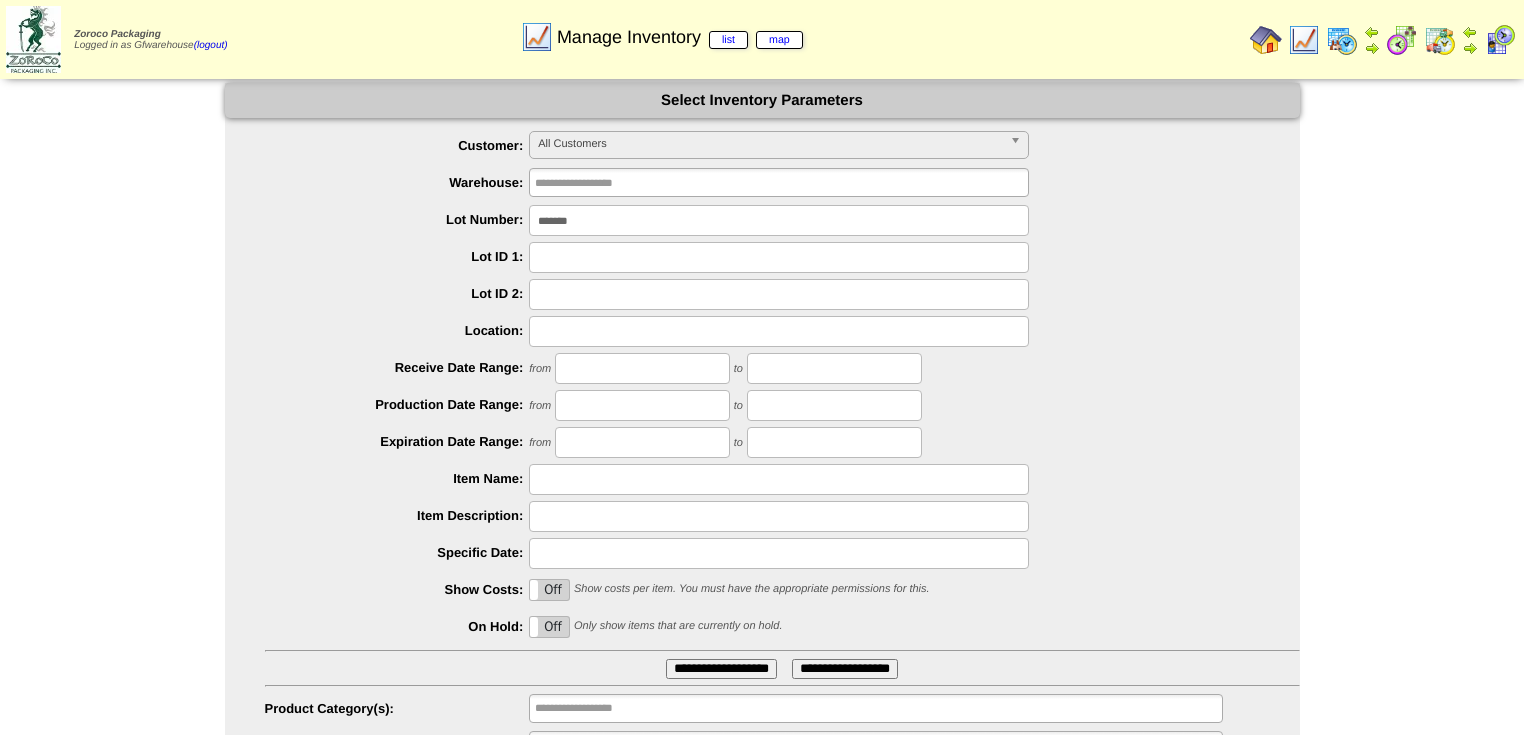 click on "*******" at bounding box center (779, 220) 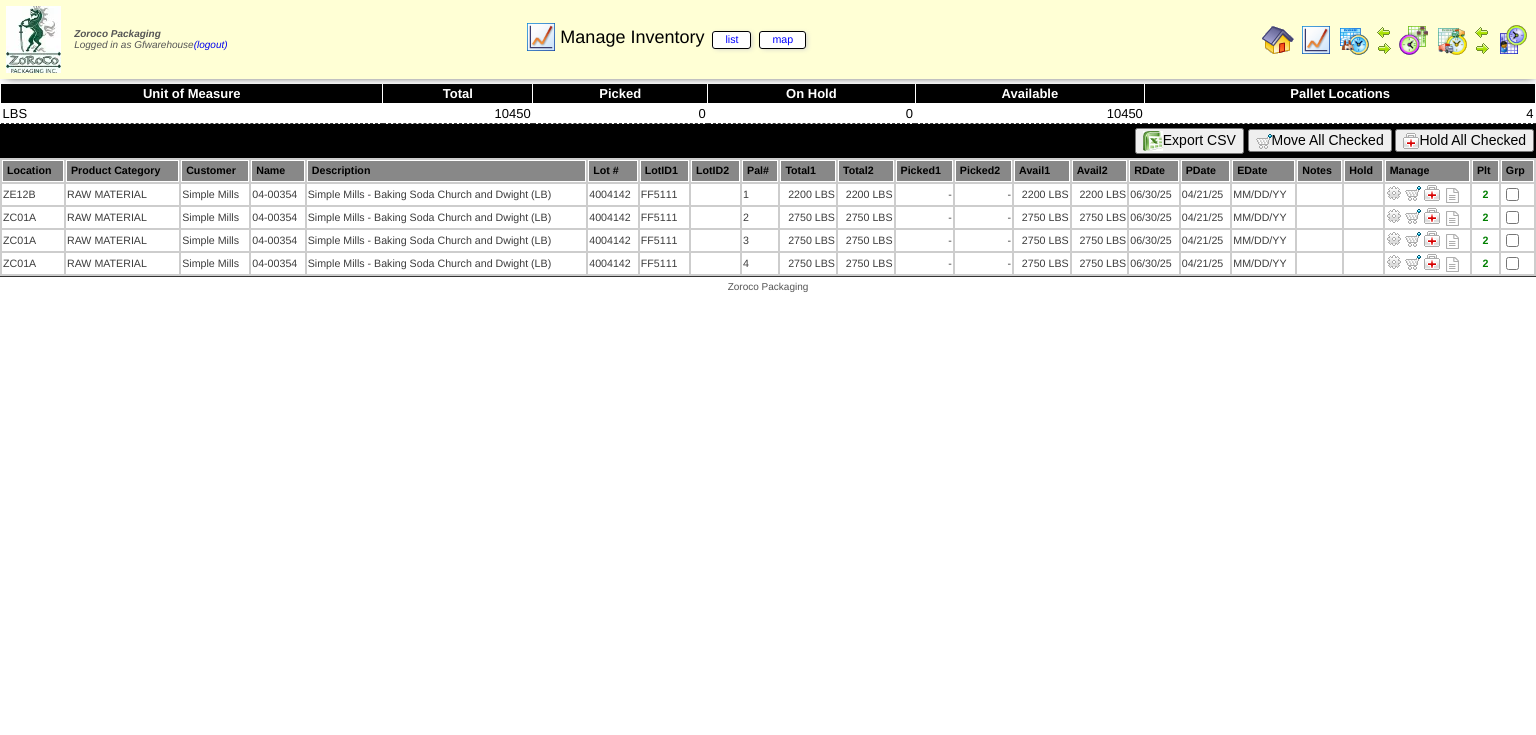 scroll, scrollTop: 0, scrollLeft: 0, axis: both 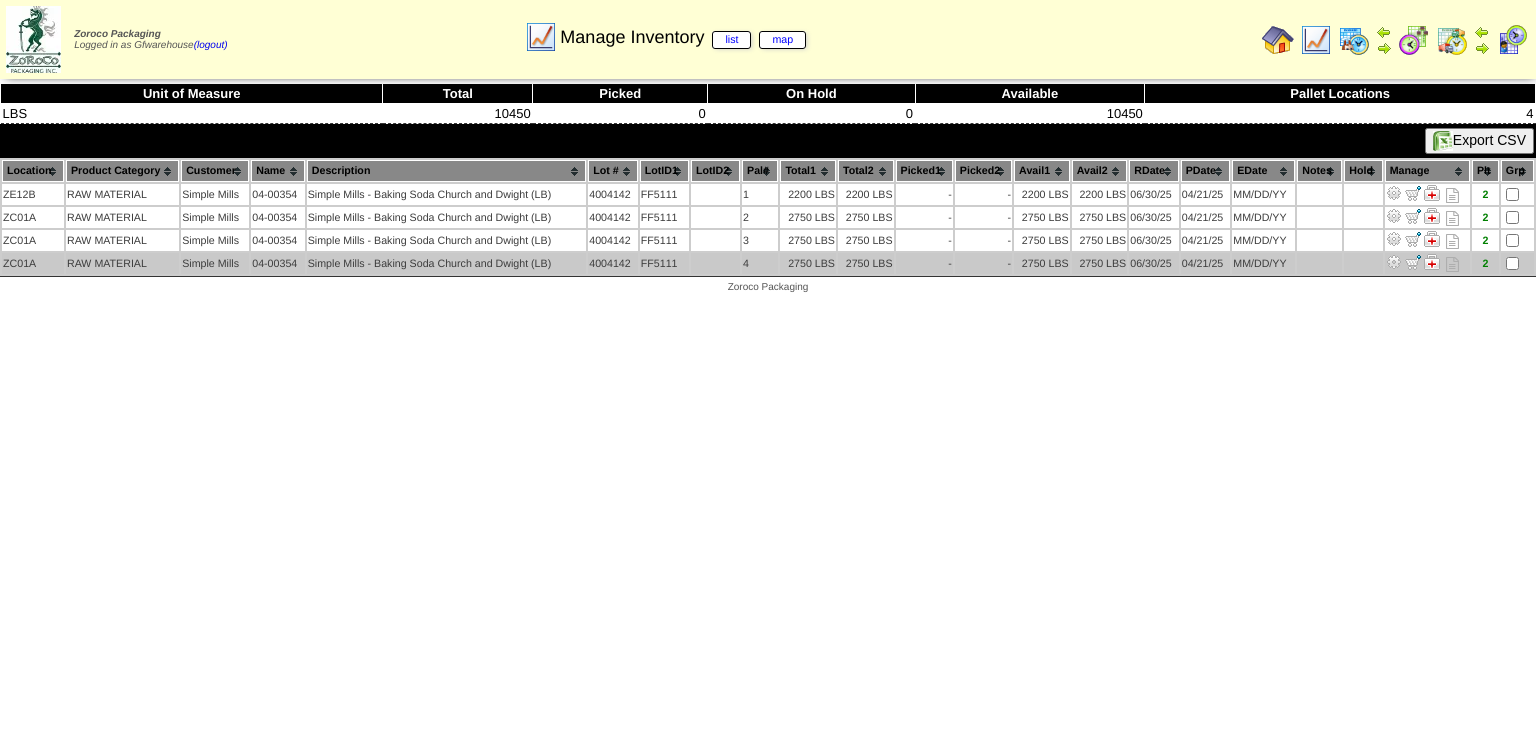 click at bounding box center (1394, 262) 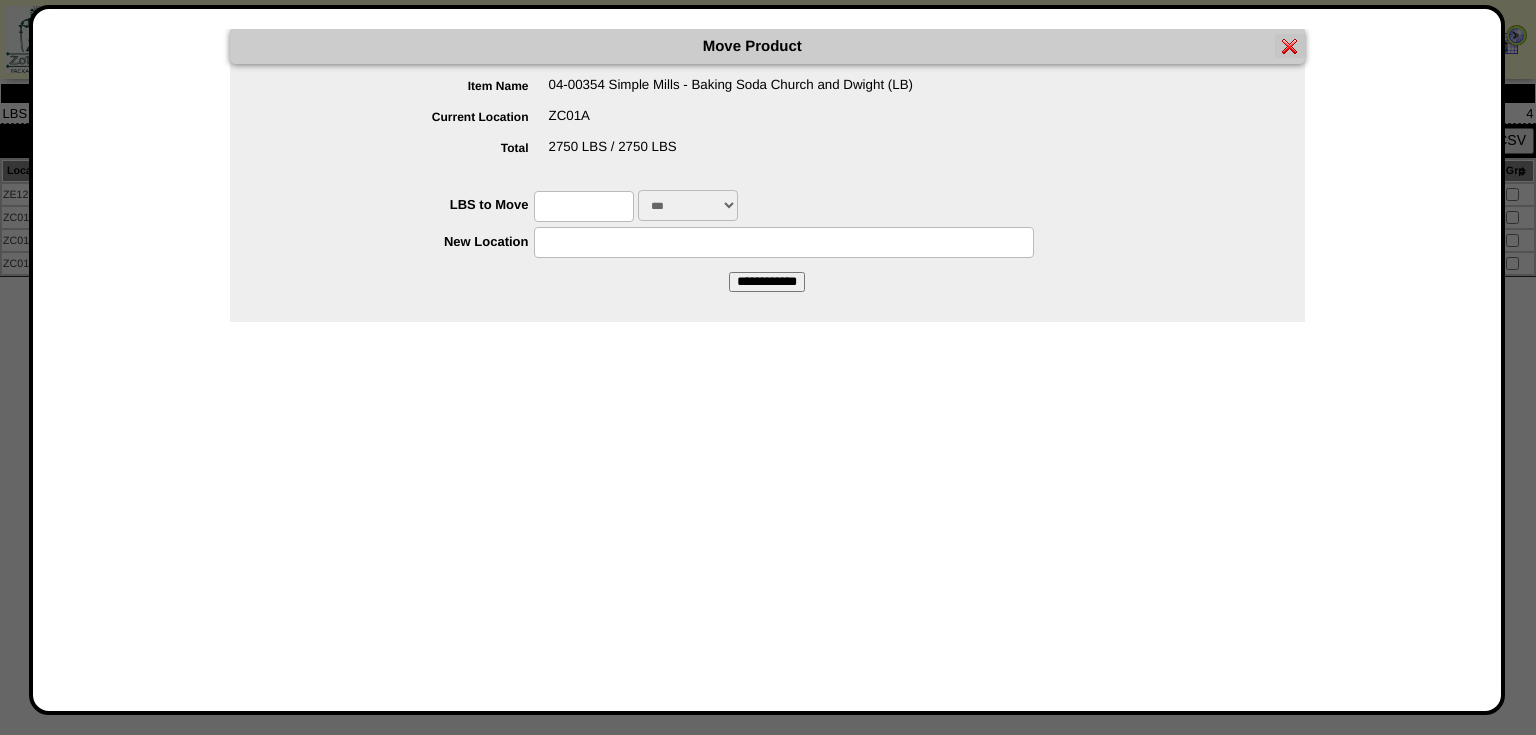 click at bounding box center (584, 206) 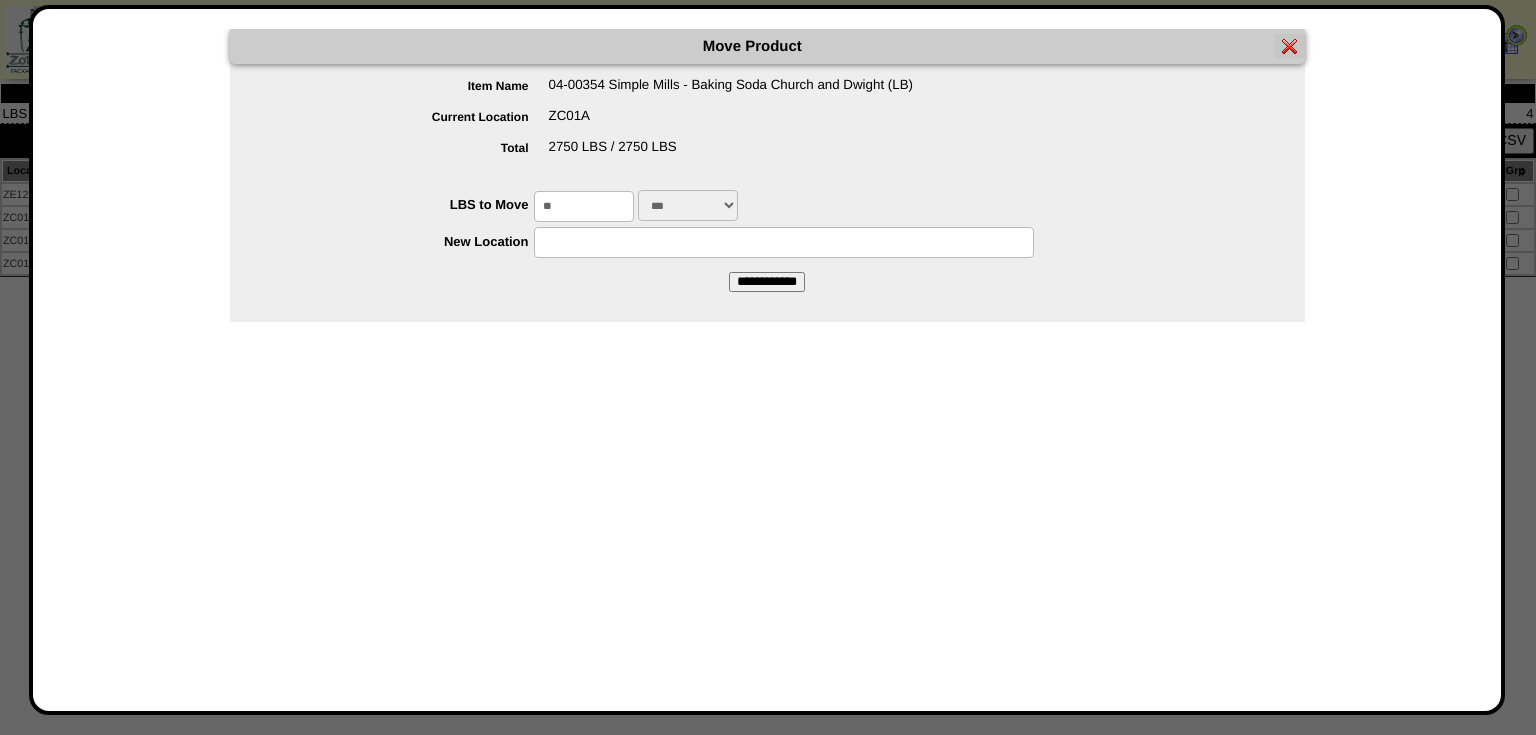 click on "***" at bounding box center (688, 205) 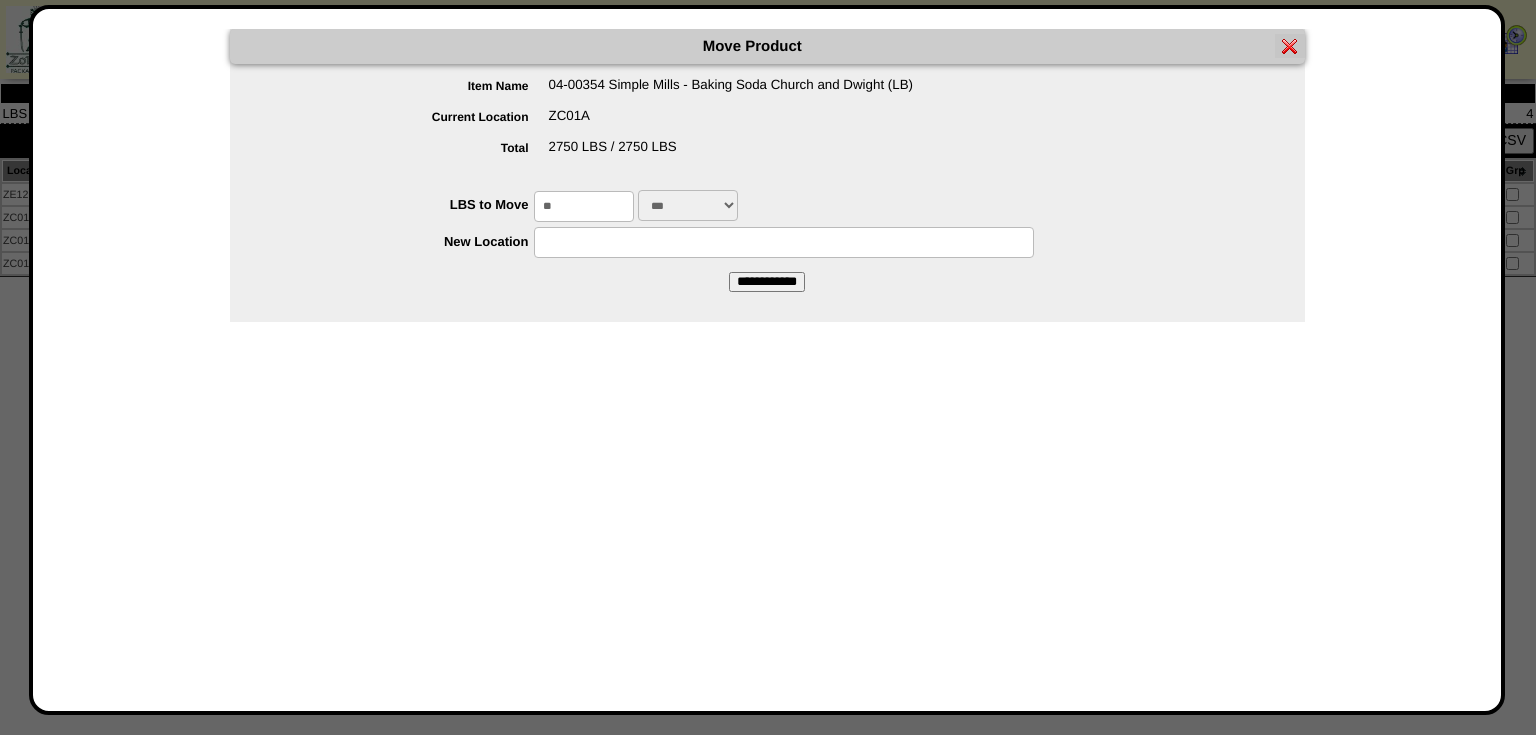 type on "*" 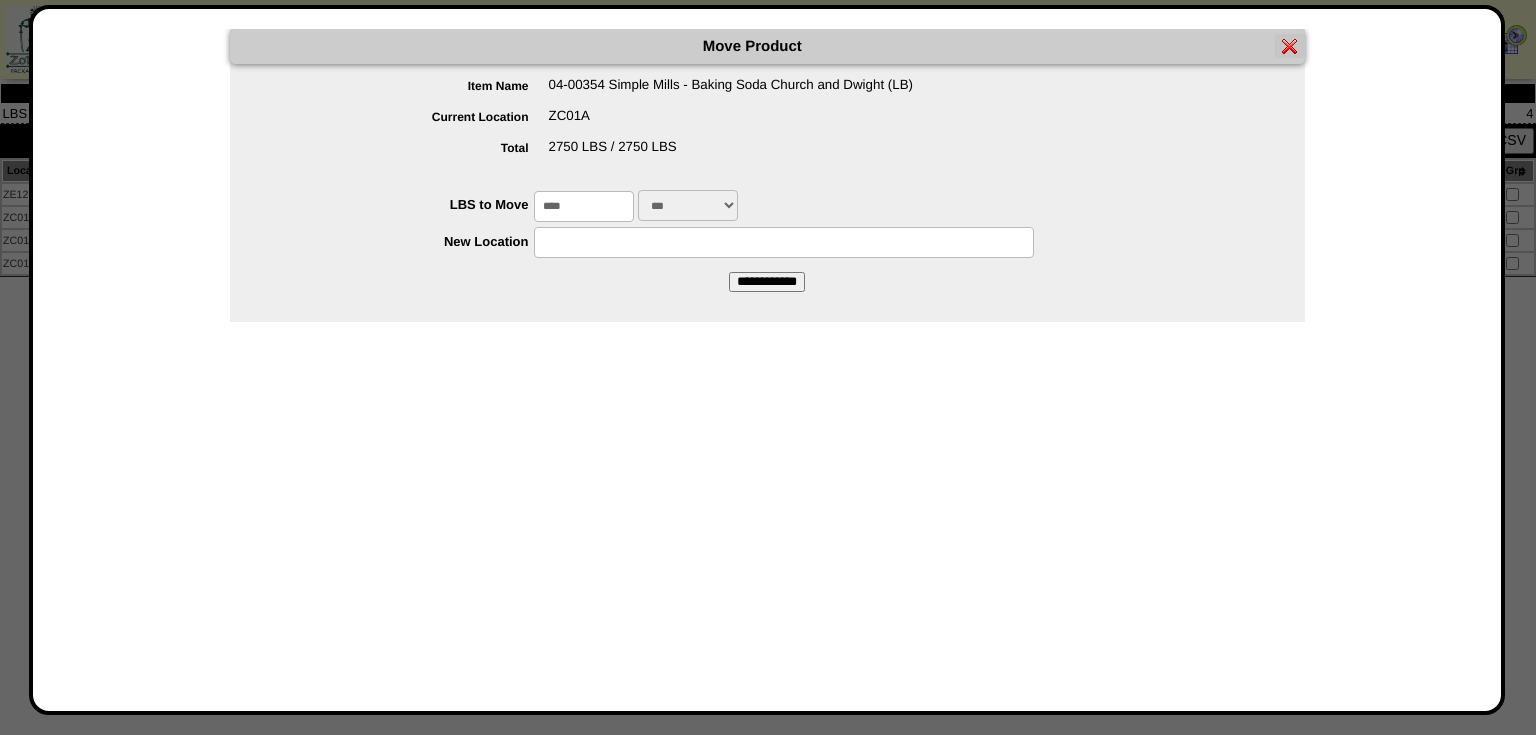 type on "****" 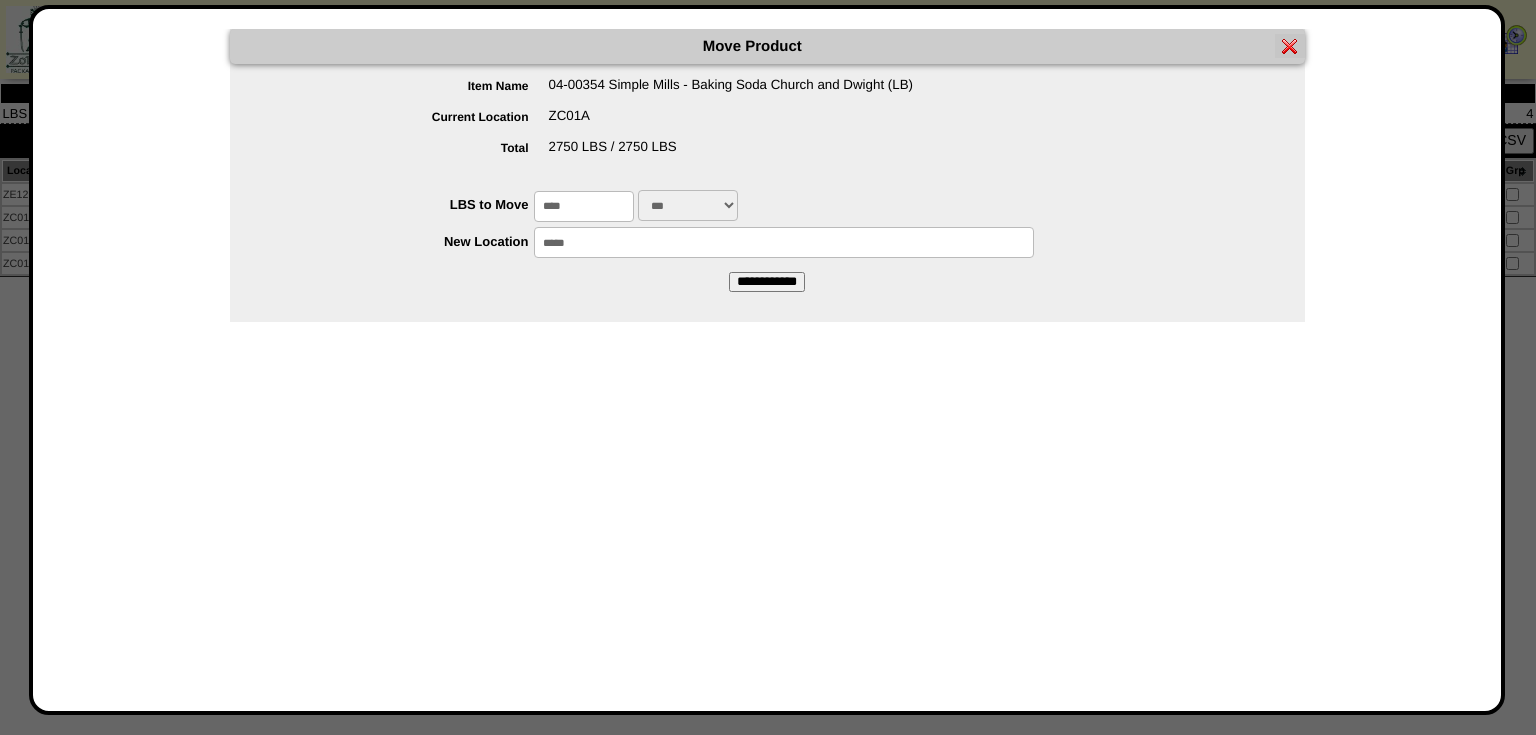type on "*****" 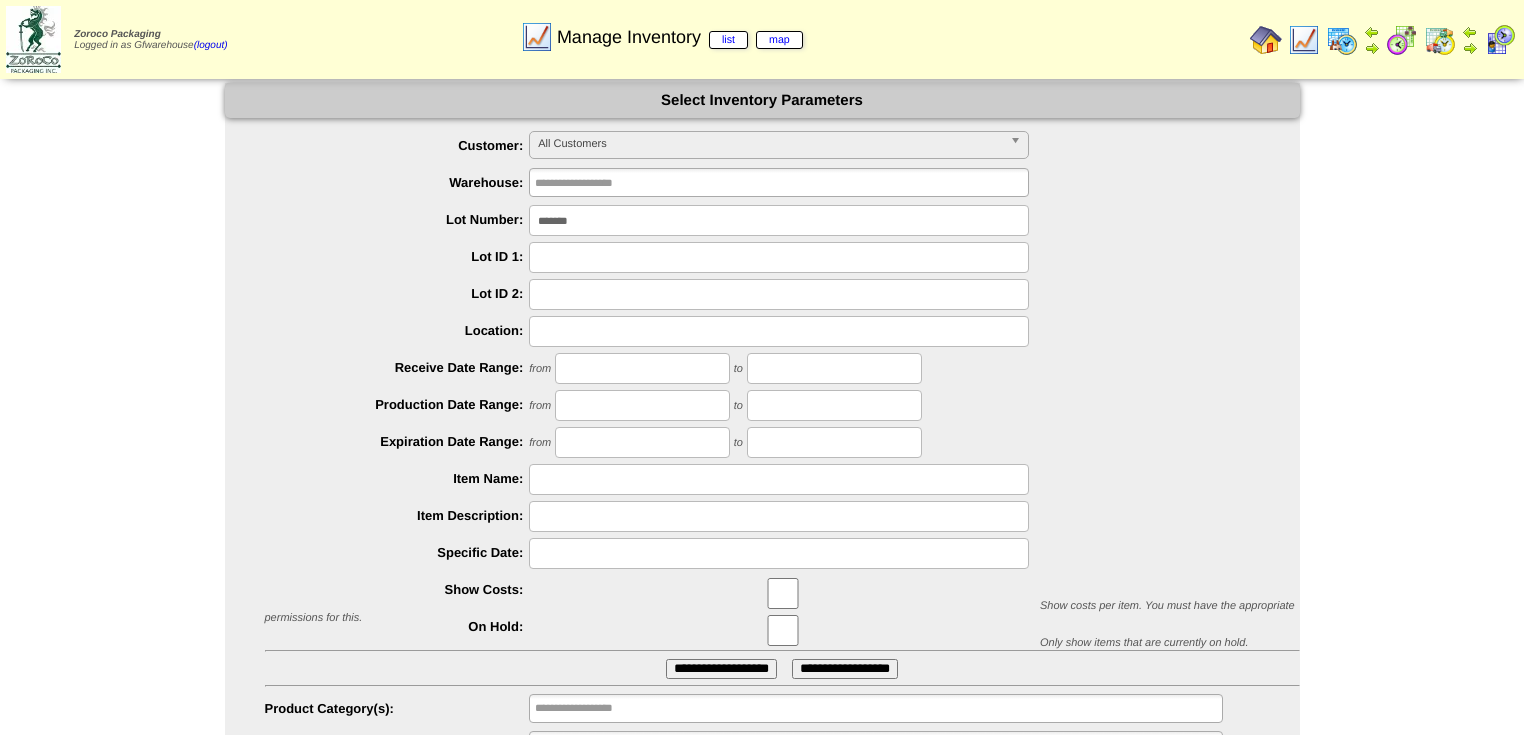 scroll, scrollTop: 0, scrollLeft: 0, axis: both 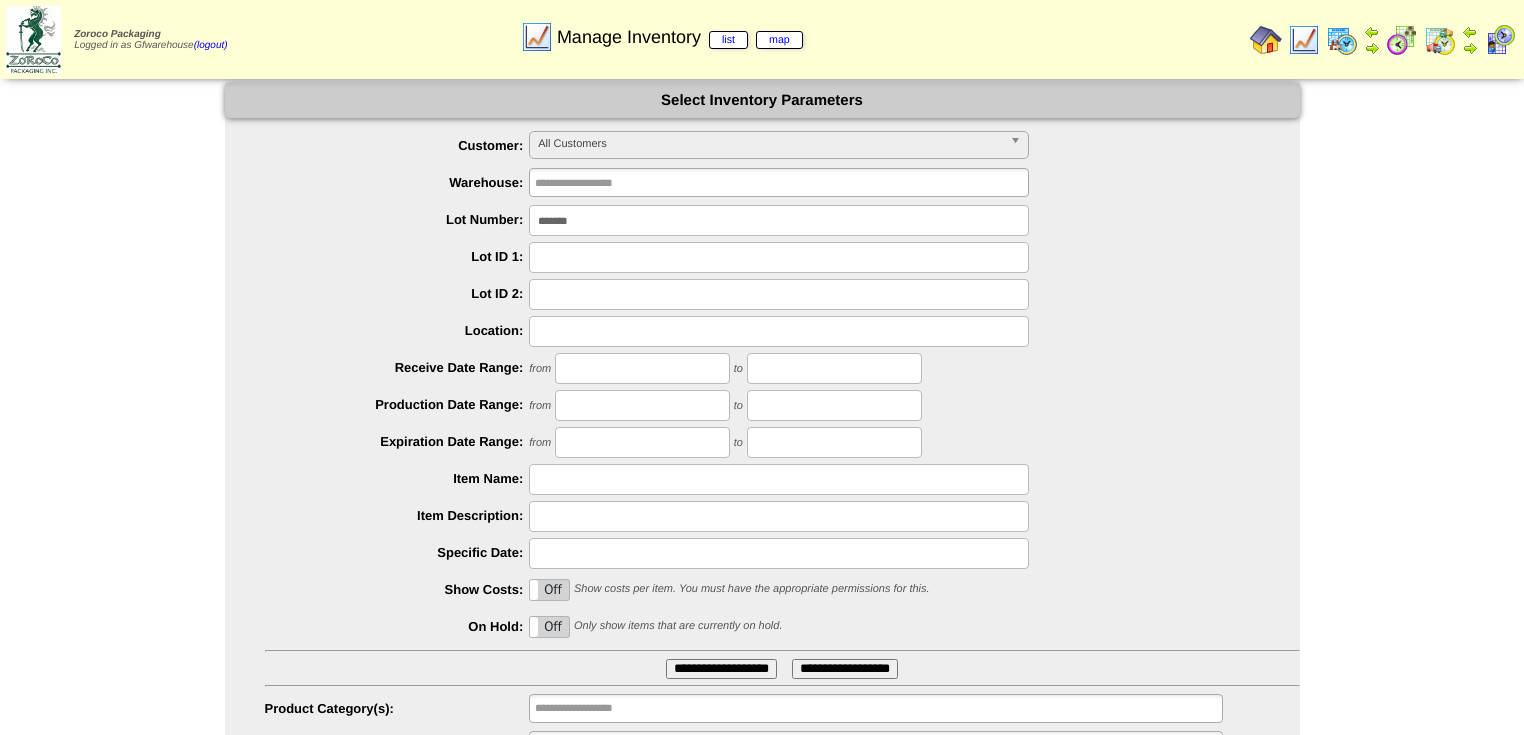 click on "*******" at bounding box center [779, 220] 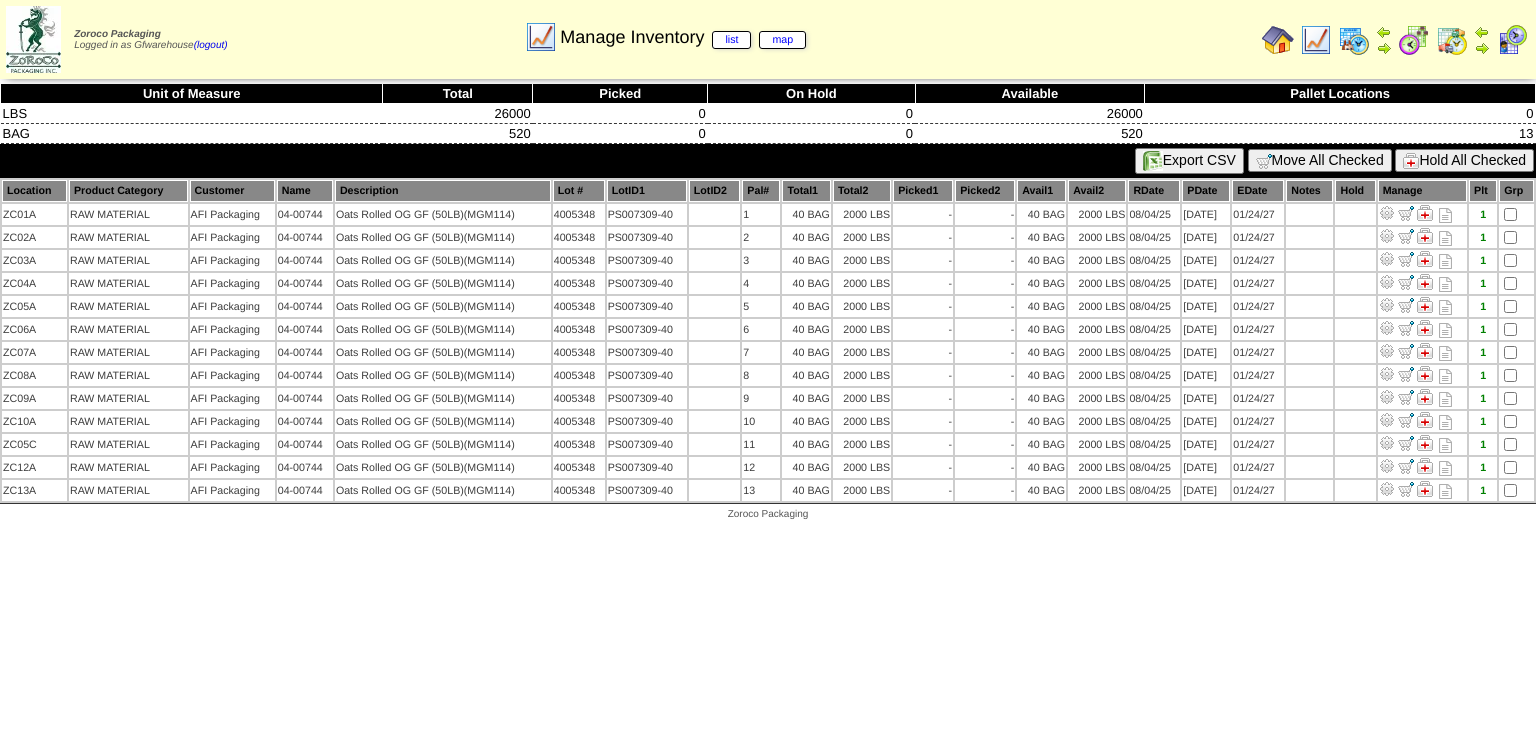 scroll, scrollTop: 0, scrollLeft: 0, axis: both 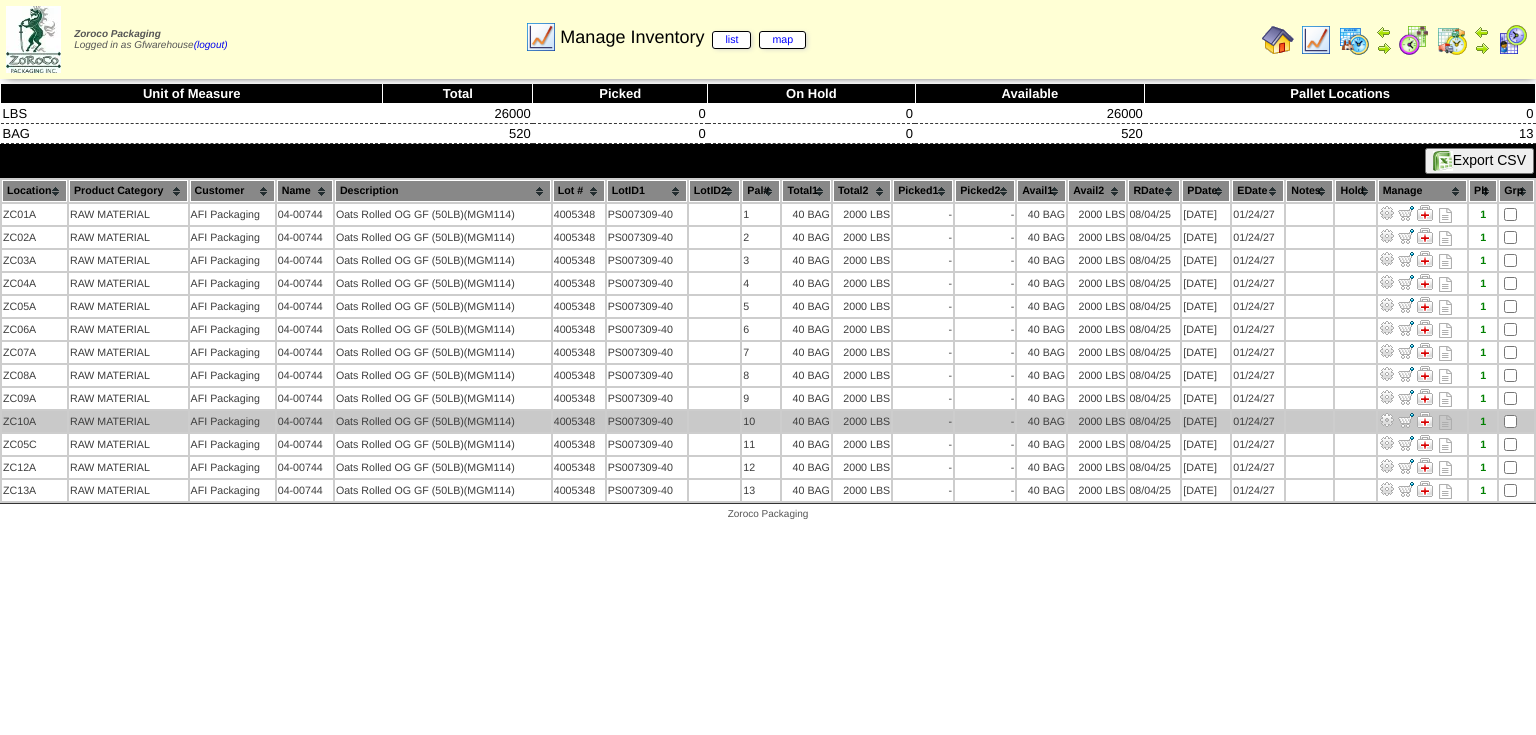 click at bounding box center [1387, 420] 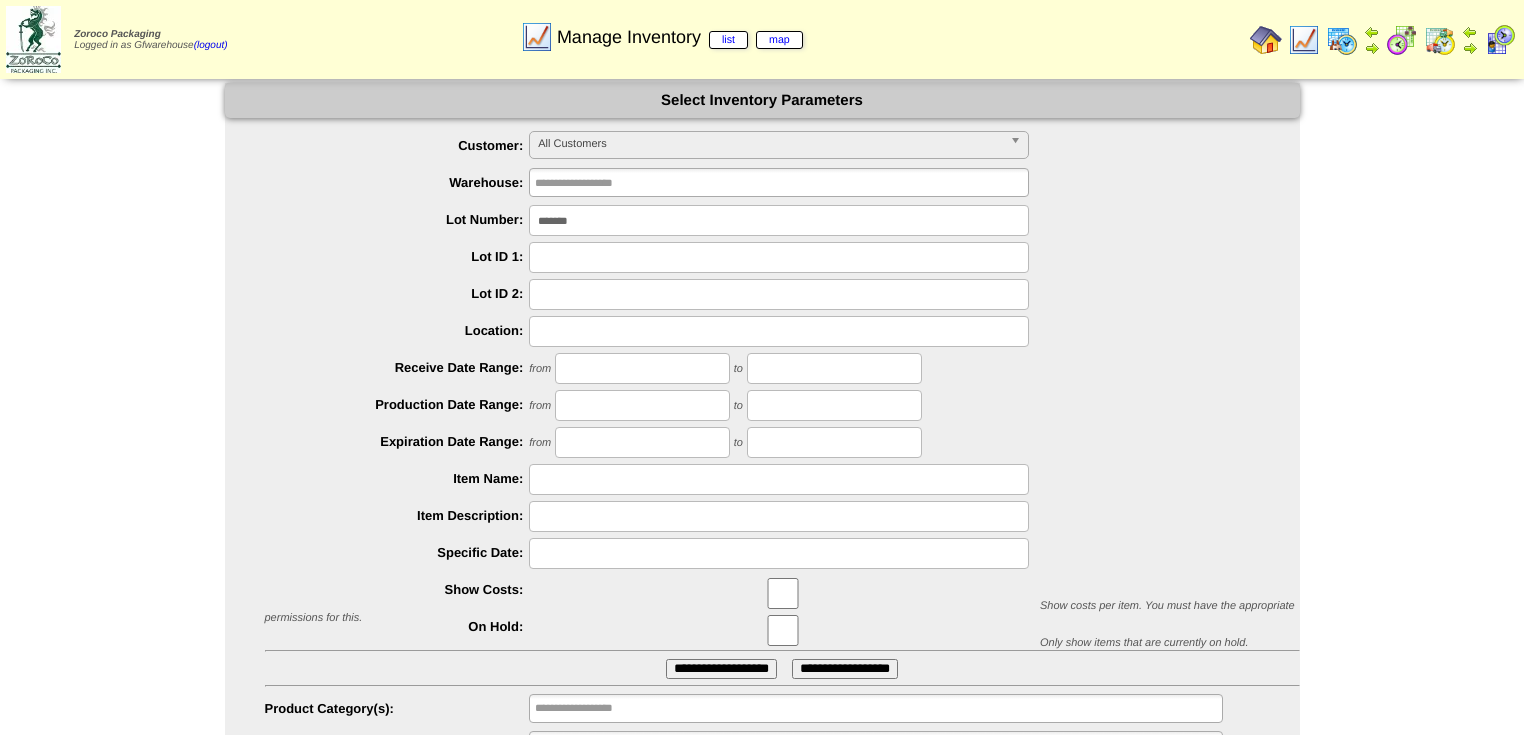 scroll, scrollTop: 0, scrollLeft: 0, axis: both 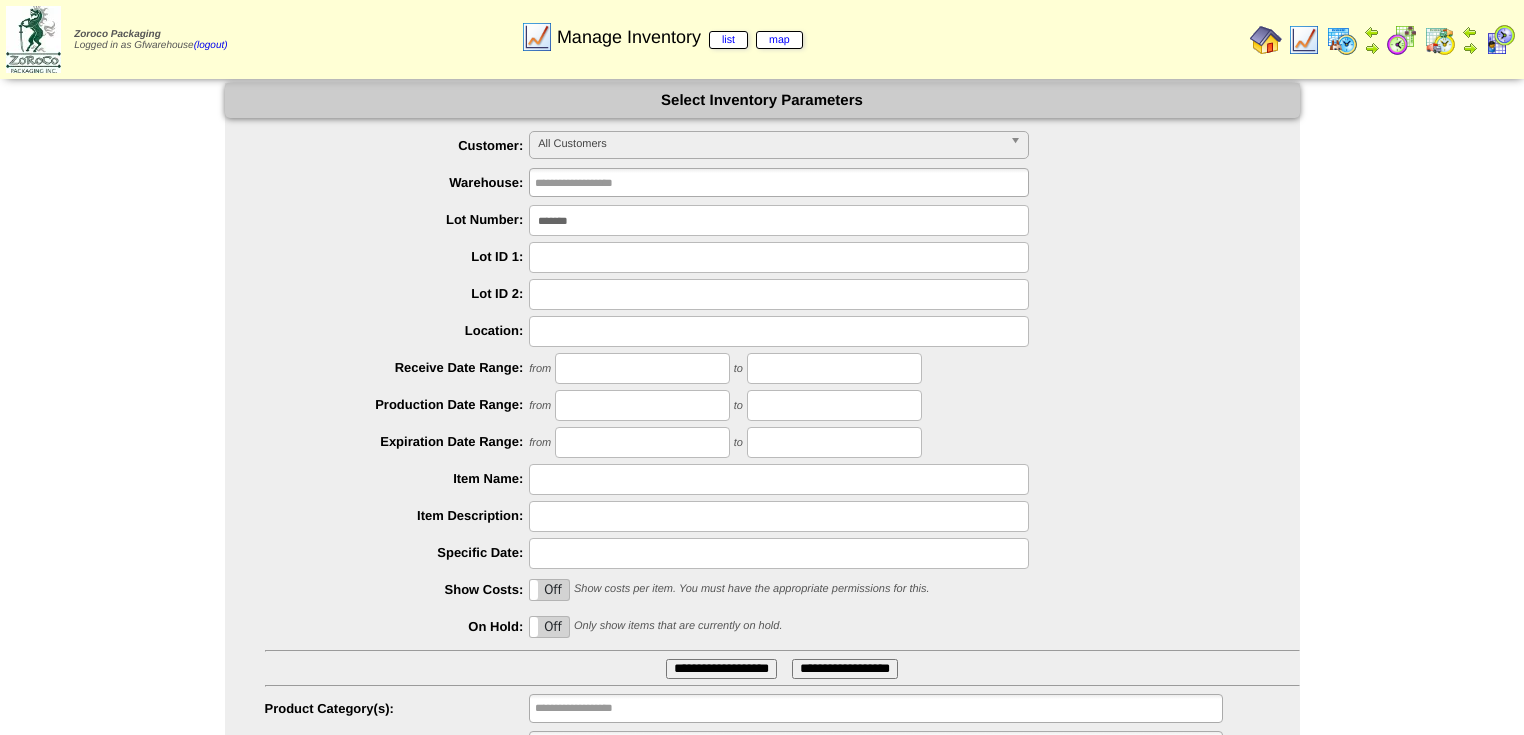 click on "*******" at bounding box center (779, 220) 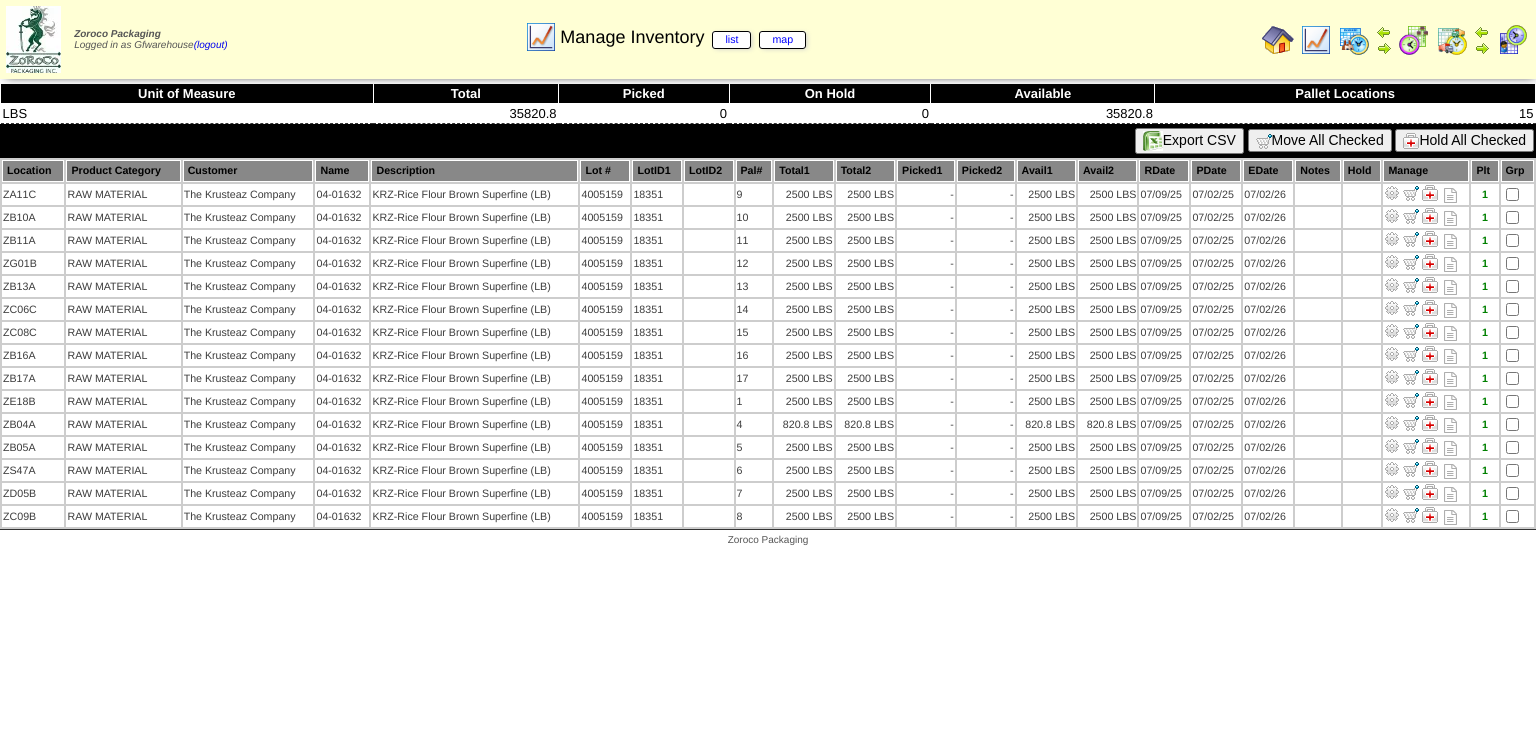 scroll, scrollTop: 0, scrollLeft: 0, axis: both 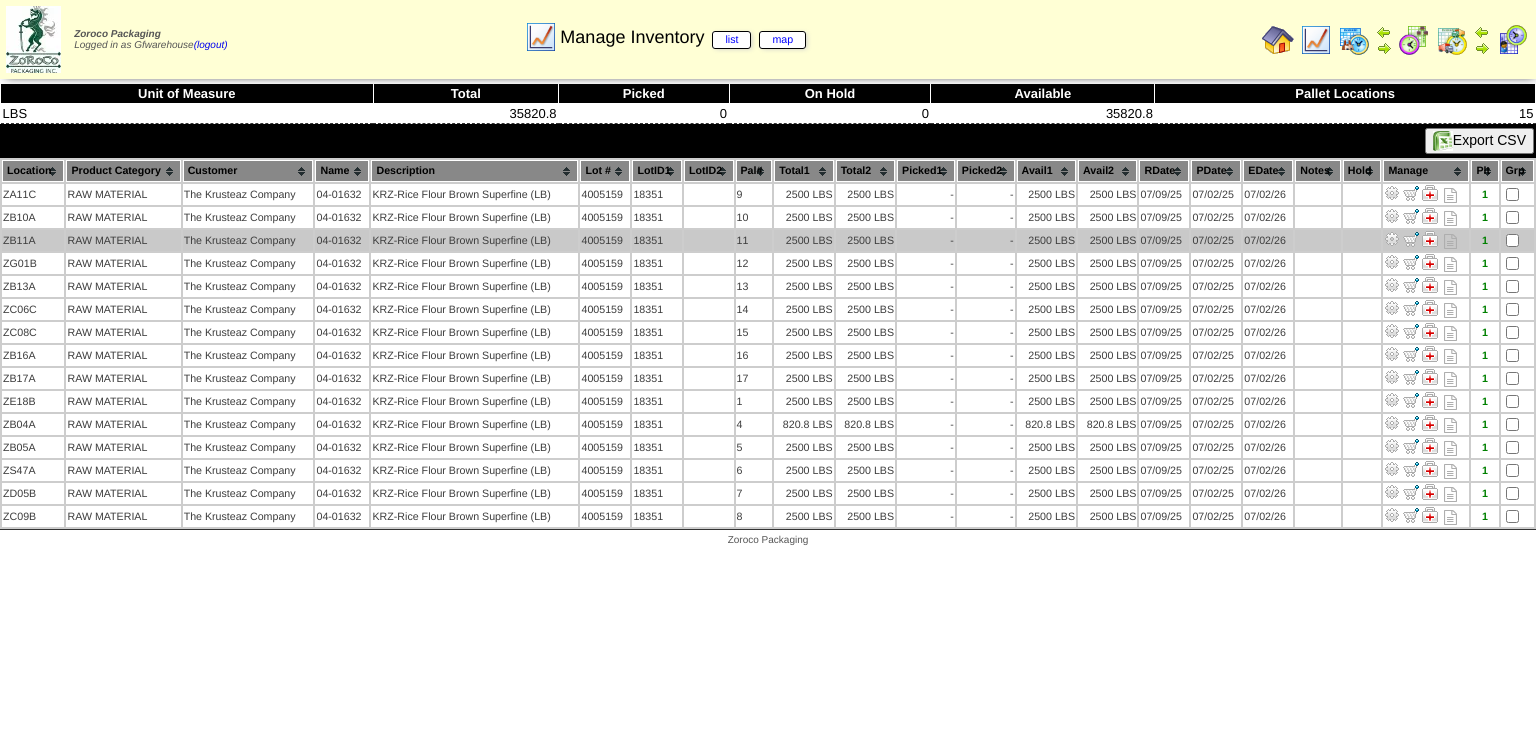 click at bounding box center (1392, 239) 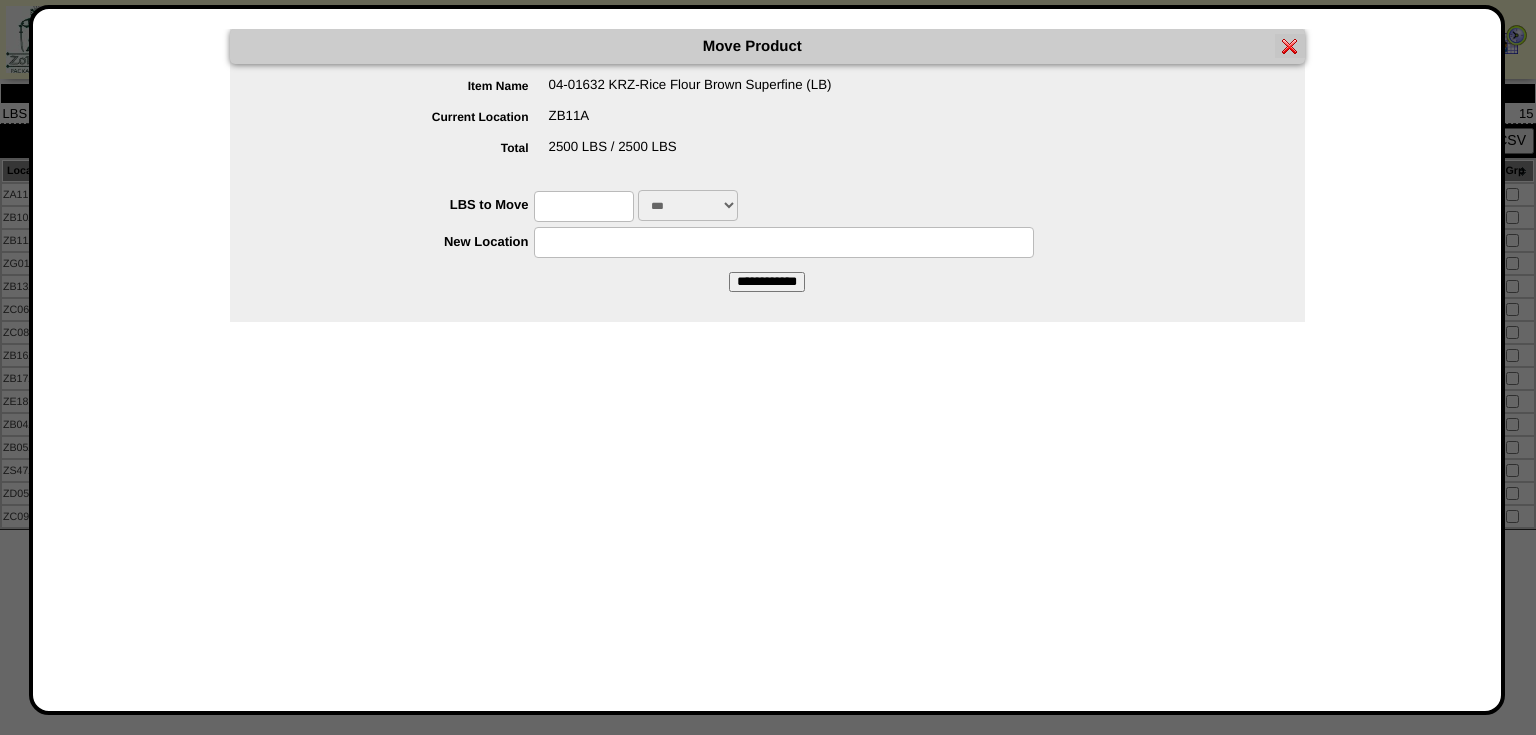 click at bounding box center (584, 206) 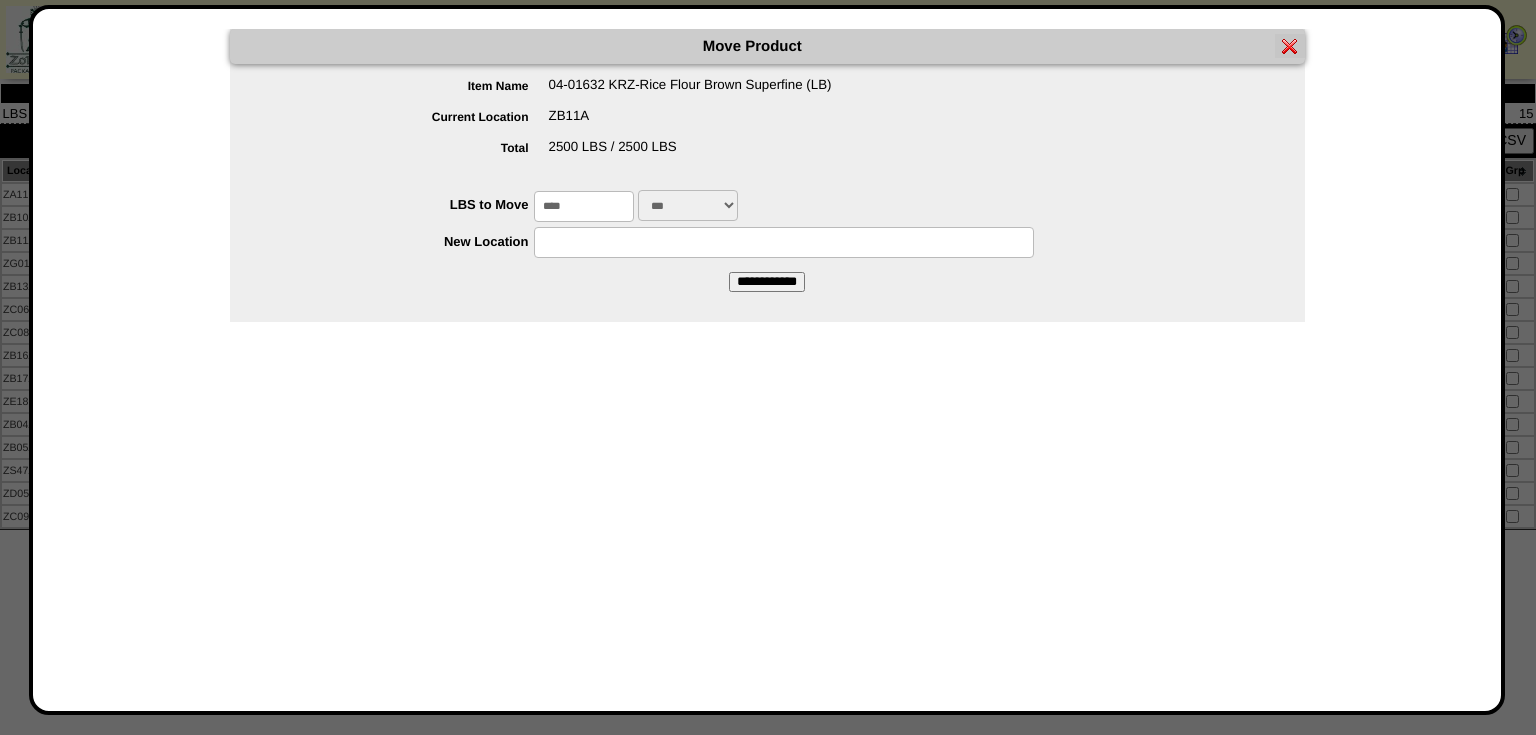 type on "****" 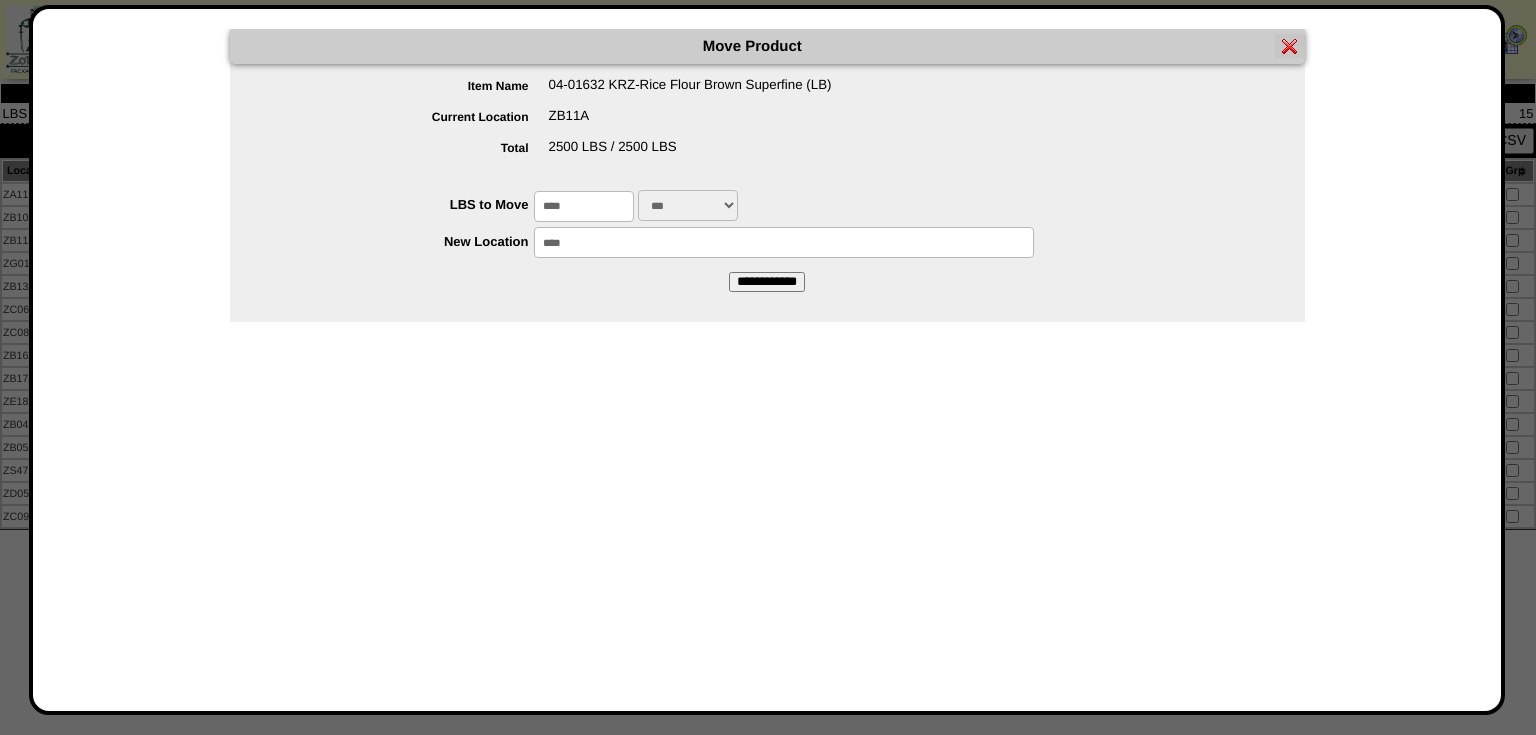 type on "*****" 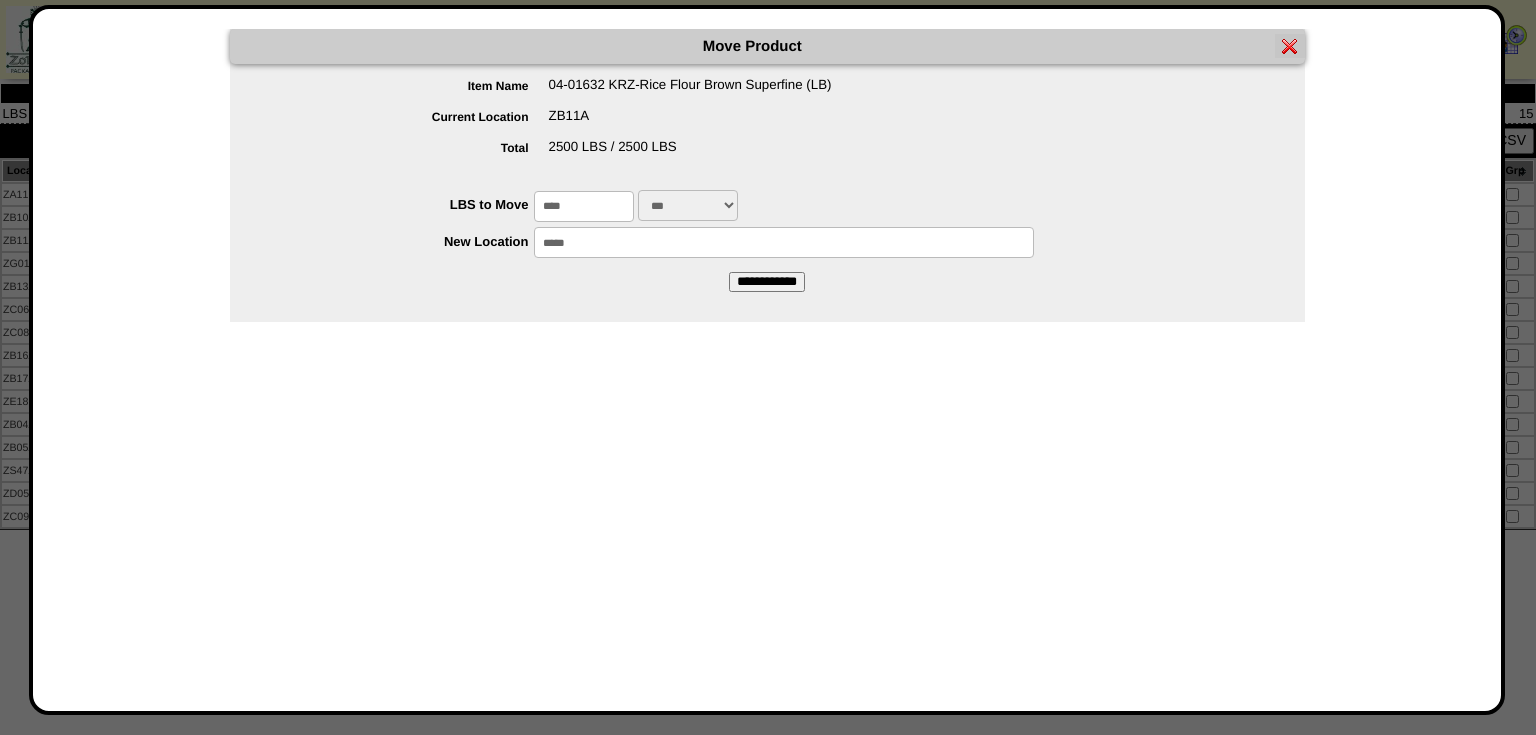 click on "**********" at bounding box center (767, 282) 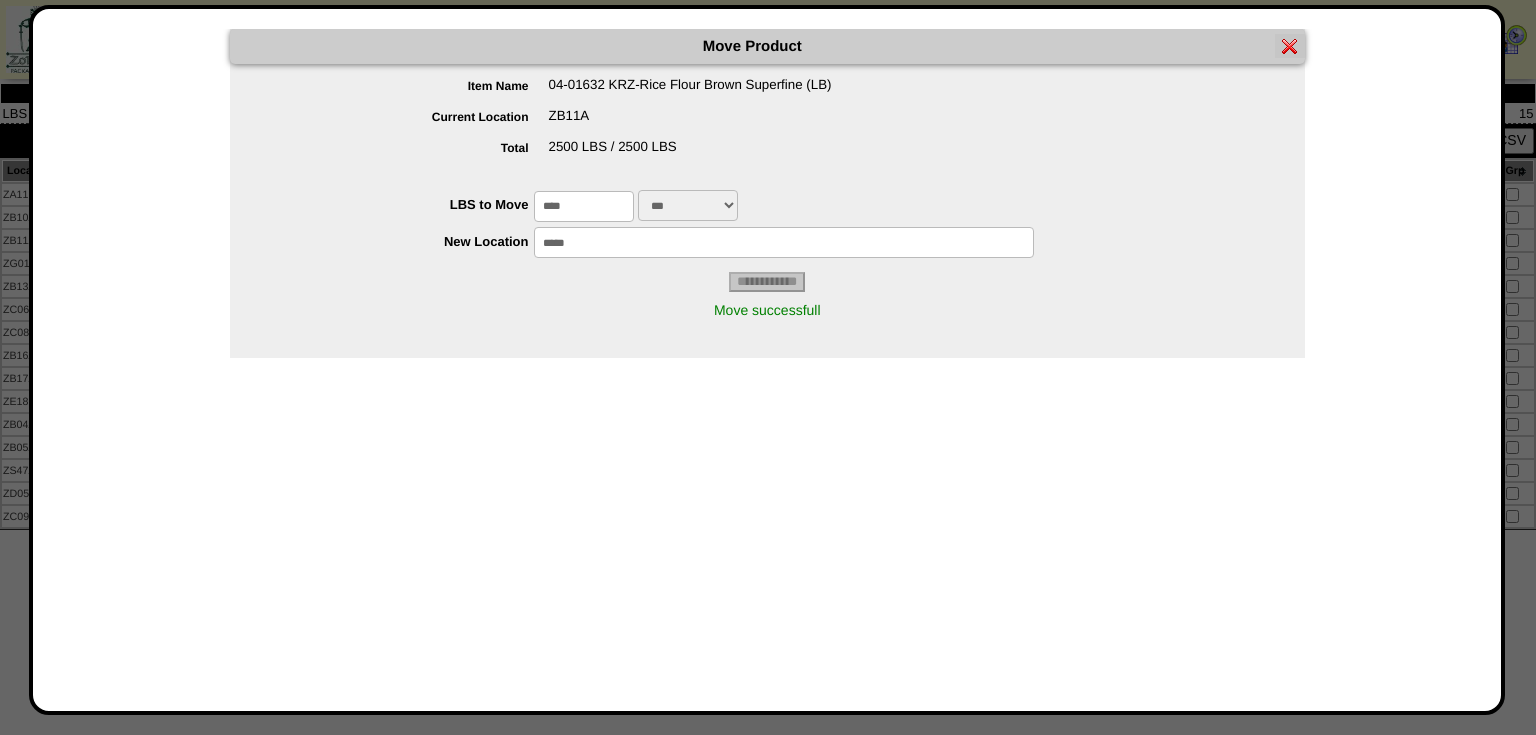 click on "***
***" at bounding box center [688, 205] 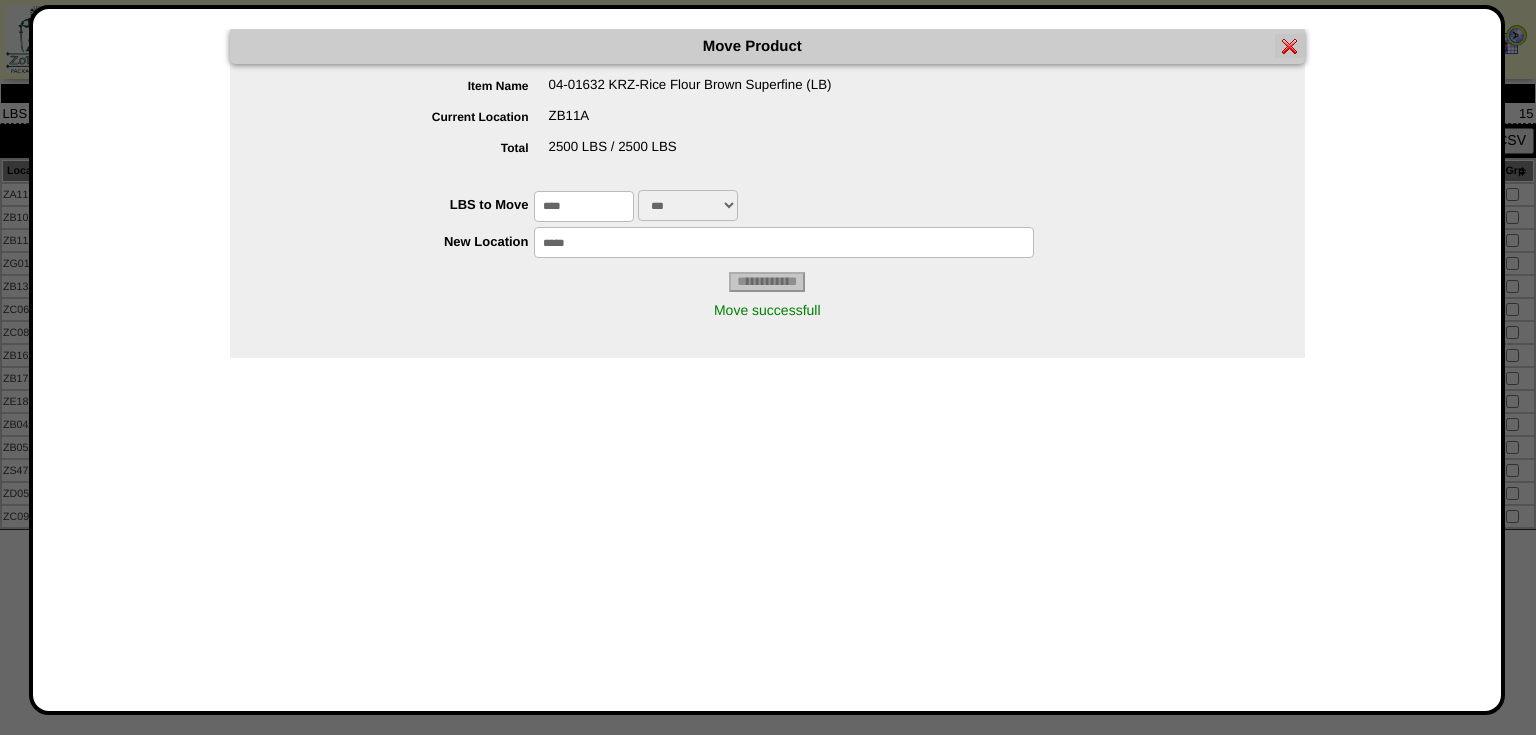 click on "***
***" at bounding box center [688, 205] 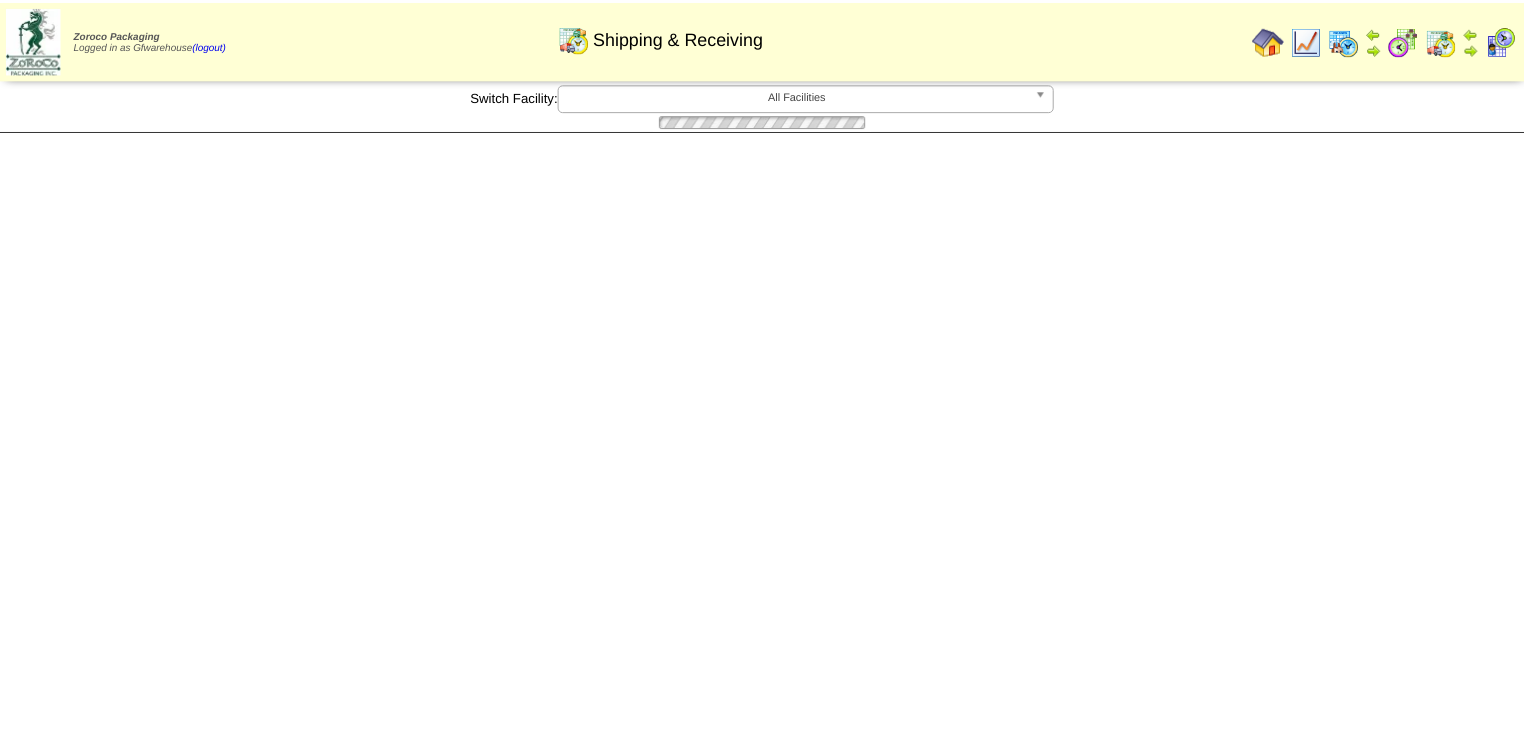 scroll, scrollTop: 0, scrollLeft: 0, axis: both 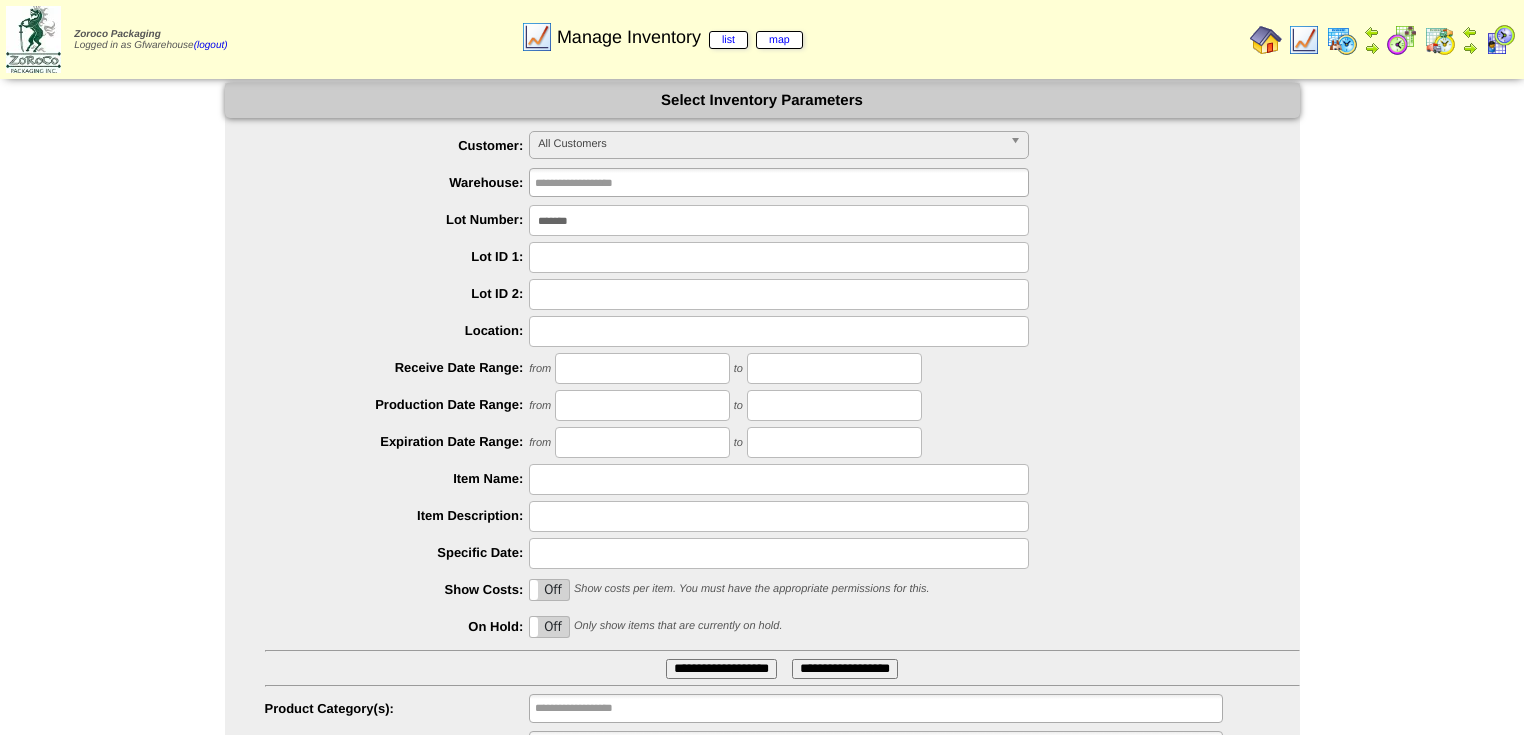 click on "*******" at bounding box center (779, 220) 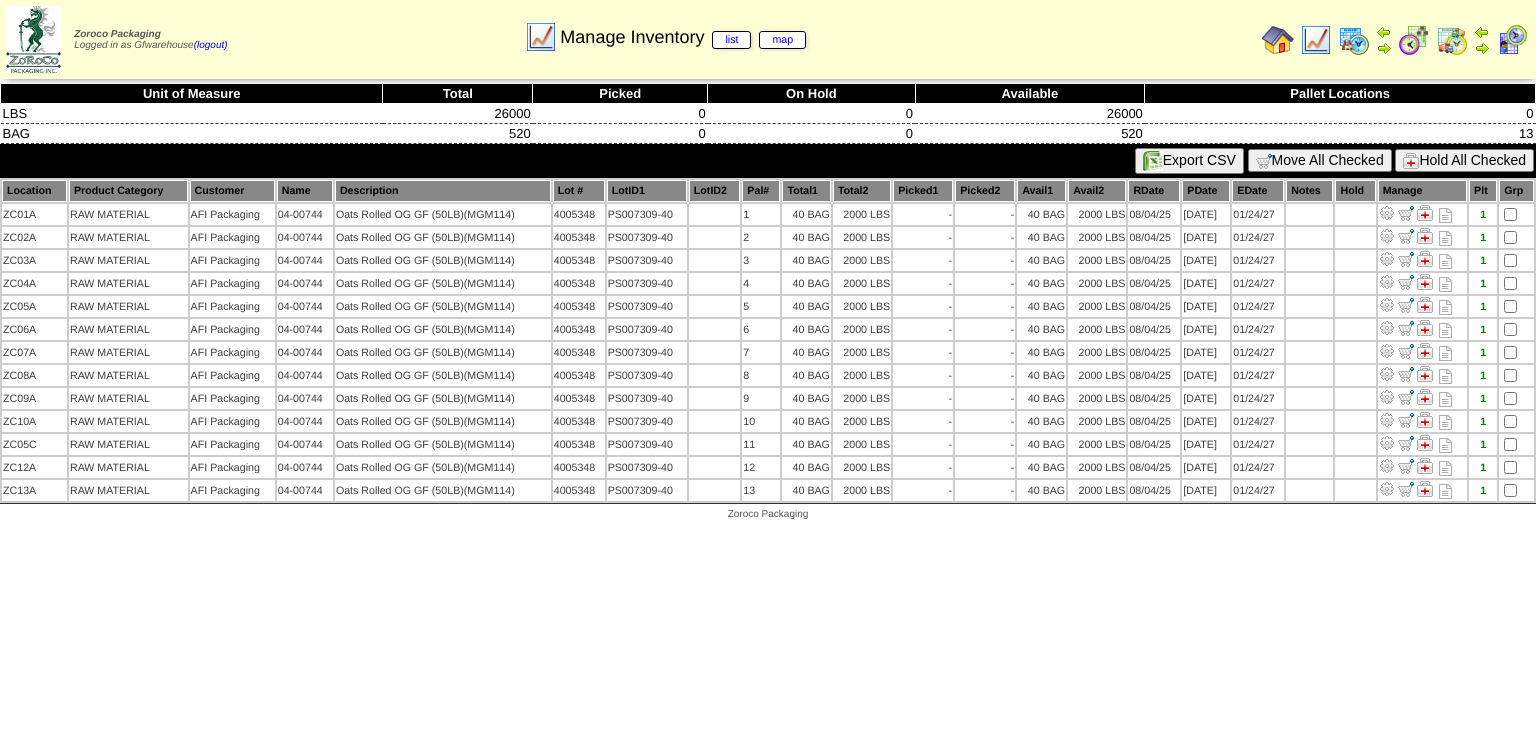 scroll, scrollTop: 0, scrollLeft: 0, axis: both 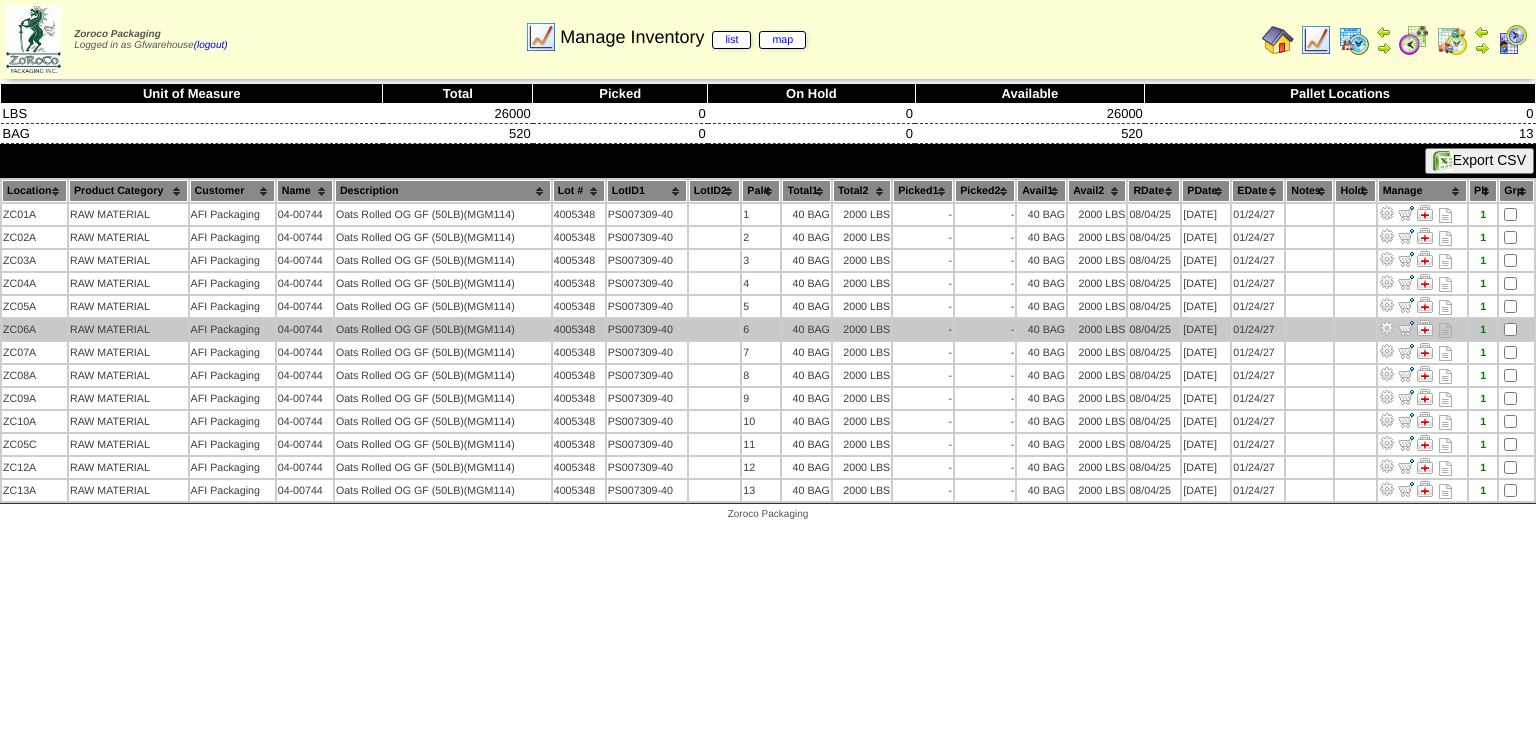 click at bounding box center [1387, 328] 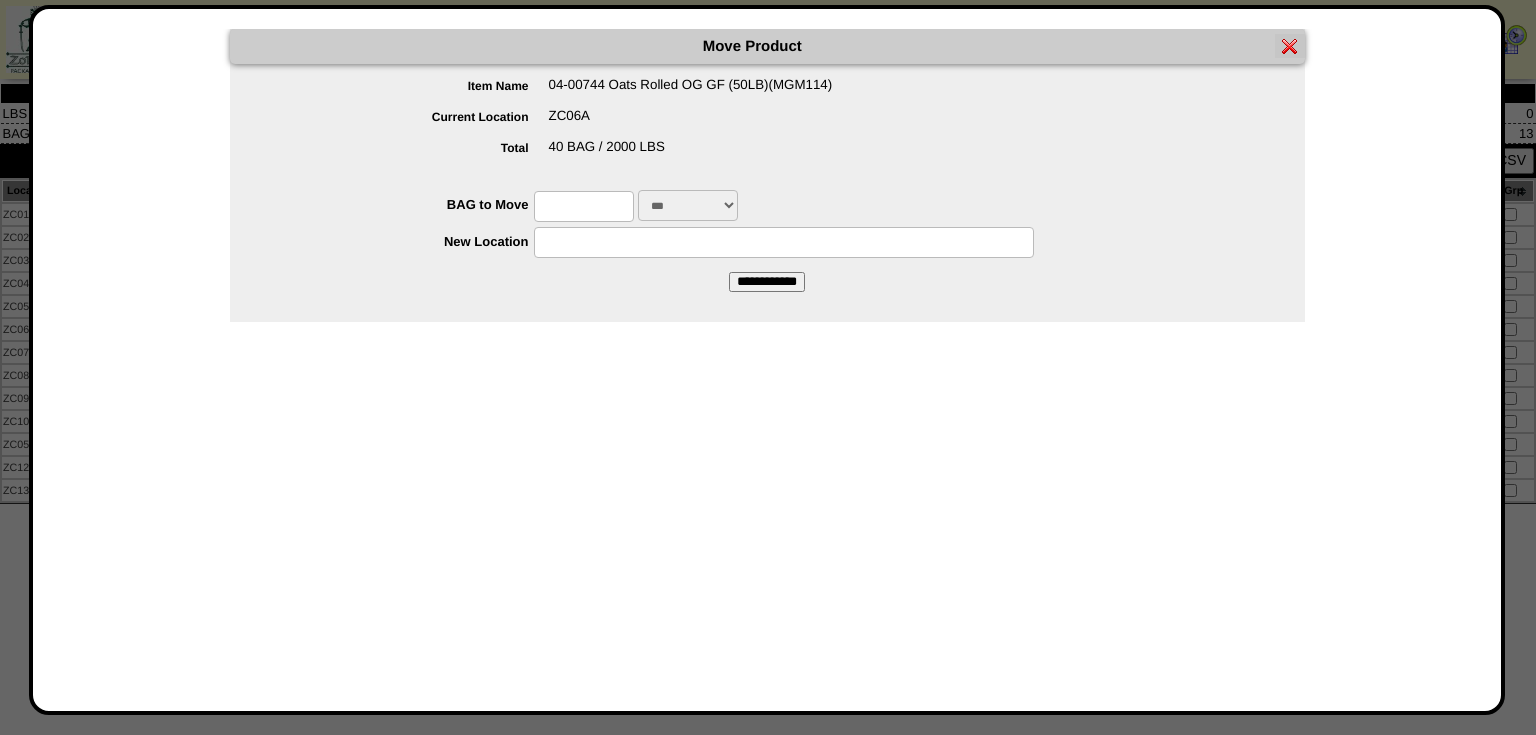 click at bounding box center [584, 206] 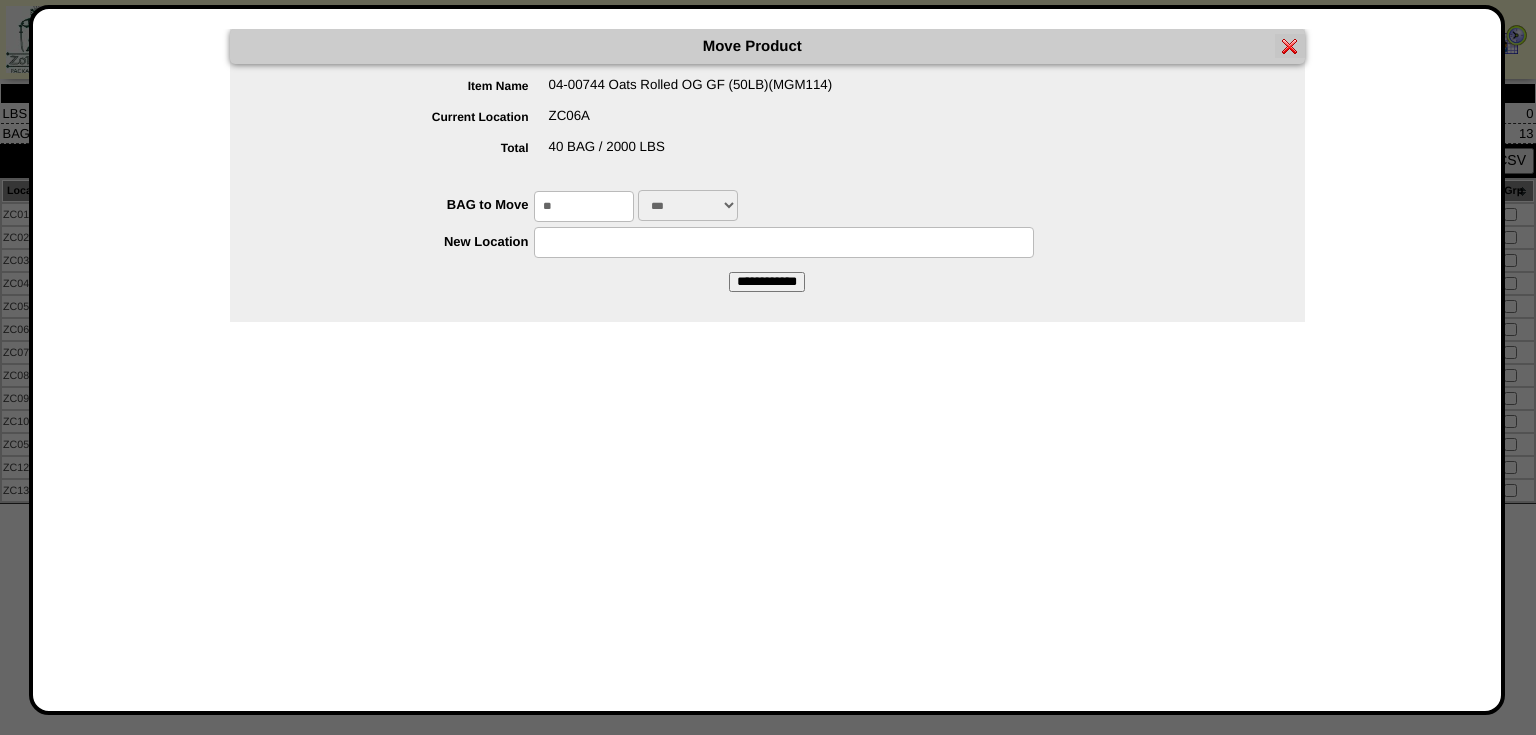 type on "**" 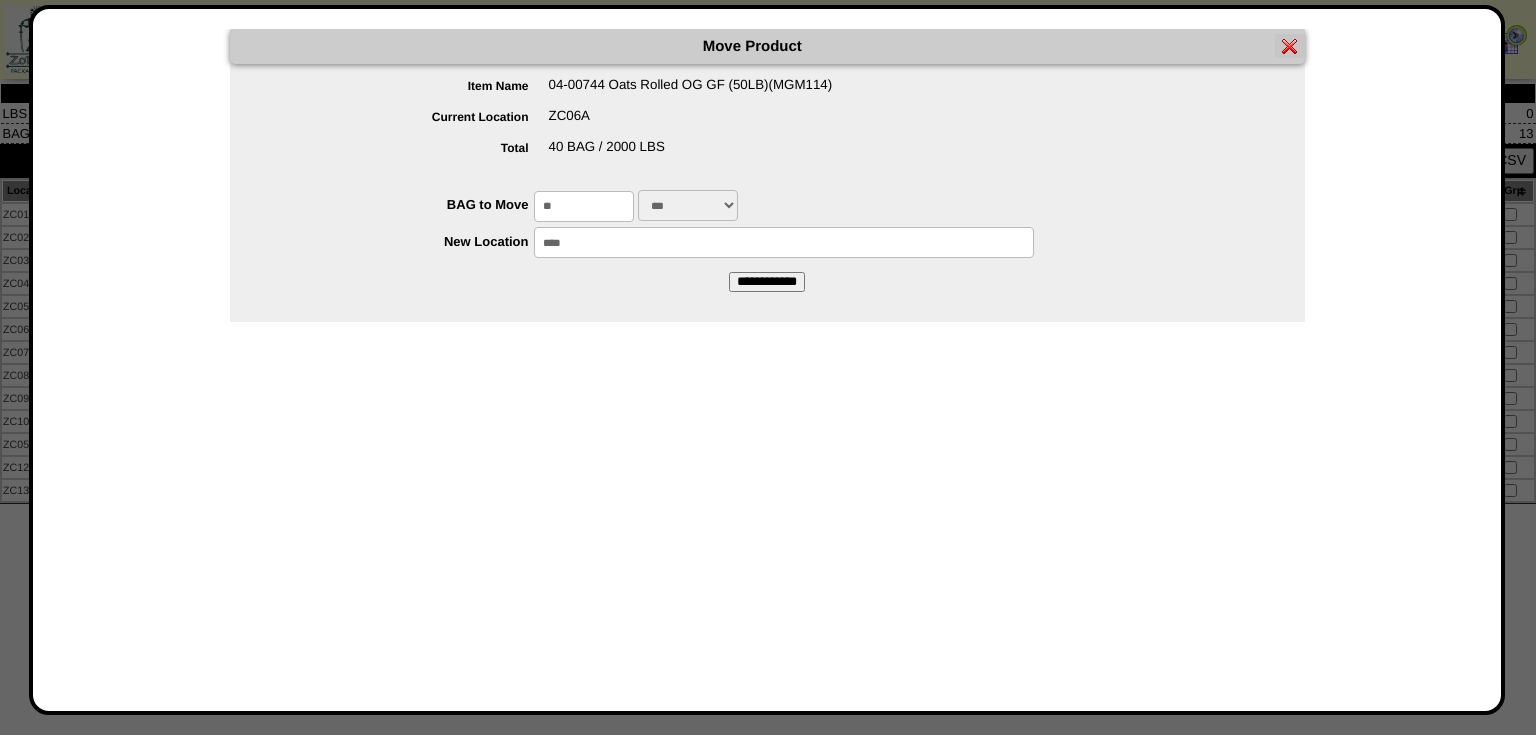 drag, startPoint x: 753, startPoint y: 284, endPoint x: 831, endPoint y: 91, distance: 208.1658 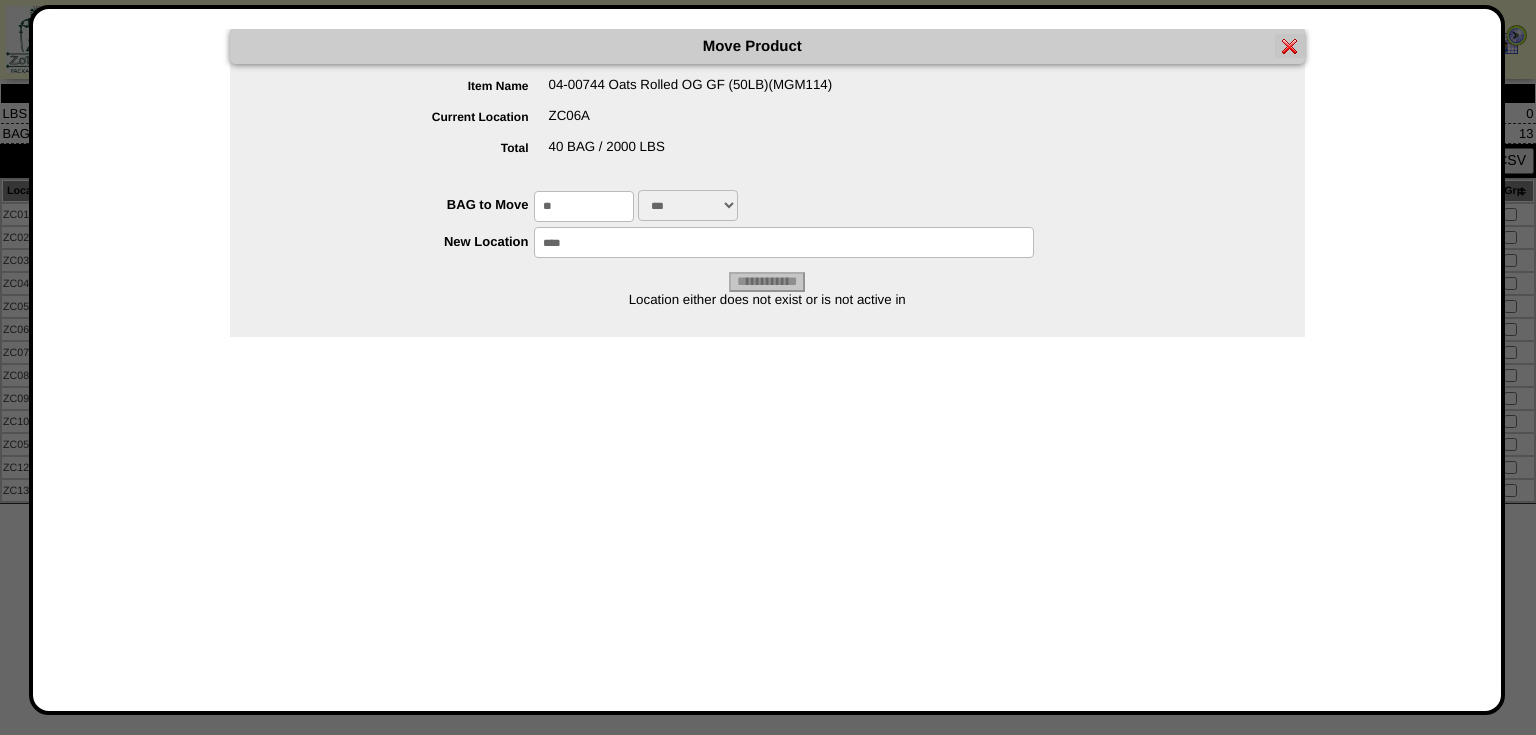 click on "****" at bounding box center (784, 242) 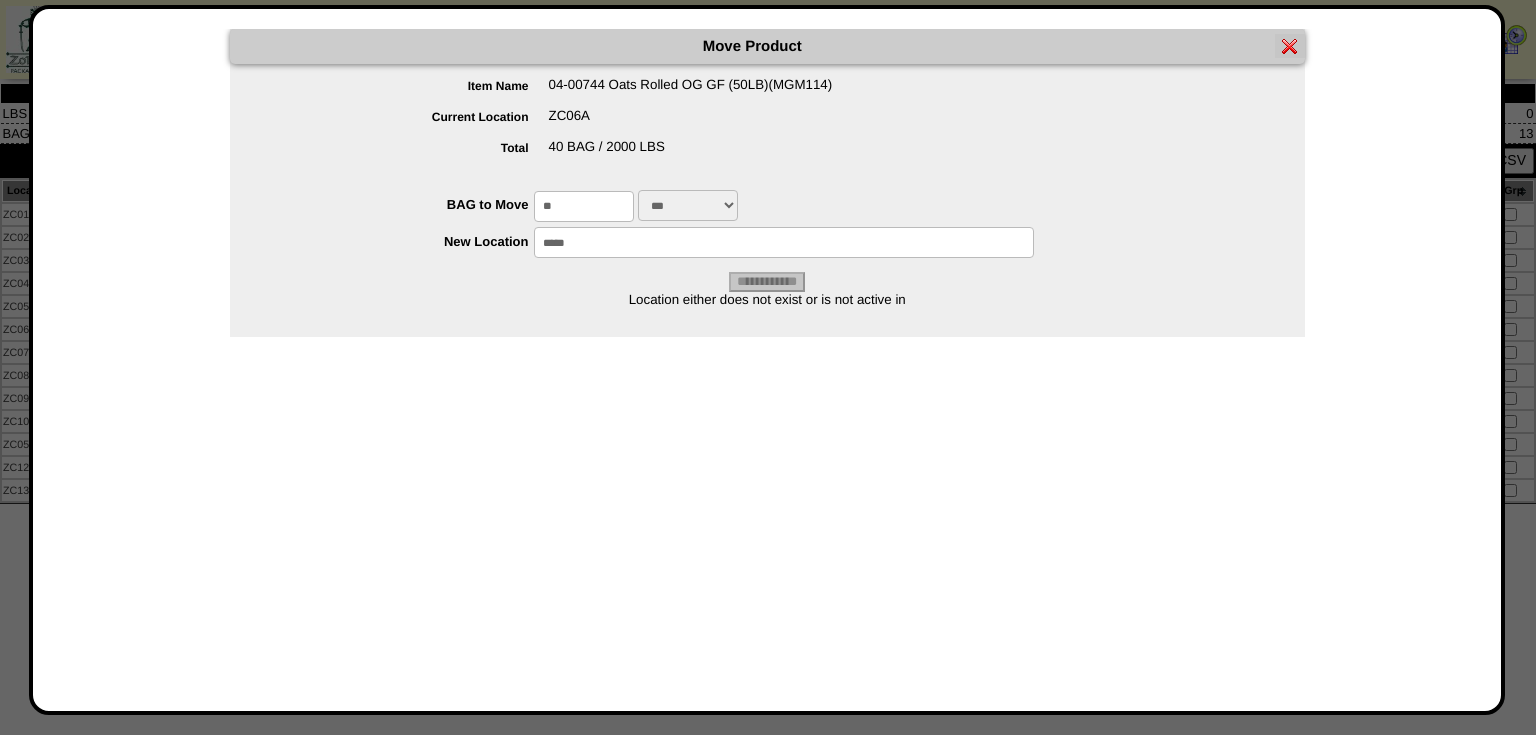 click on "*****" at bounding box center [784, 242] 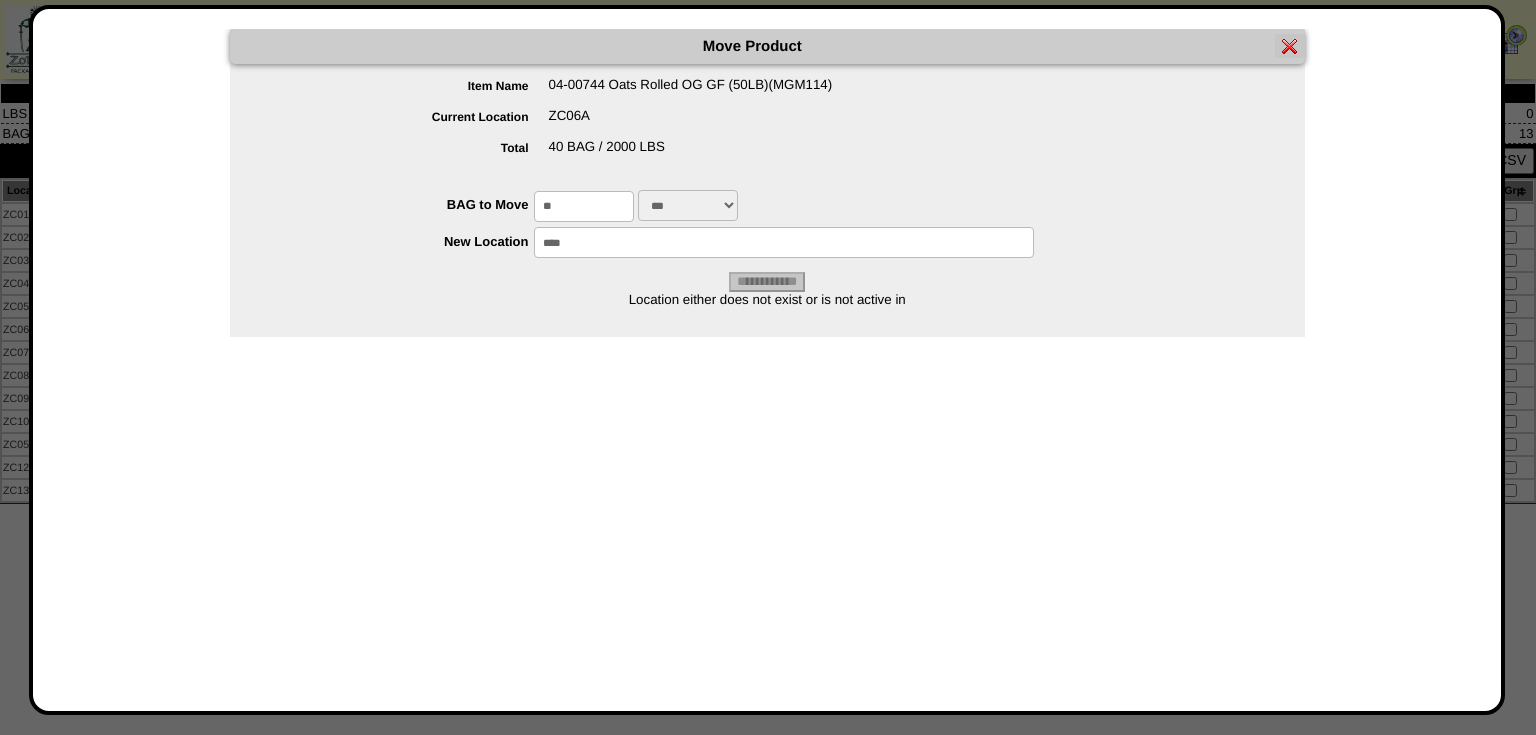 type on "*****" 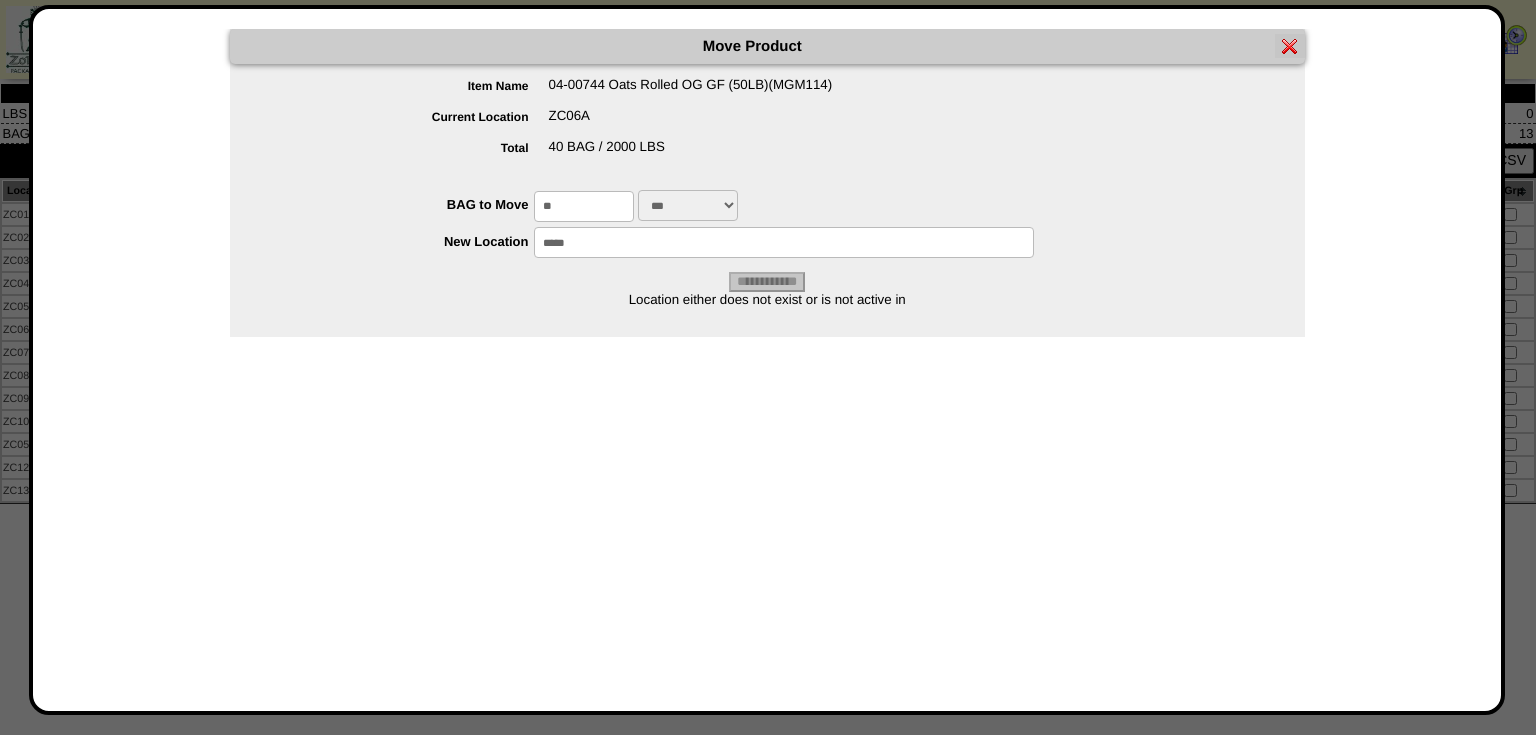 click on "*****" at bounding box center (784, 242) 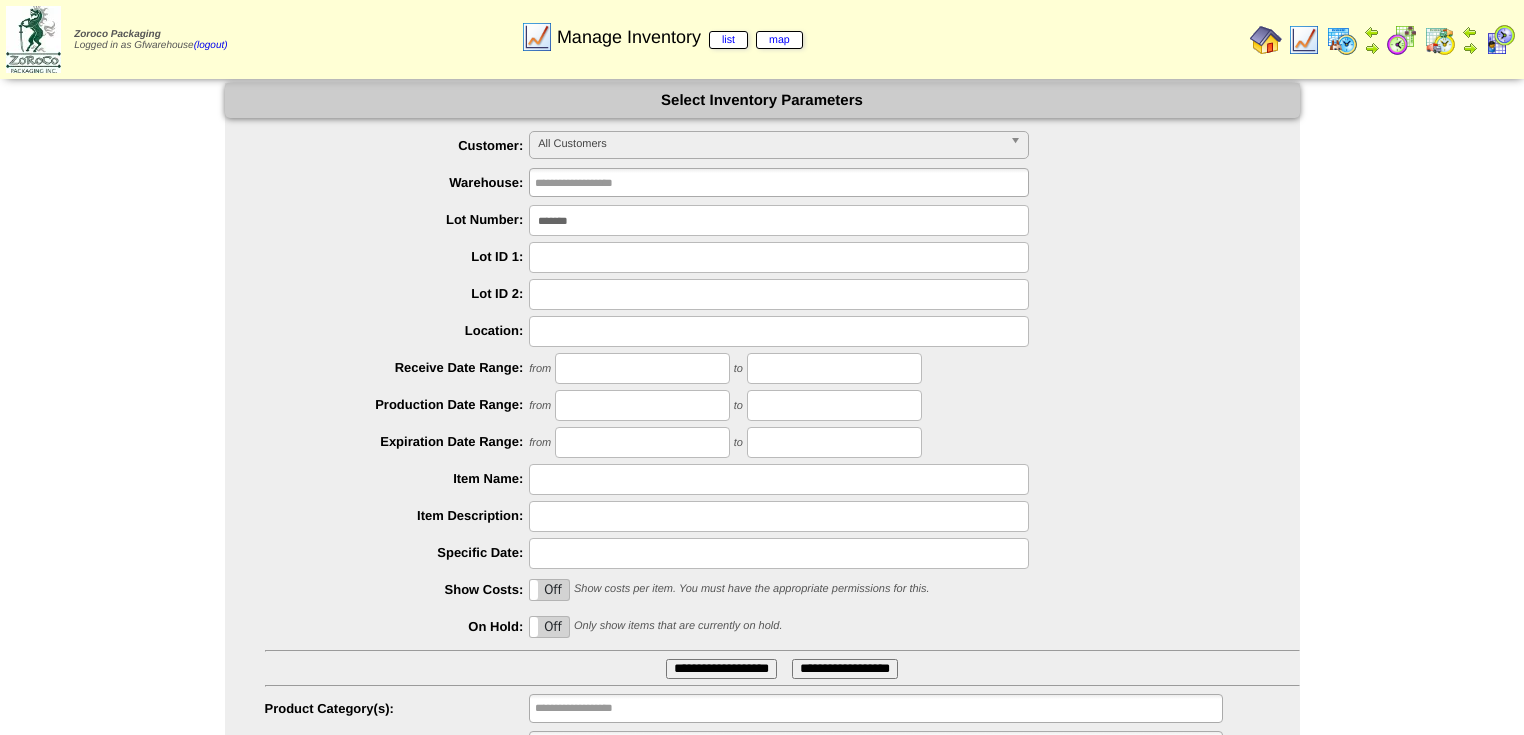 scroll, scrollTop: 0, scrollLeft: 0, axis: both 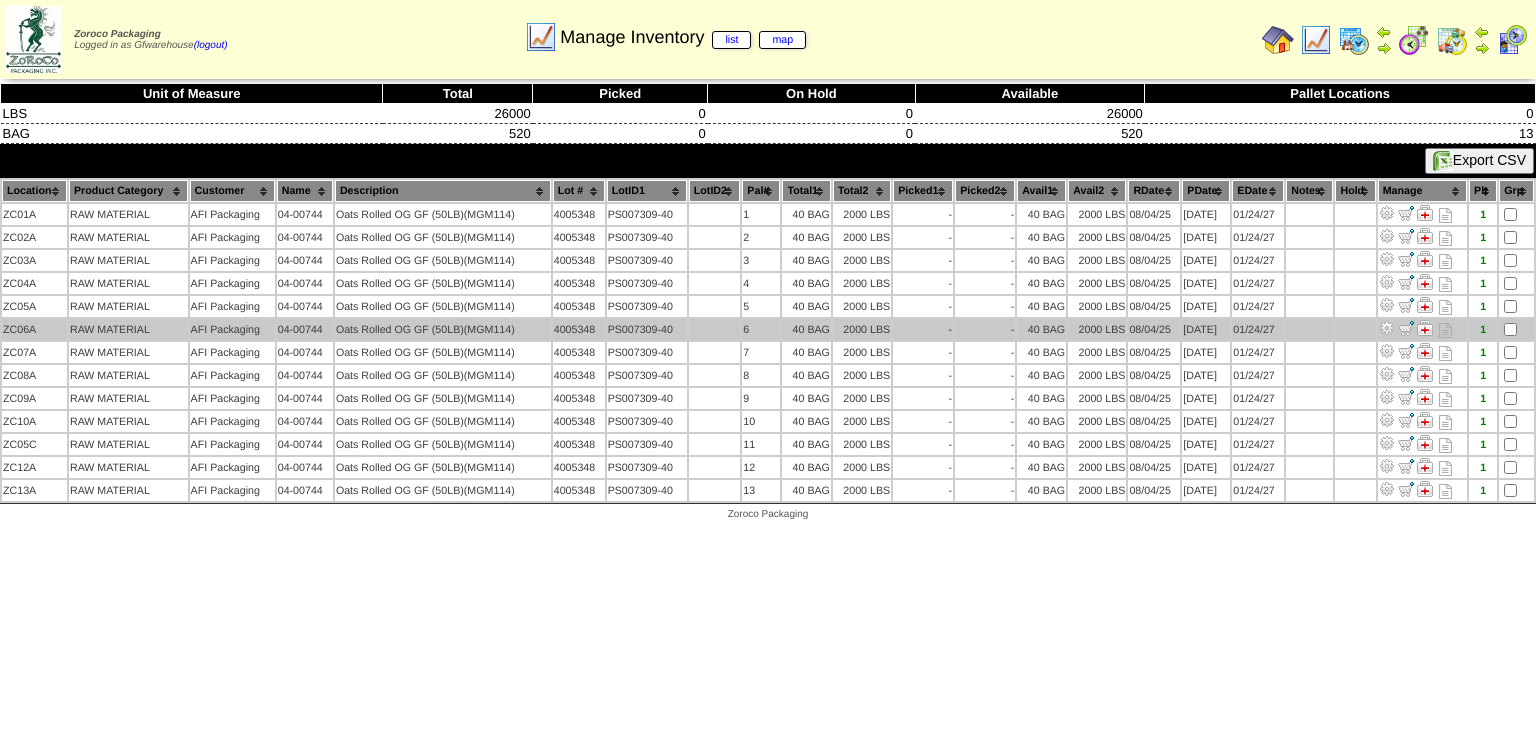 click at bounding box center [1387, 328] 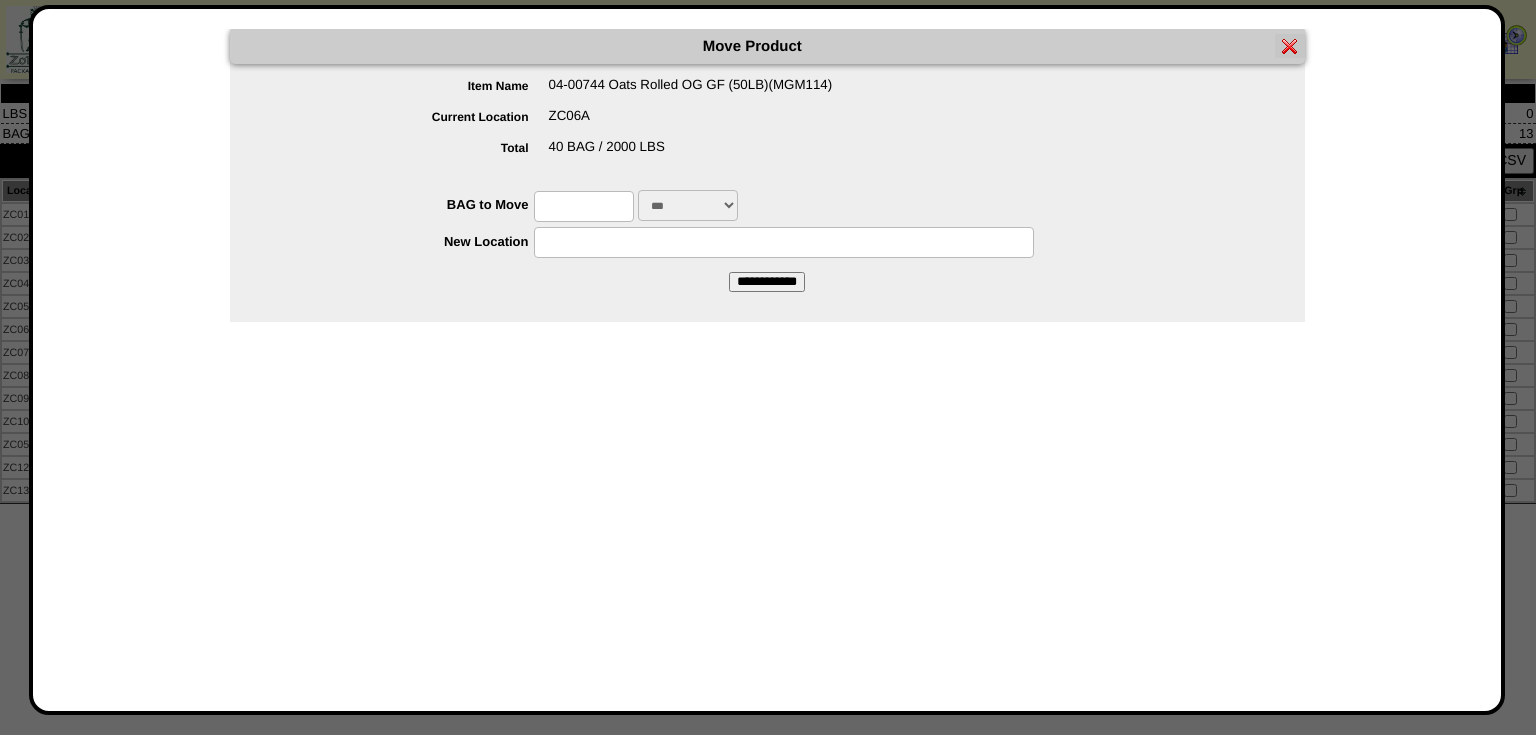 click at bounding box center (584, 206) 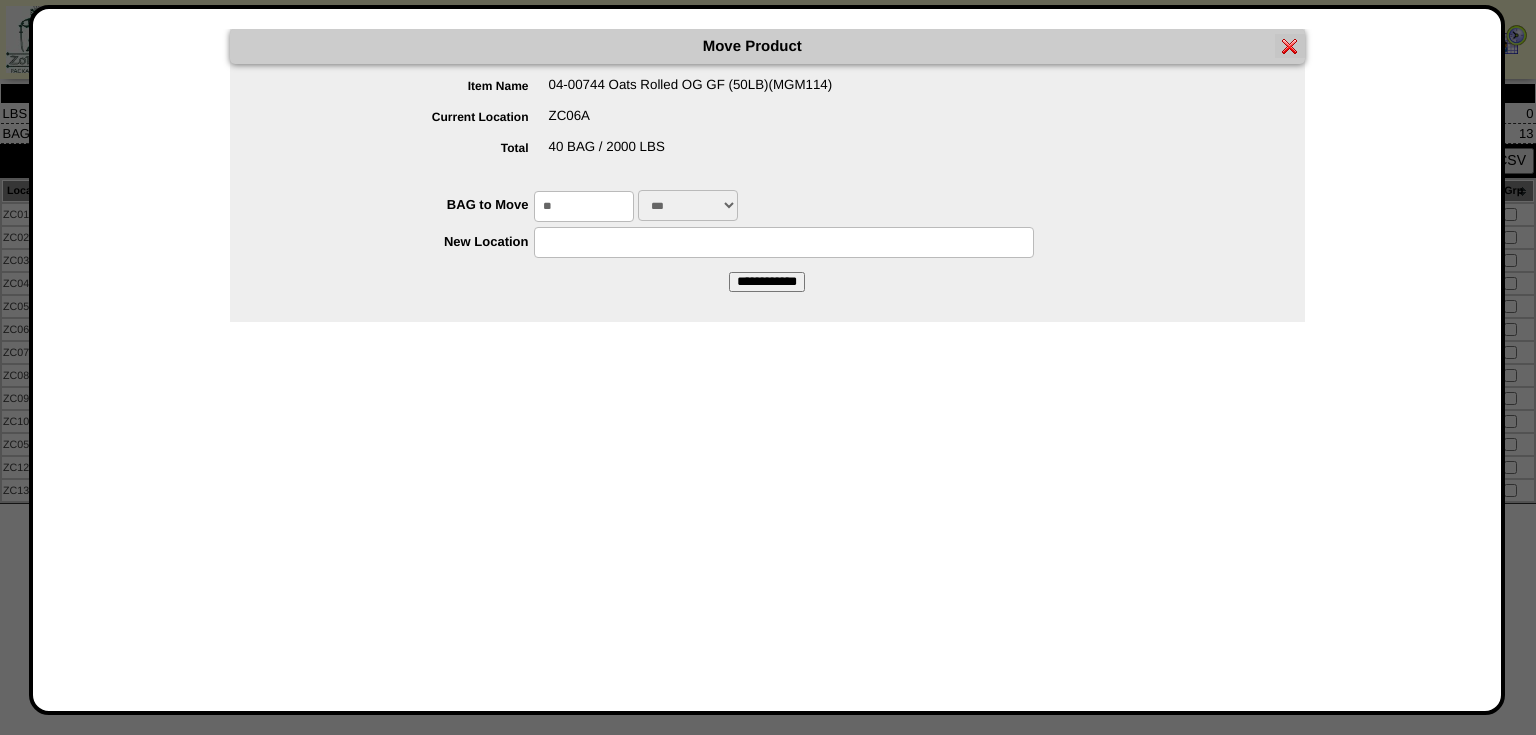 click at bounding box center (784, 242) 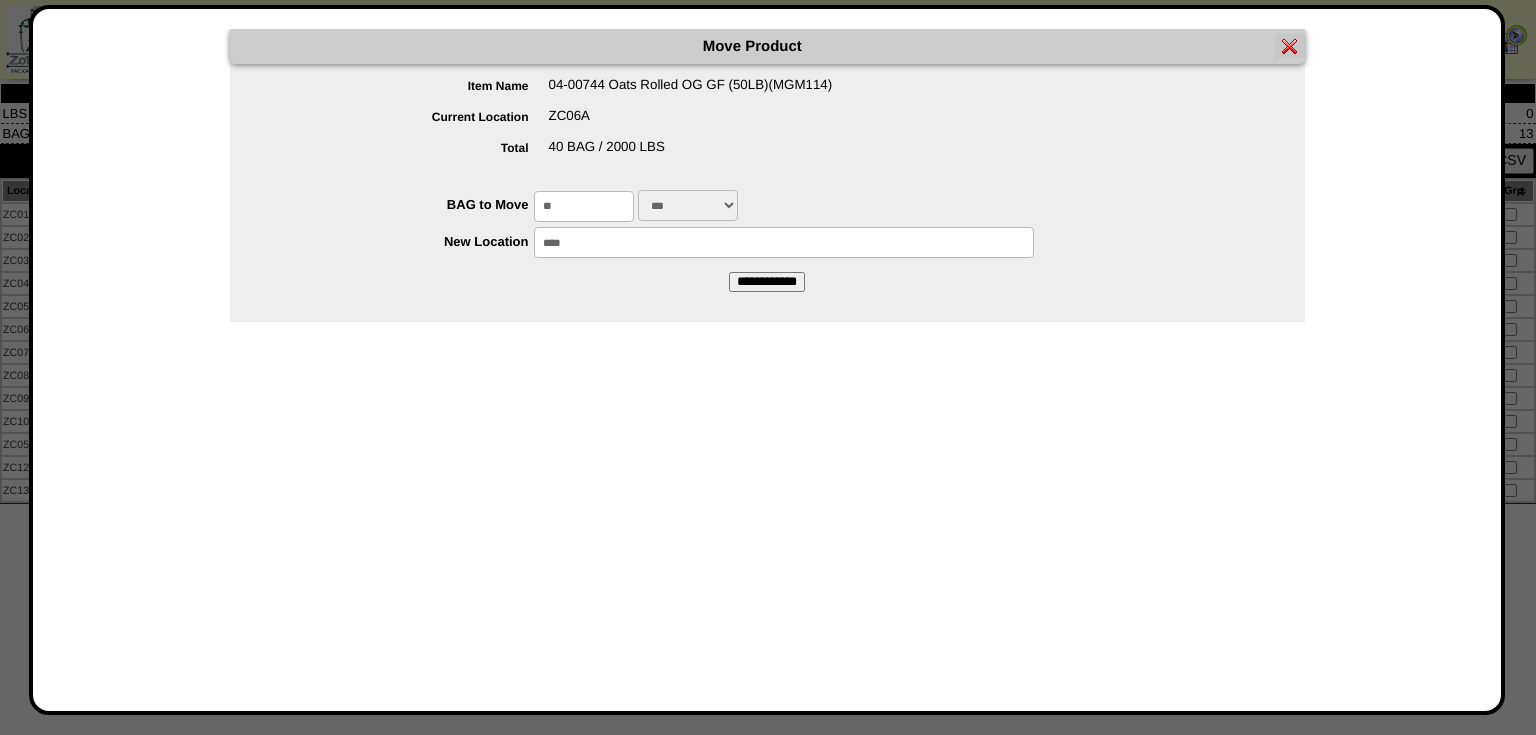 type on "*****" 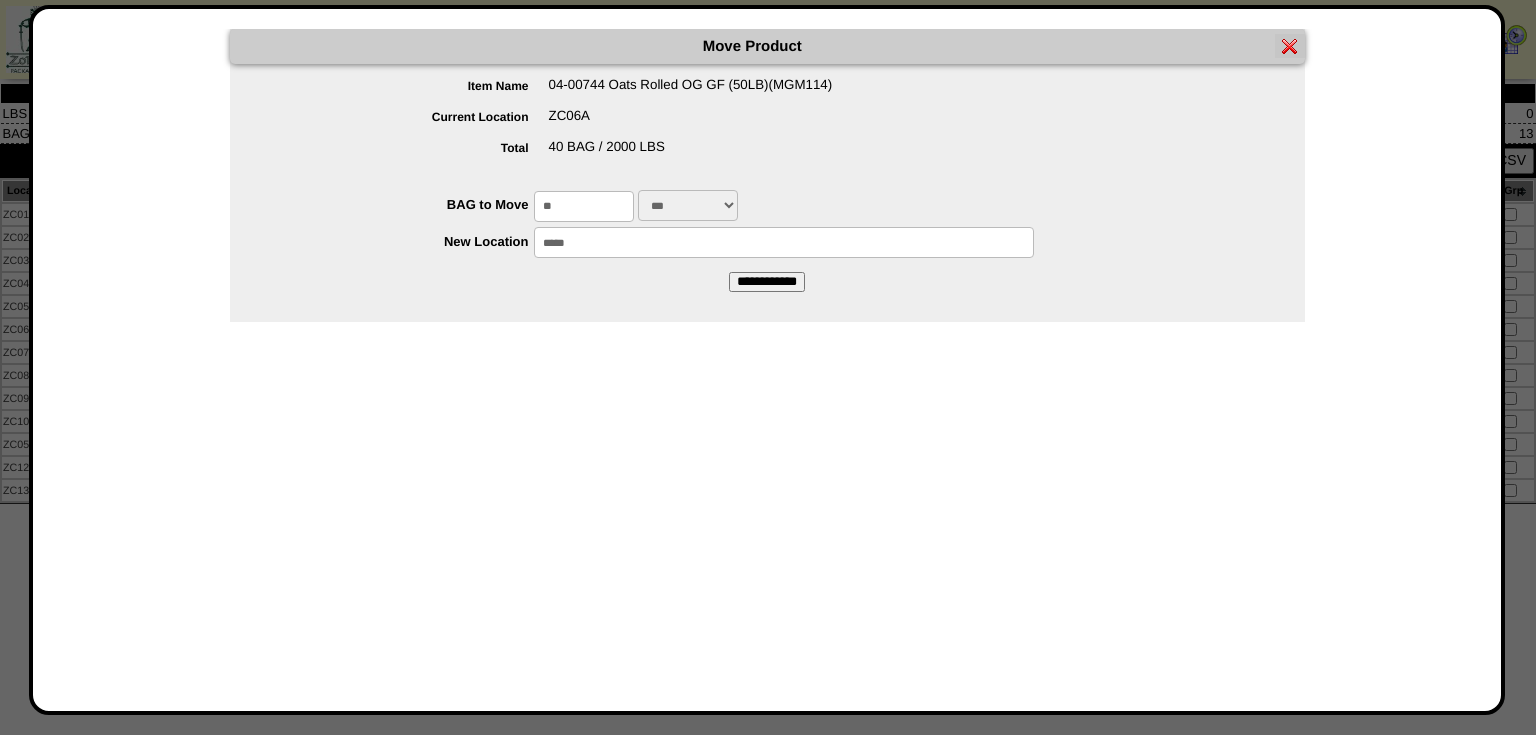 click on "**********" at bounding box center (767, 282) 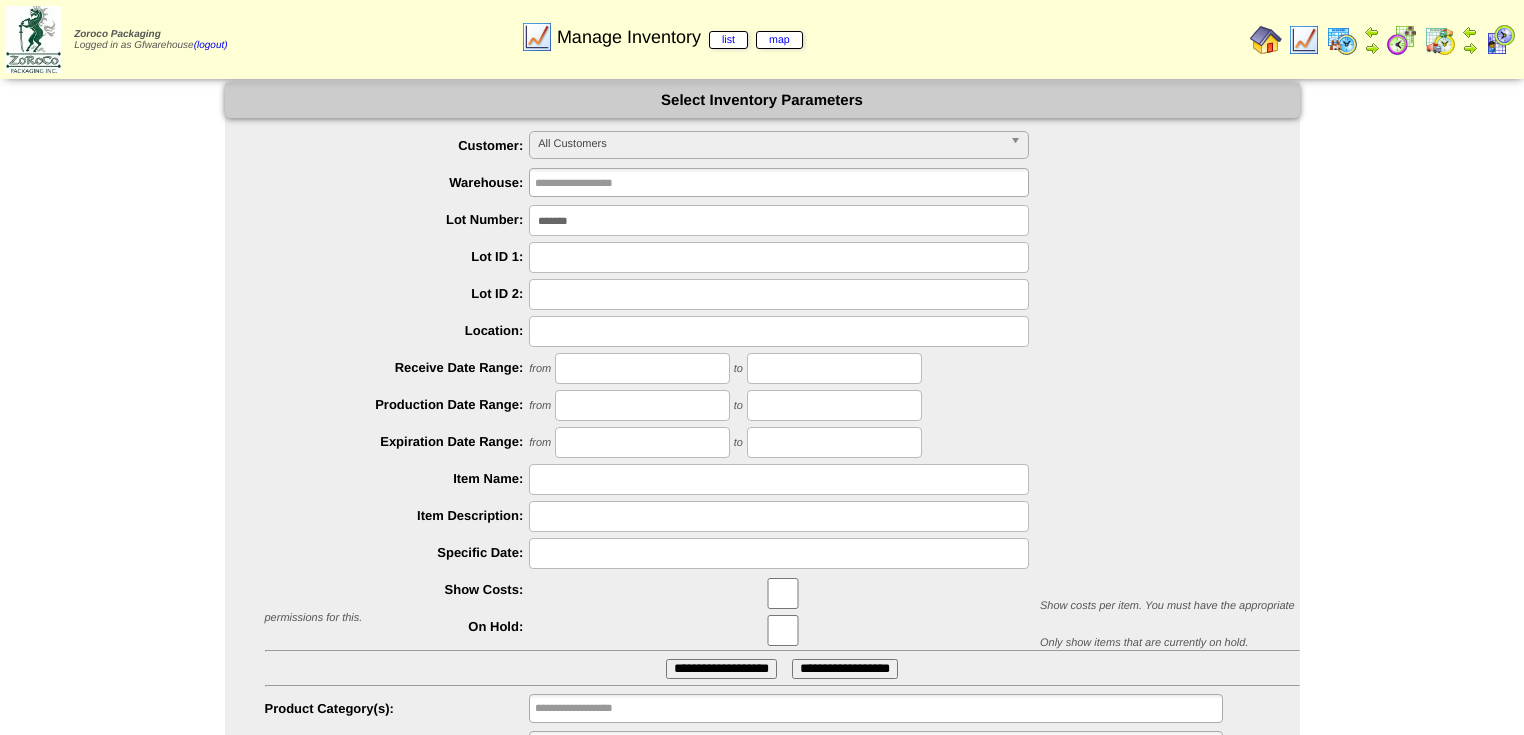 scroll, scrollTop: 0, scrollLeft: 0, axis: both 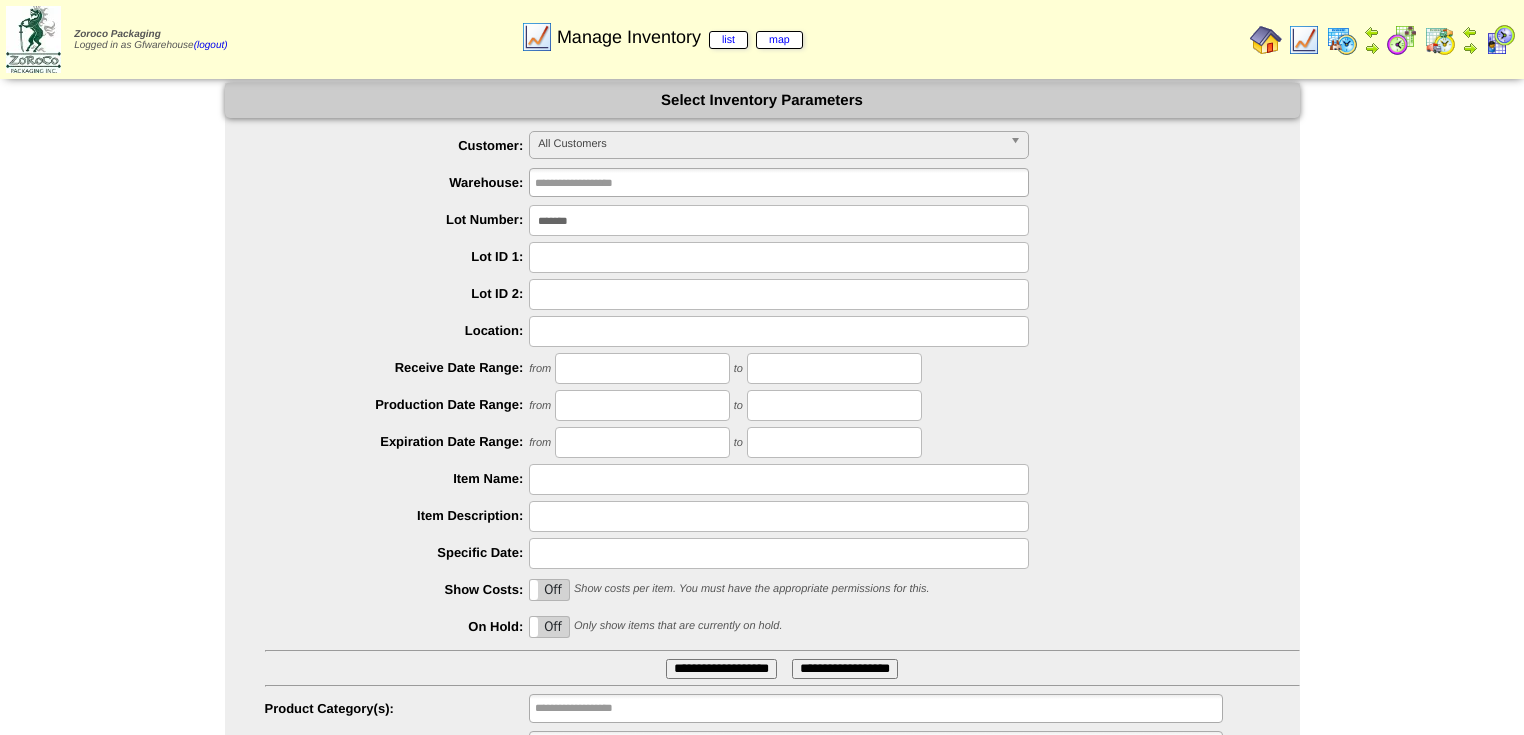 click on "*******" at bounding box center [779, 220] 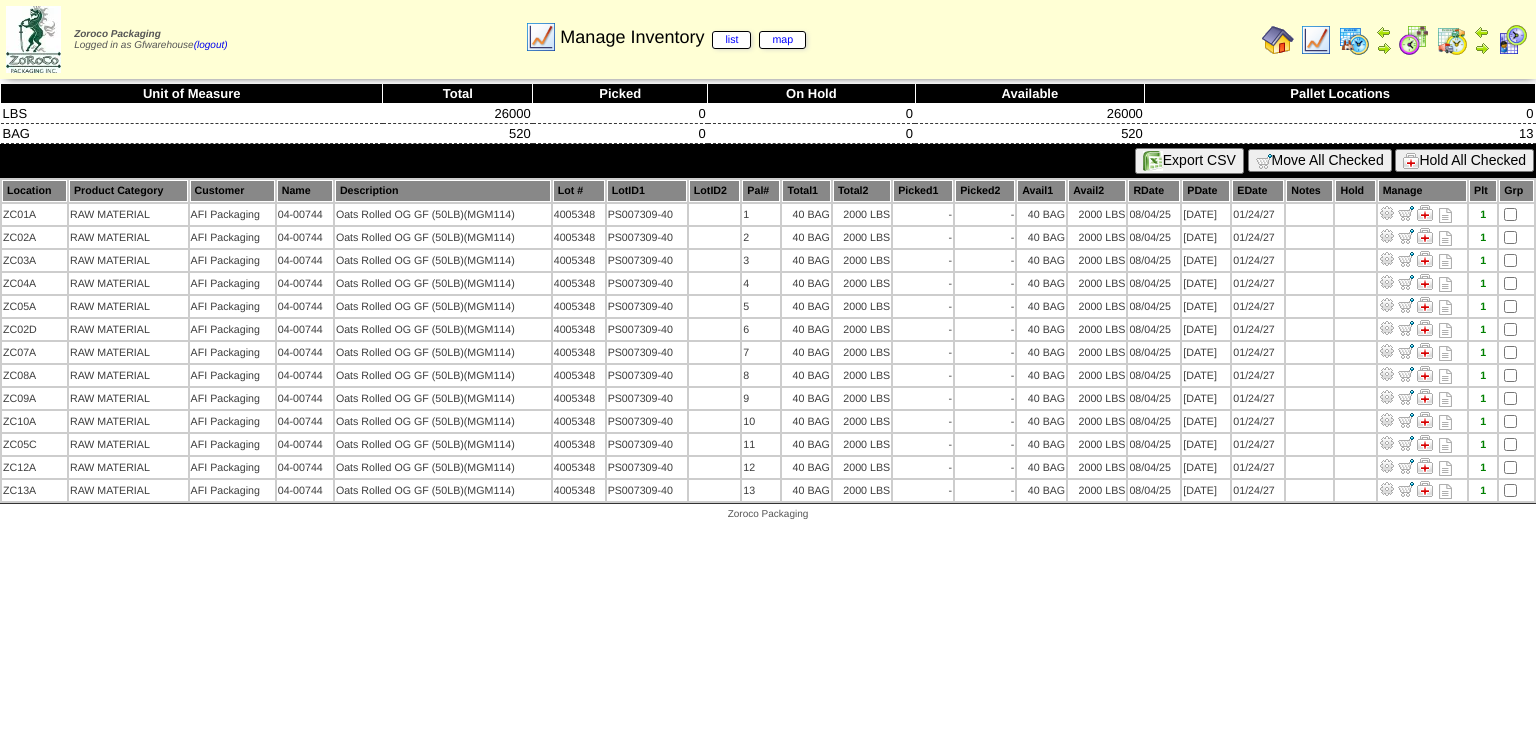 scroll, scrollTop: 0, scrollLeft: 0, axis: both 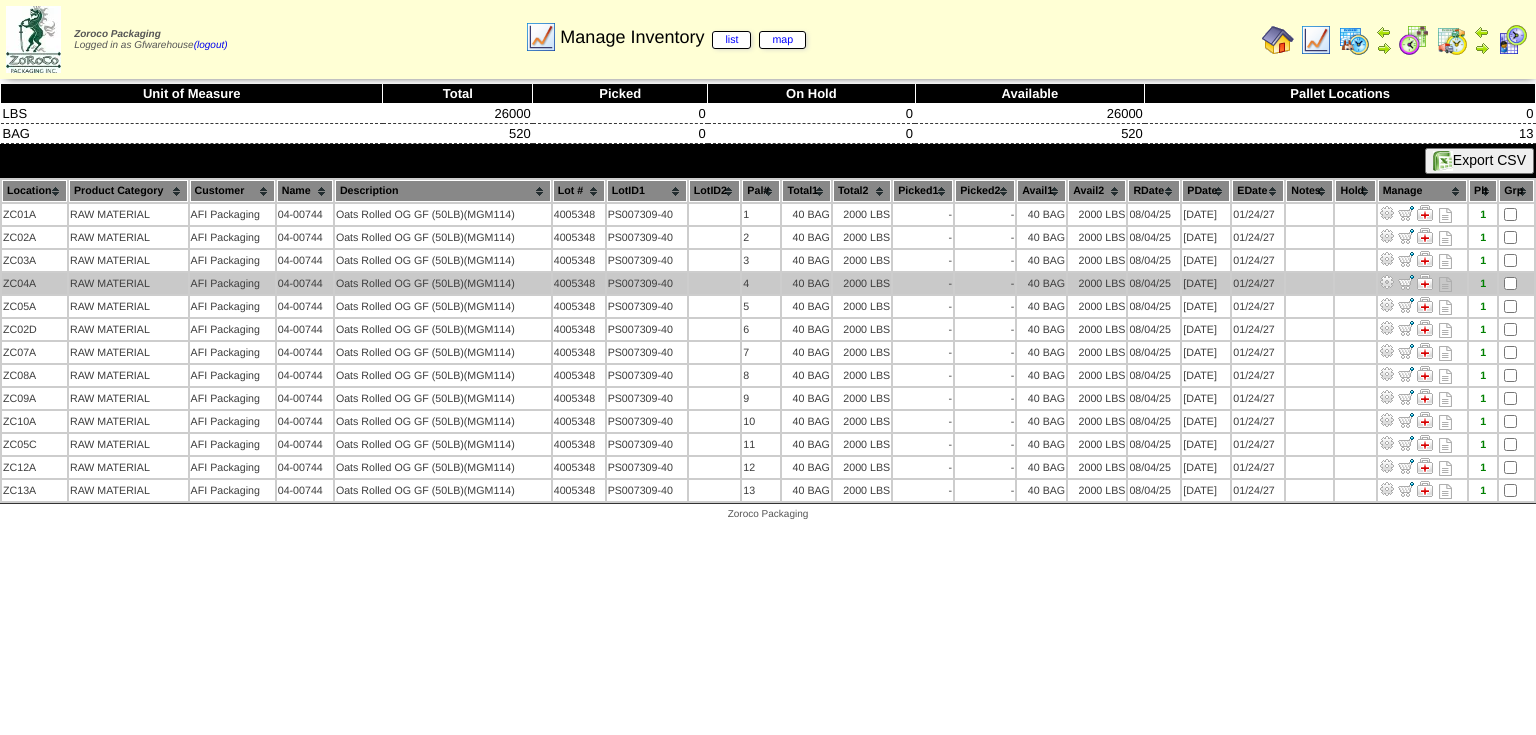 click at bounding box center [1387, 282] 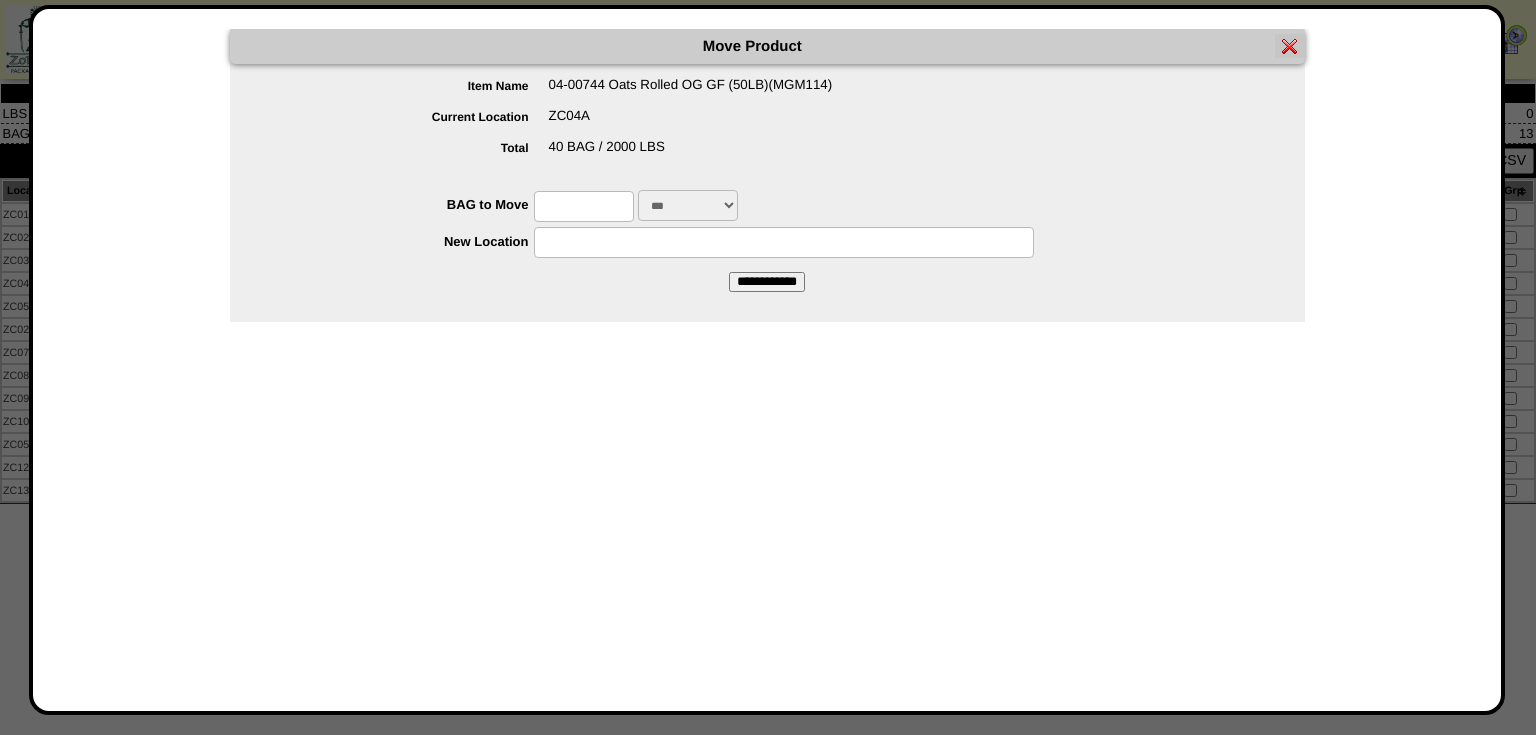 click at bounding box center (584, 206) 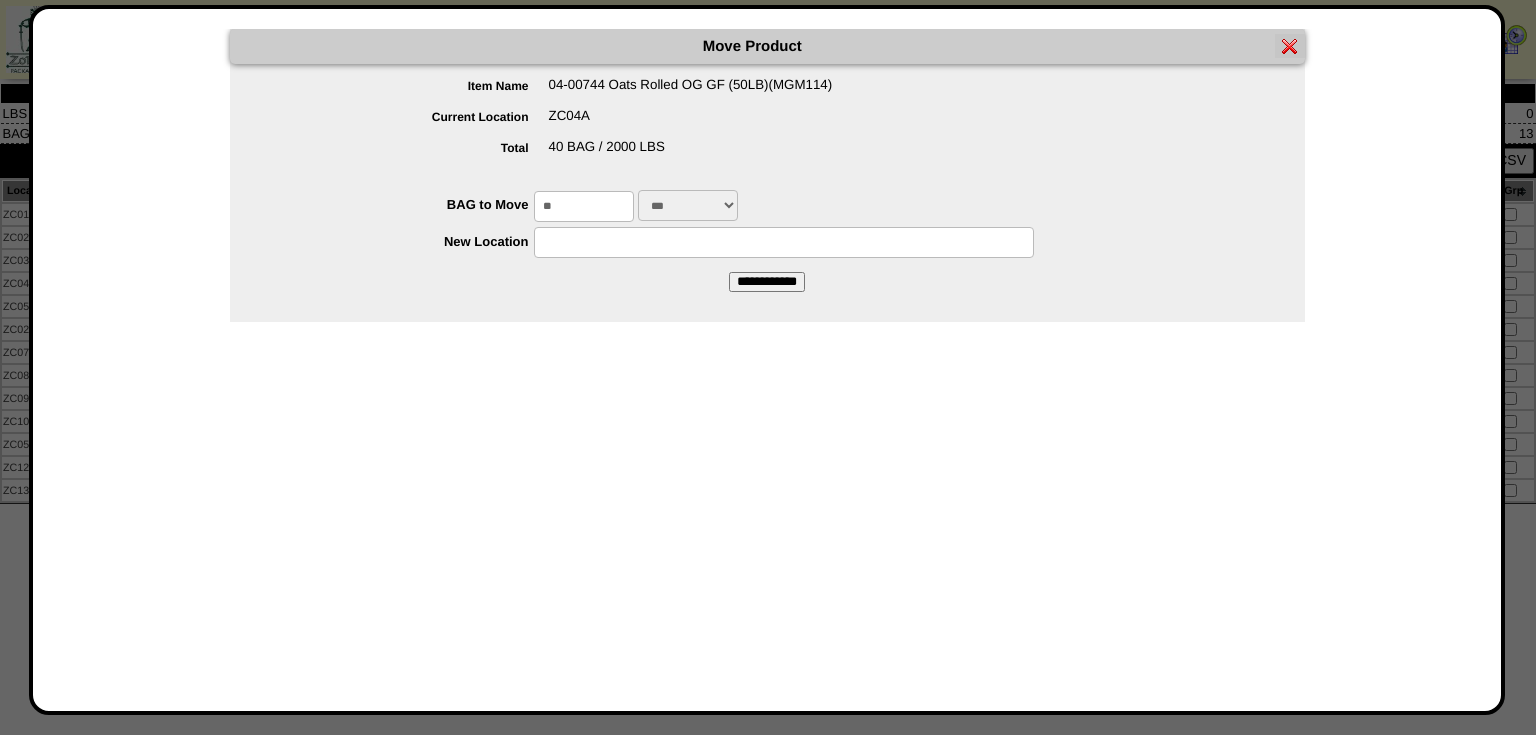 click at bounding box center (784, 242) 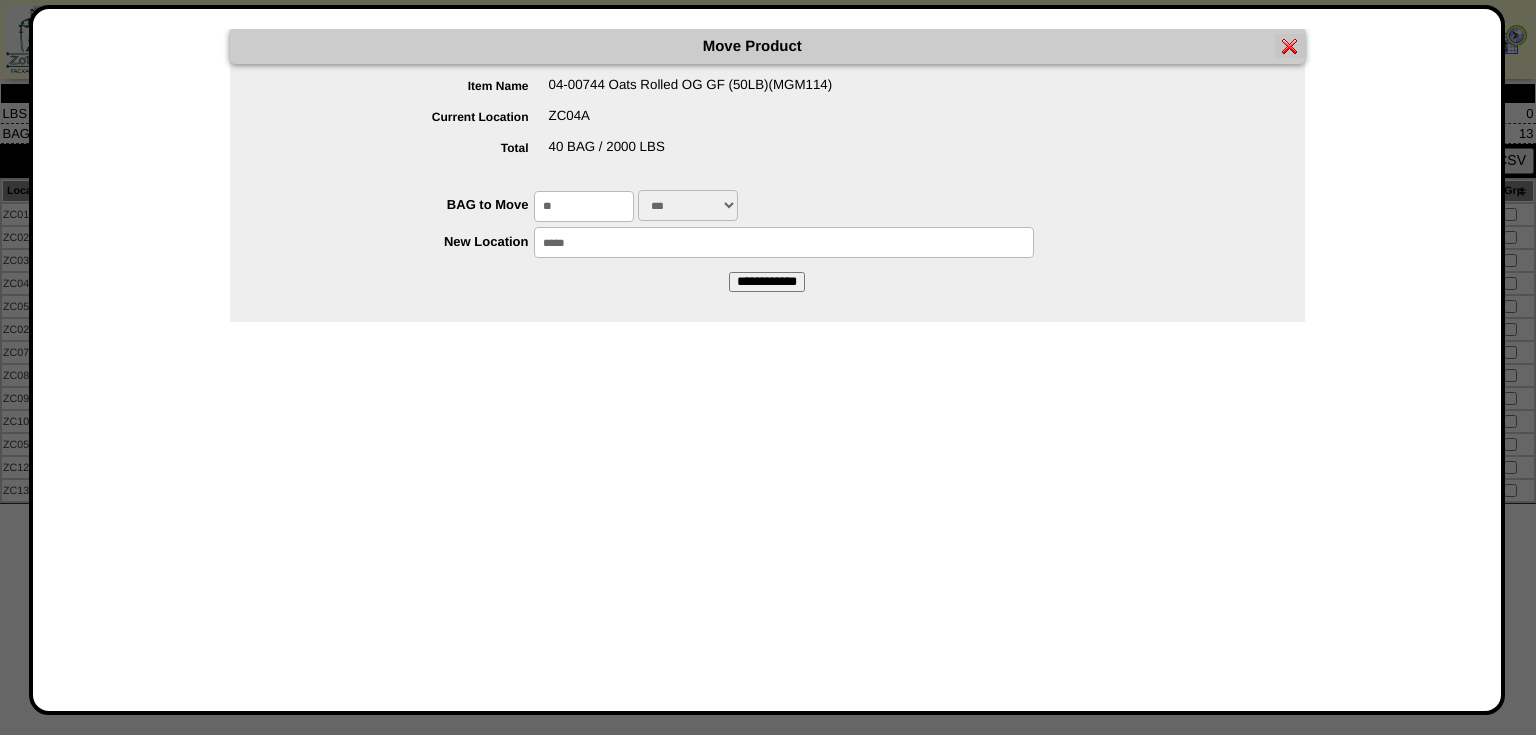 type on "*****" 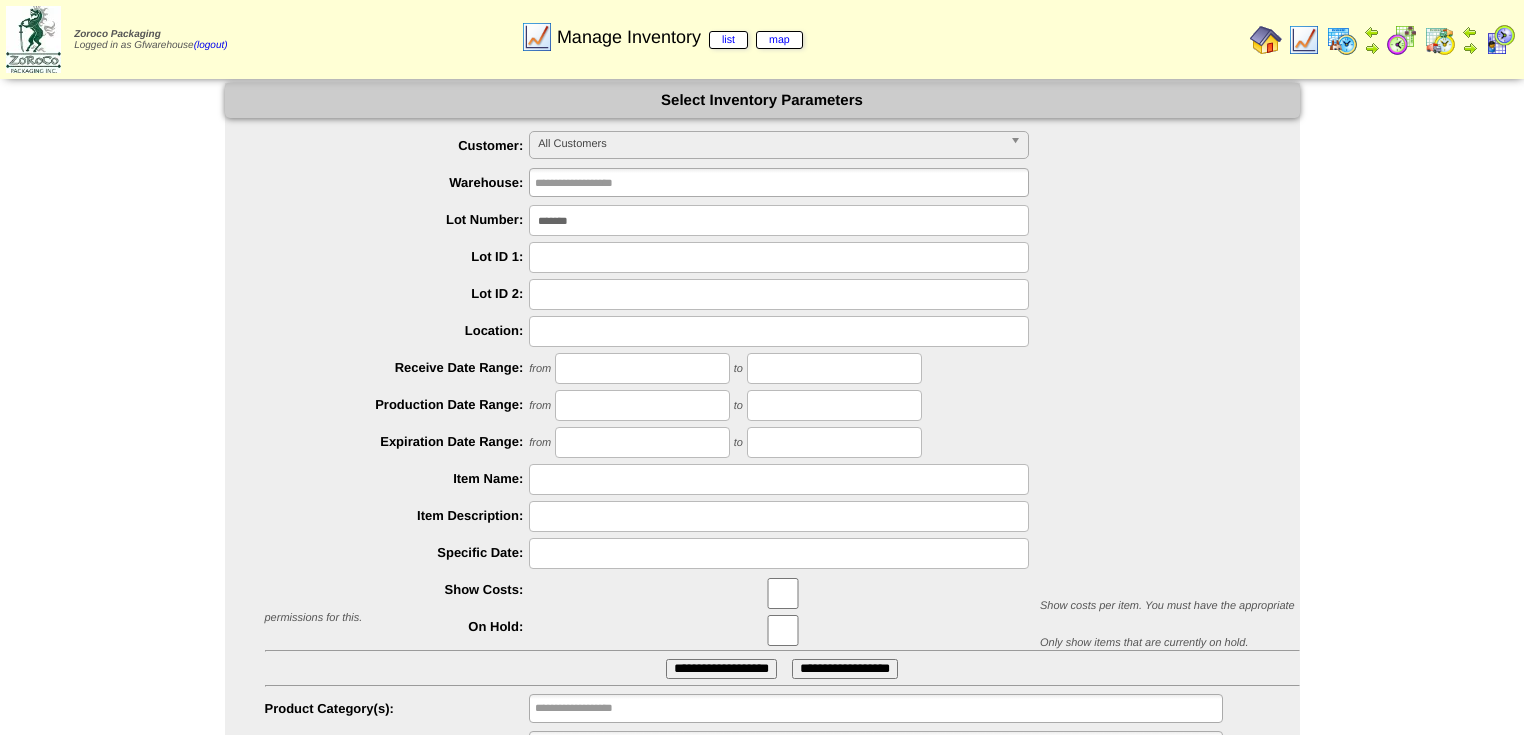 scroll, scrollTop: 0, scrollLeft: 0, axis: both 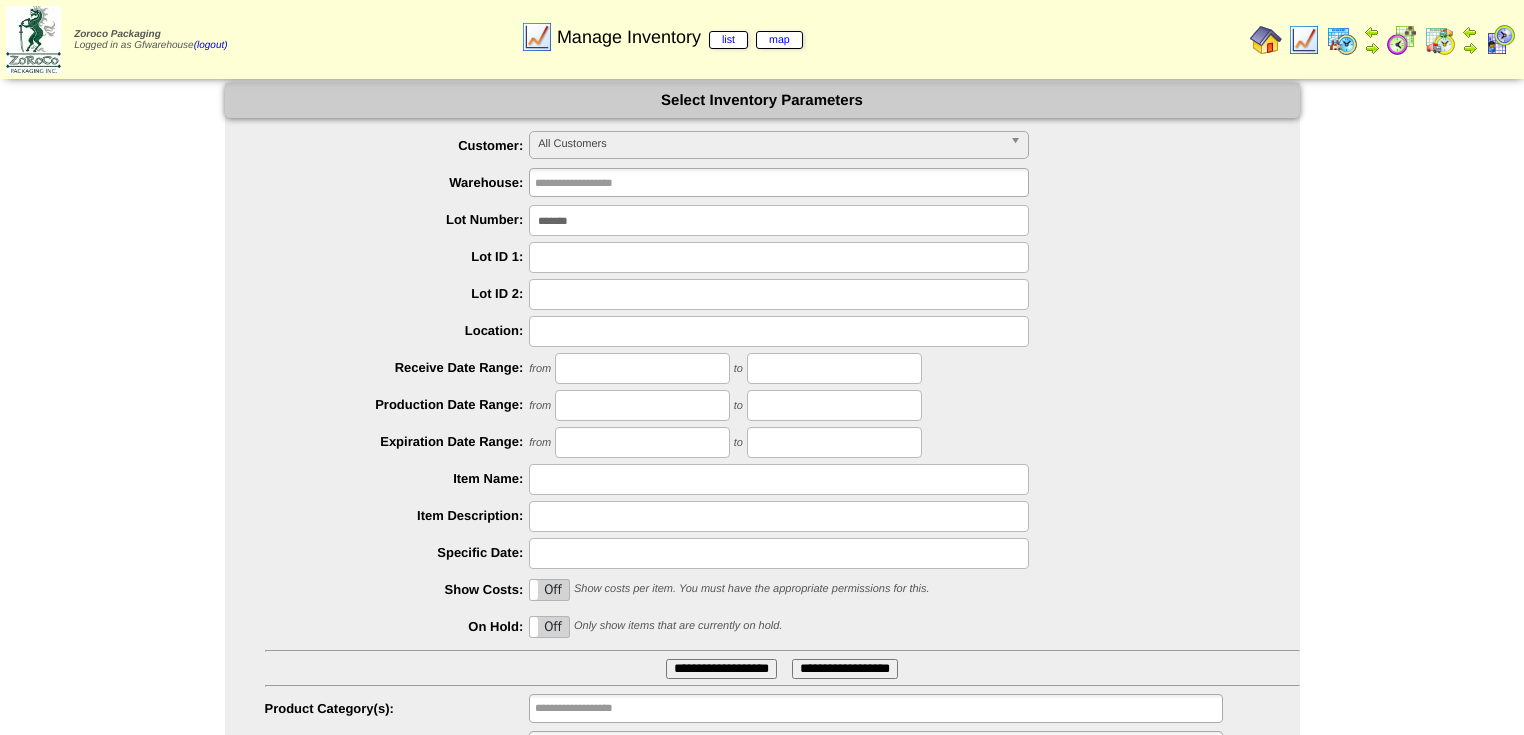 click on "*******" at bounding box center [779, 220] 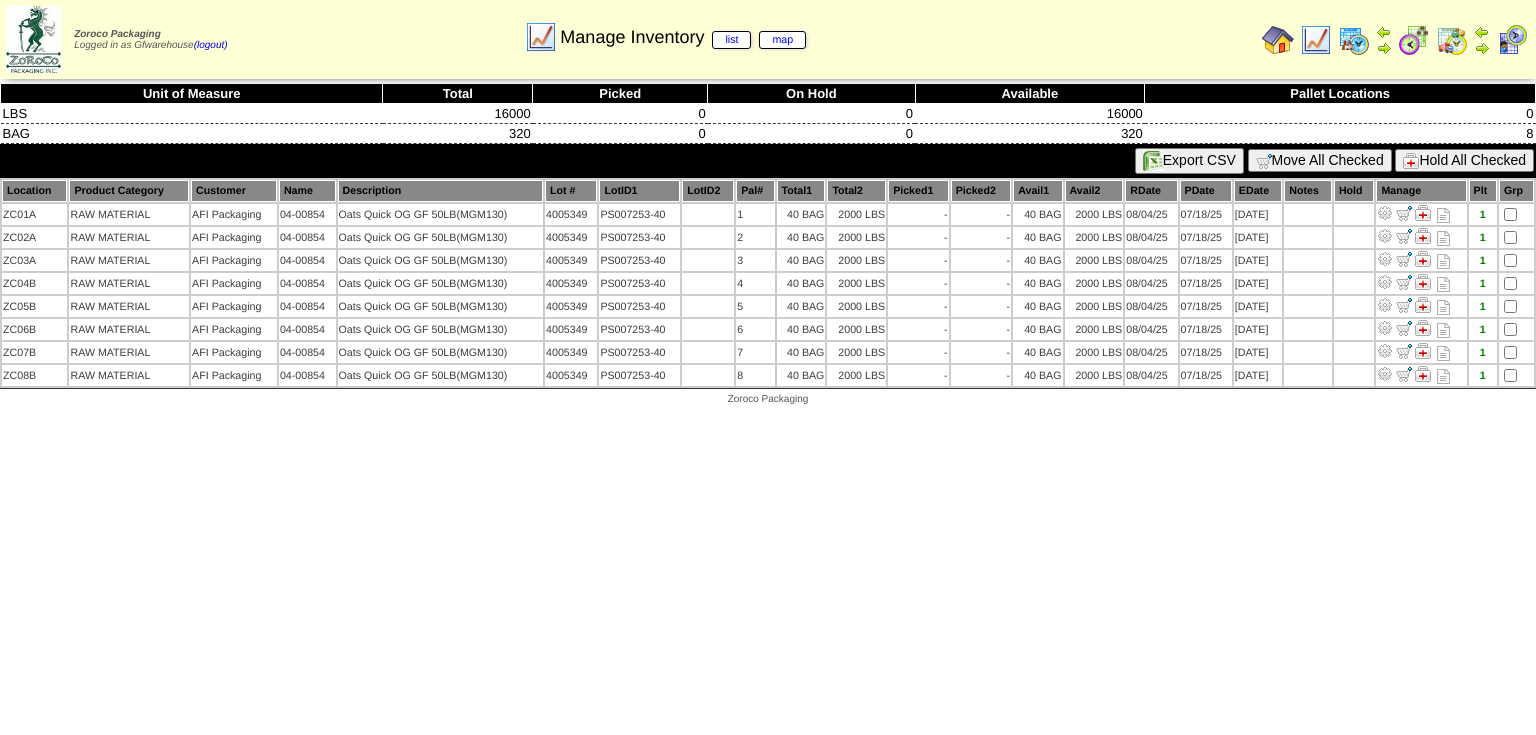 scroll, scrollTop: 0, scrollLeft: 0, axis: both 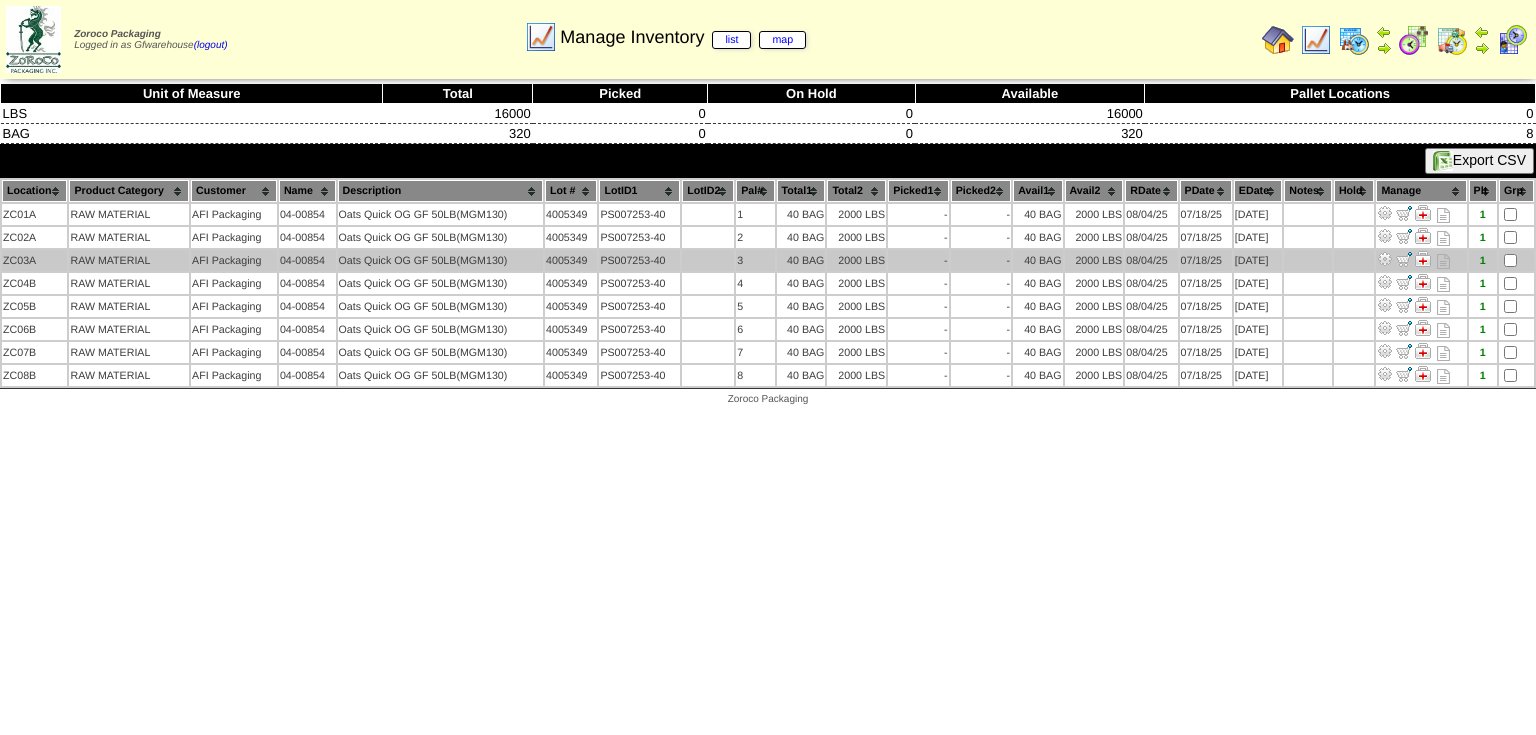 click at bounding box center (1385, 259) 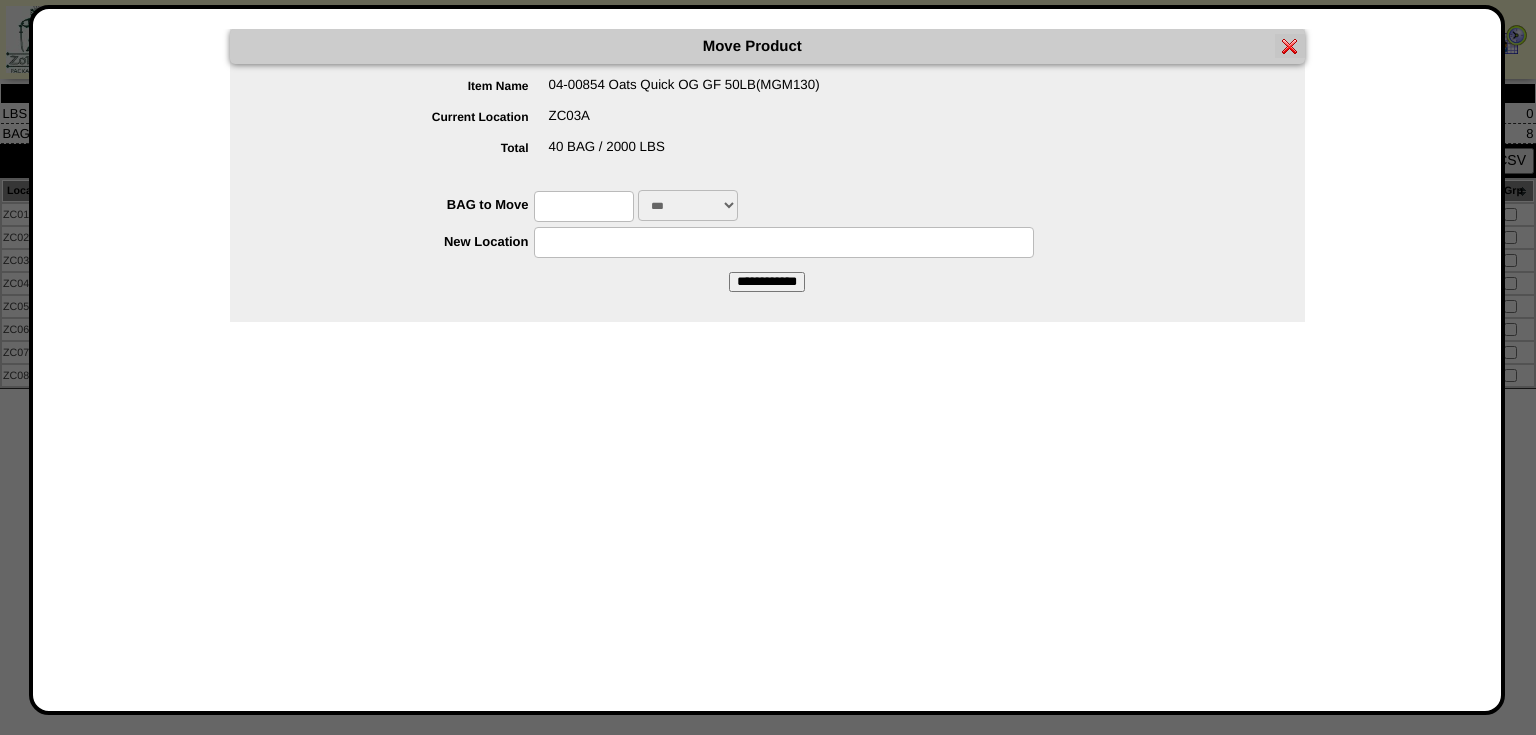 click at bounding box center (584, 206) 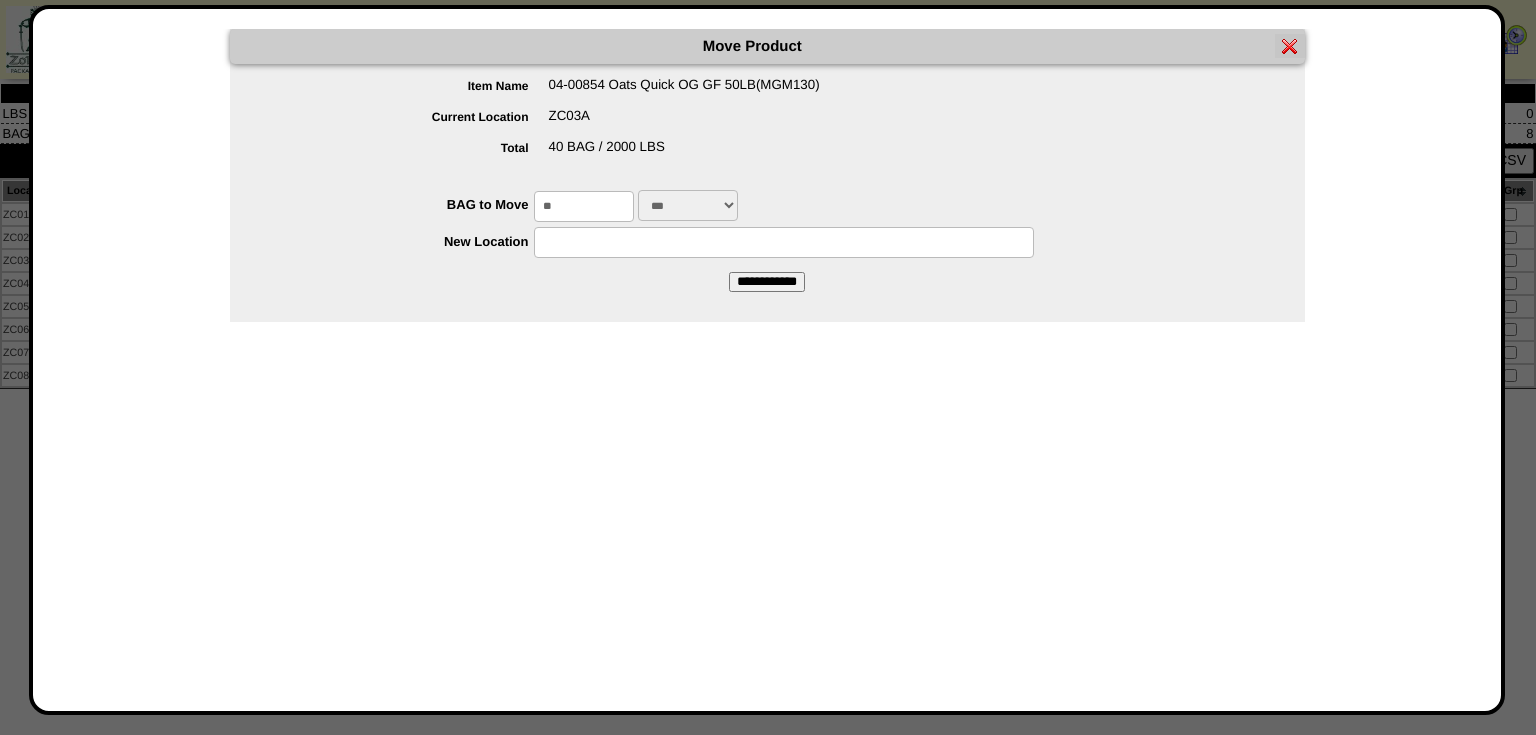 click at bounding box center (784, 242) 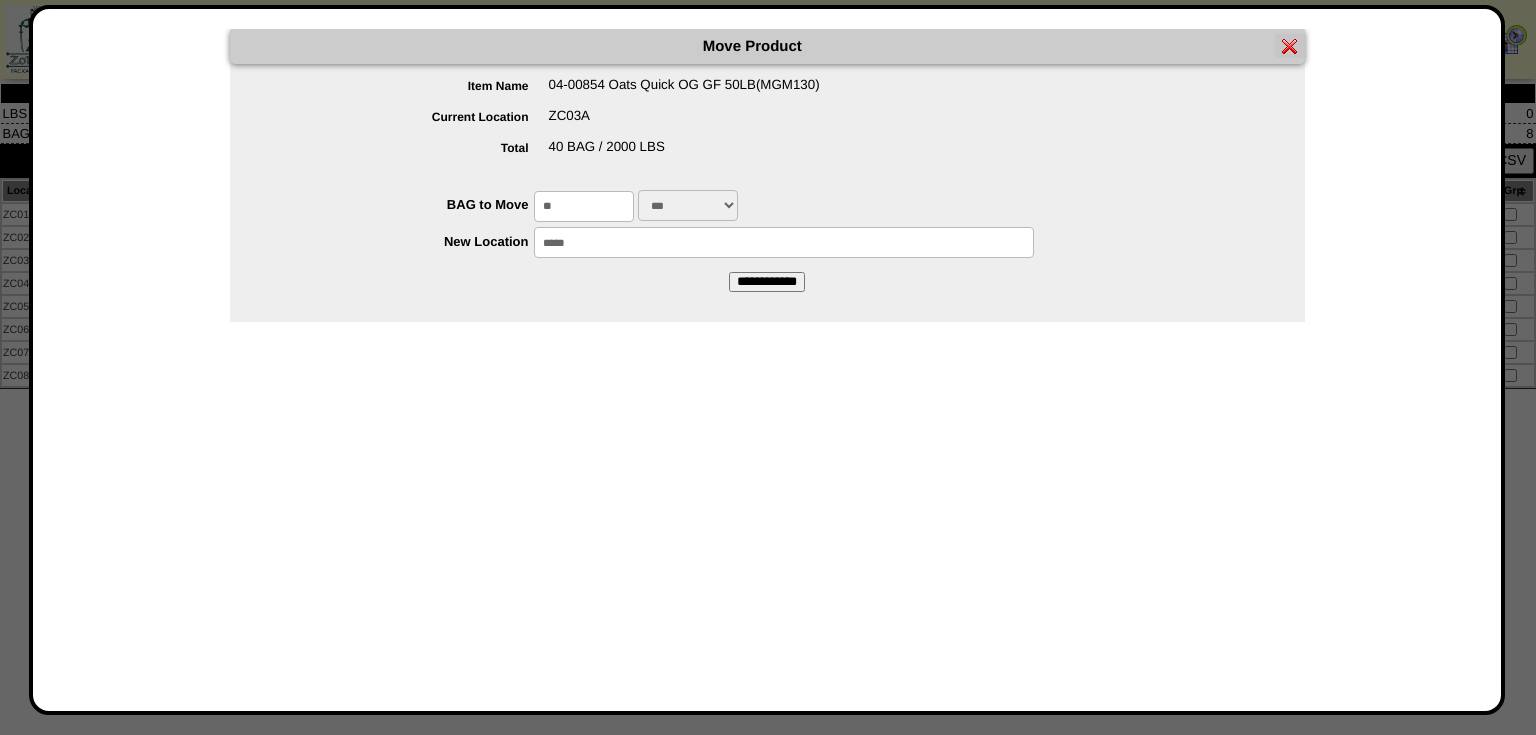 type on "*****" 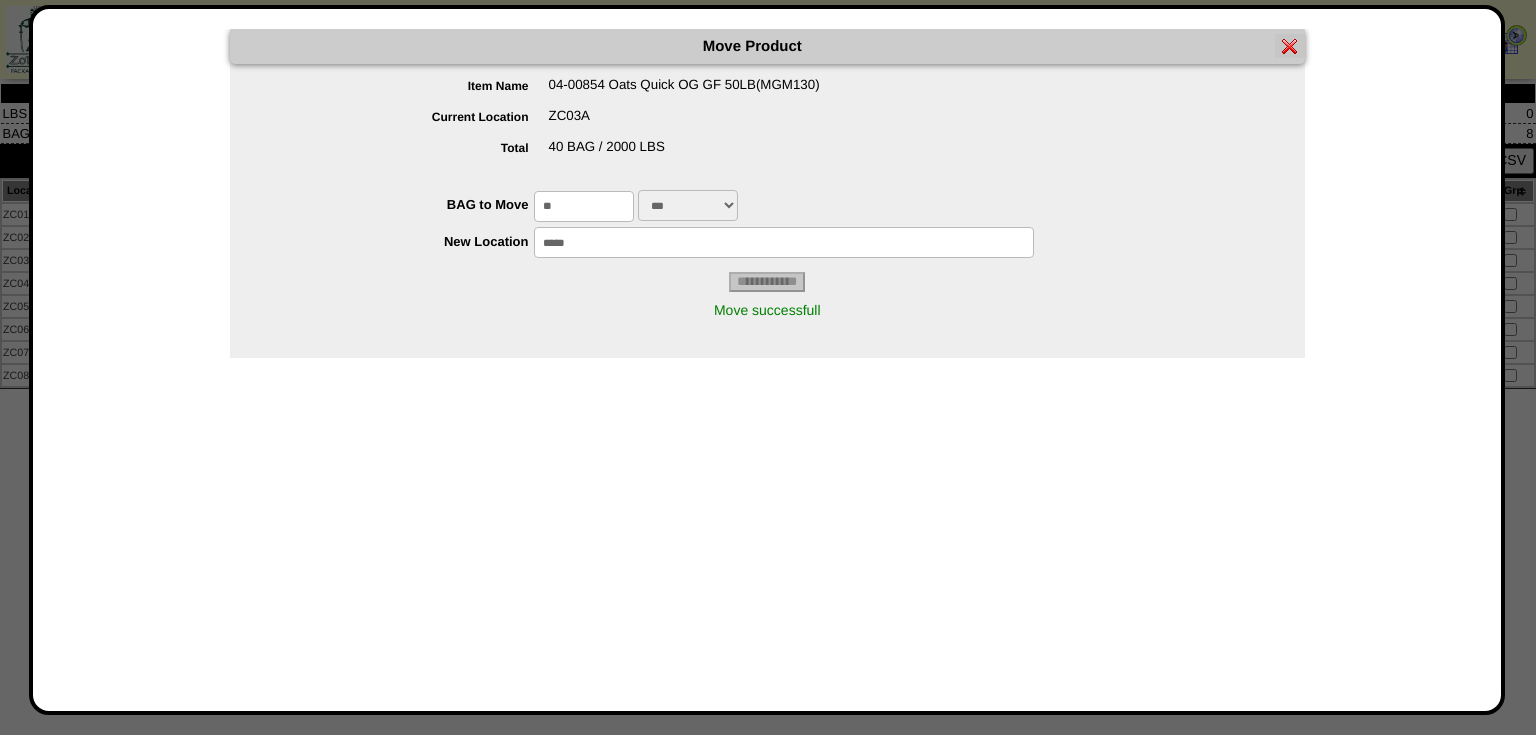 click on "***
***
***" at bounding box center (688, 205) 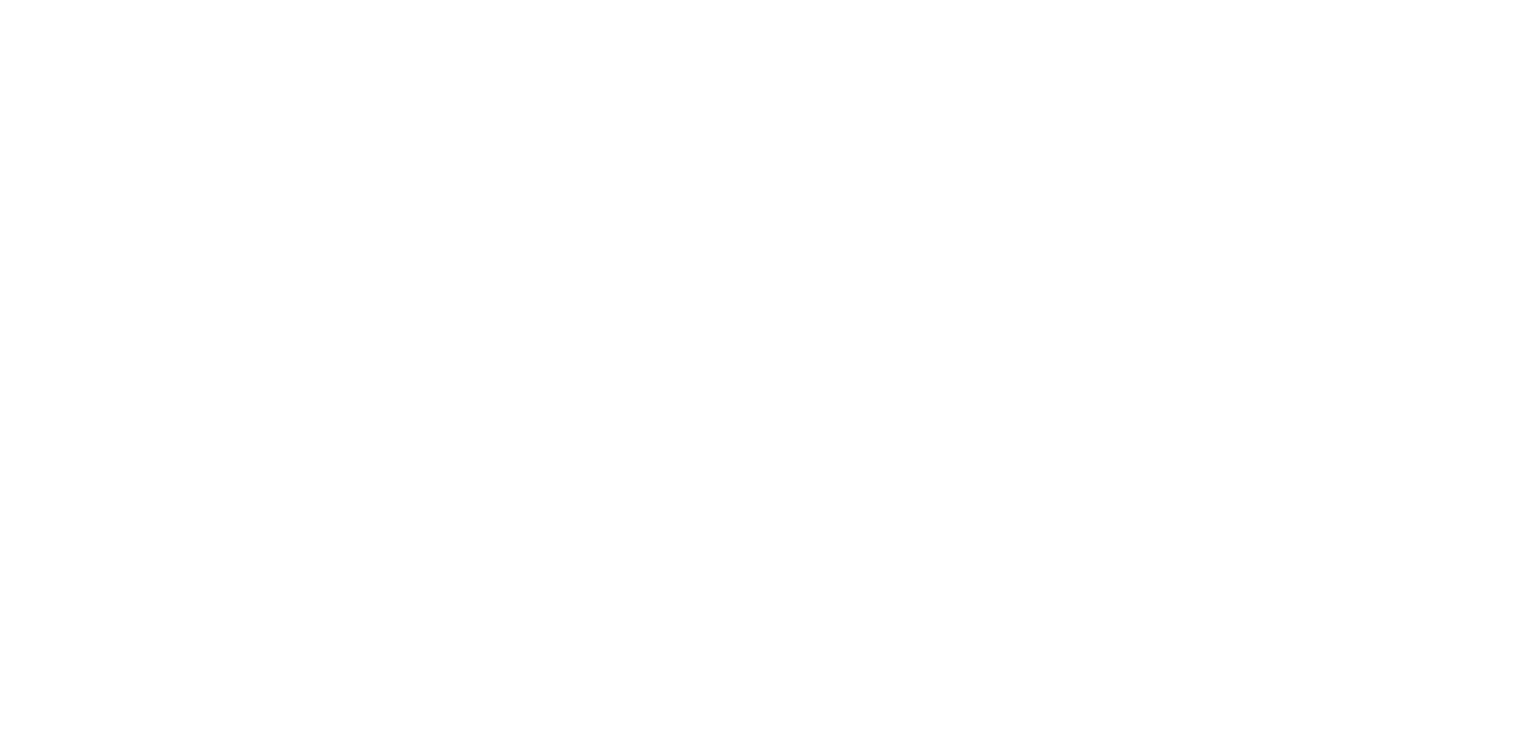 scroll, scrollTop: 0, scrollLeft: 0, axis: both 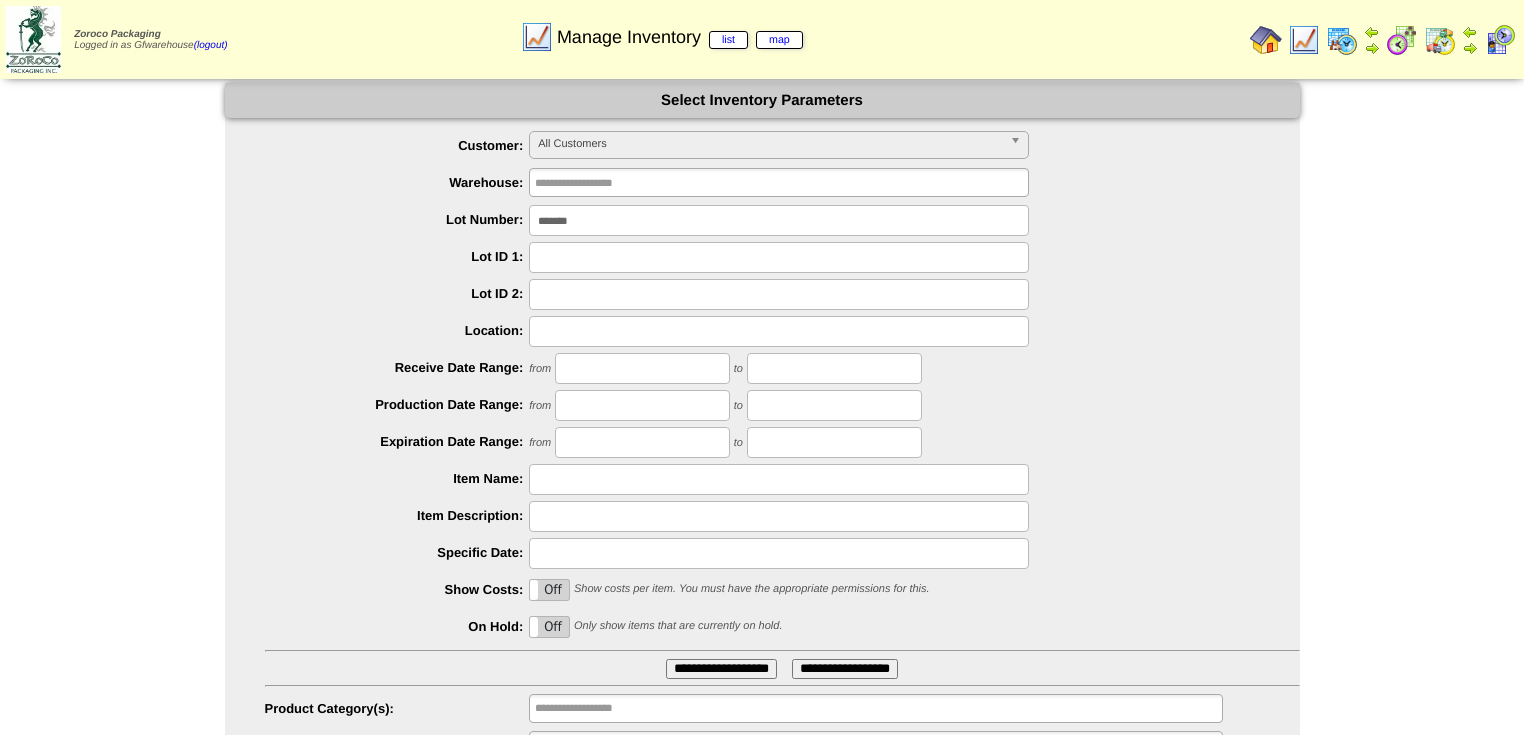 click on "*******" at bounding box center (779, 220) 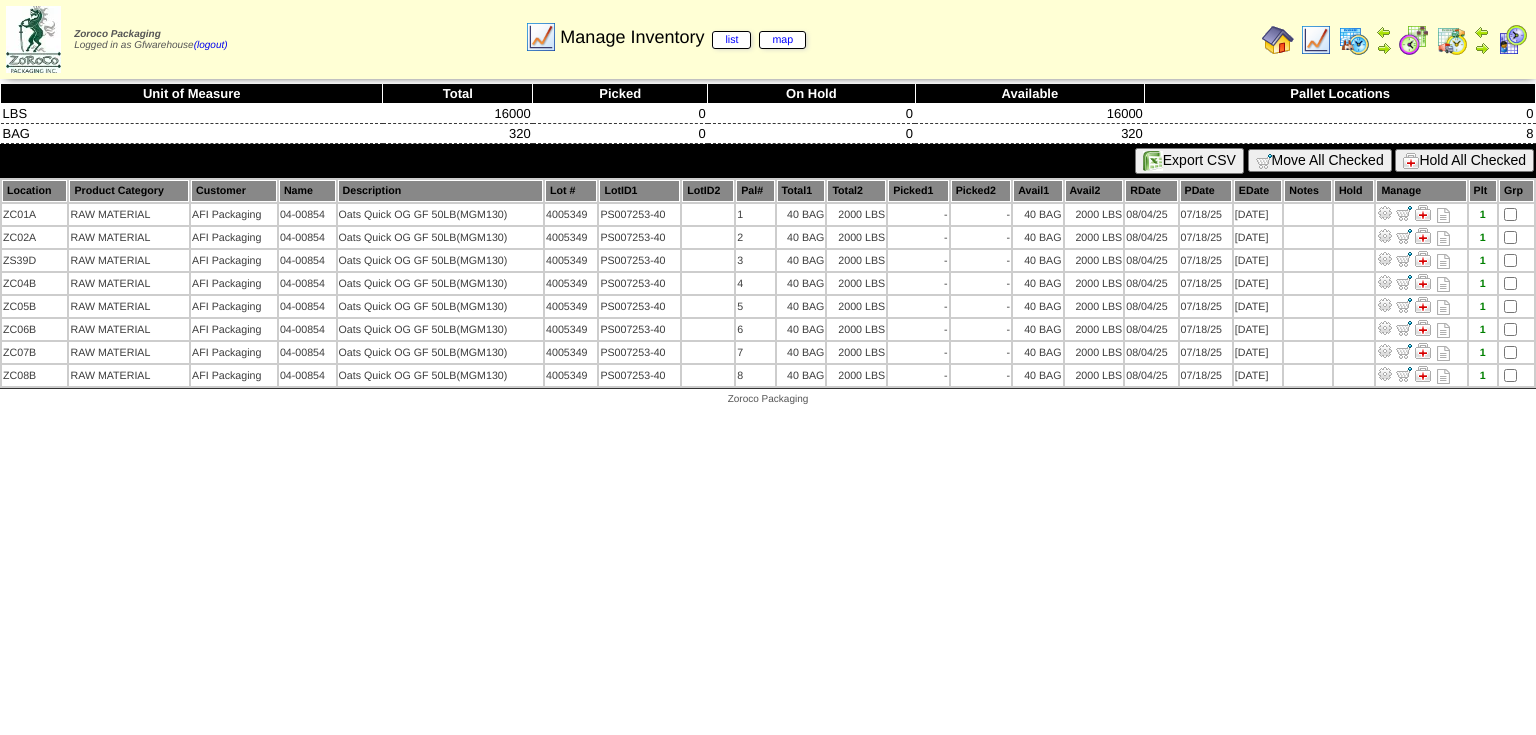 scroll, scrollTop: 0, scrollLeft: 0, axis: both 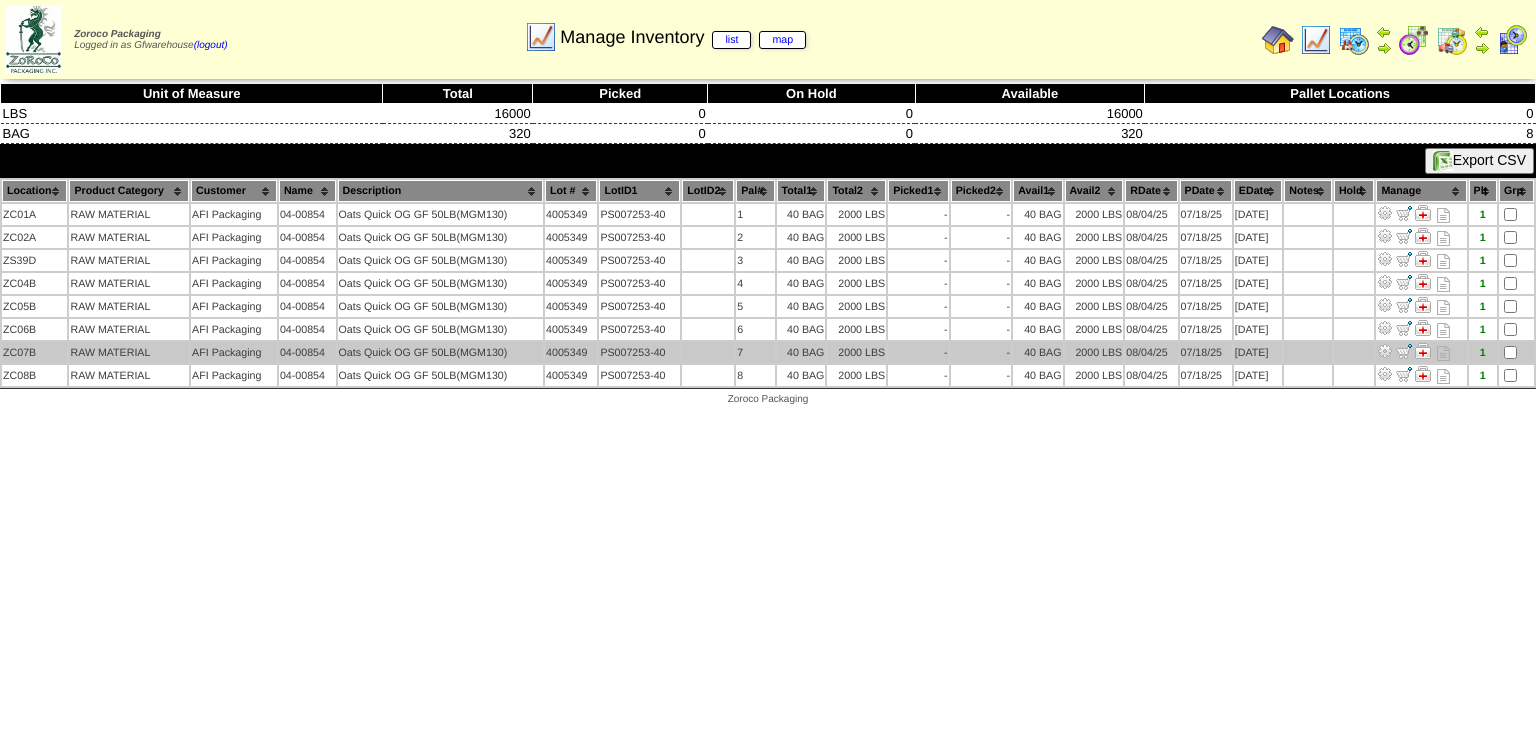 click at bounding box center [1385, 351] 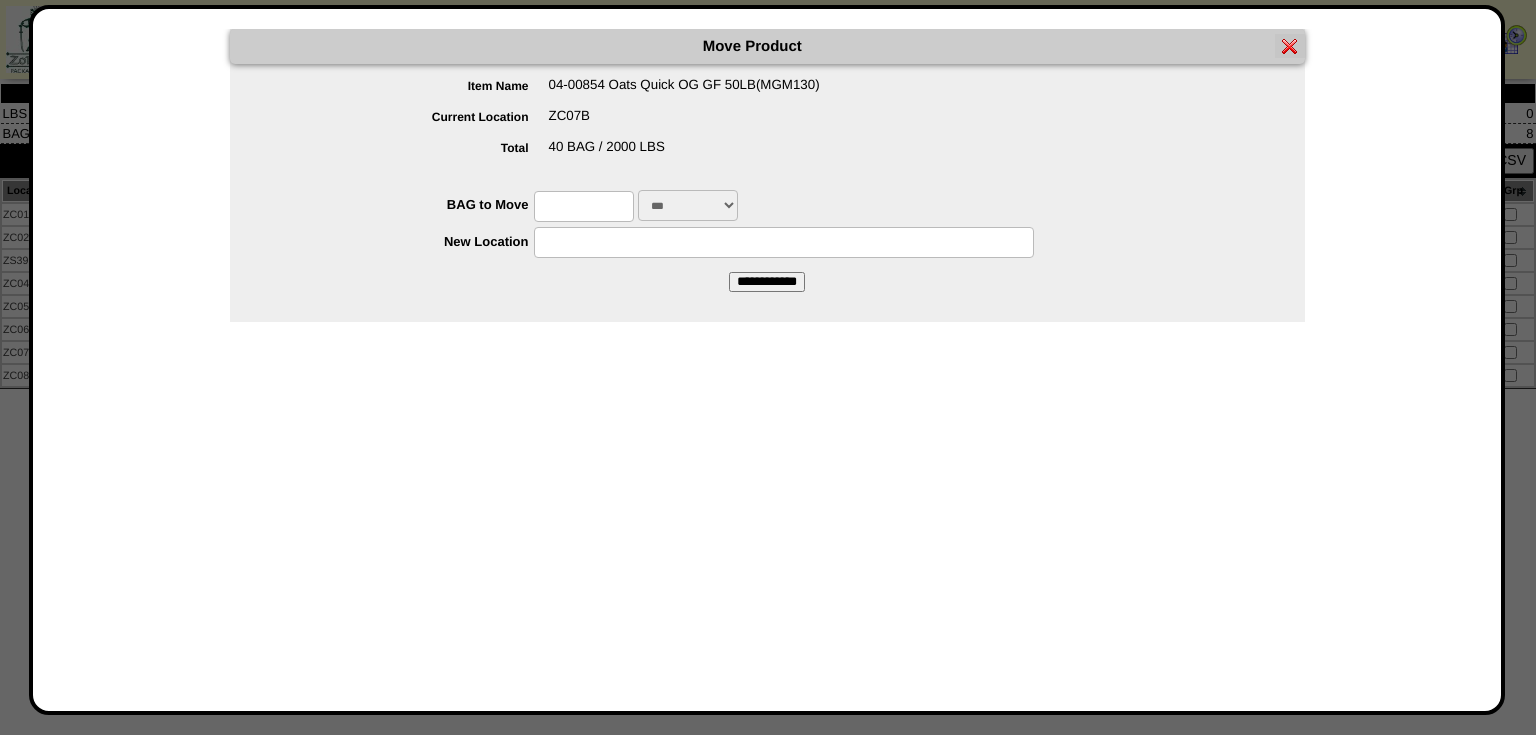click at bounding box center [584, 206] 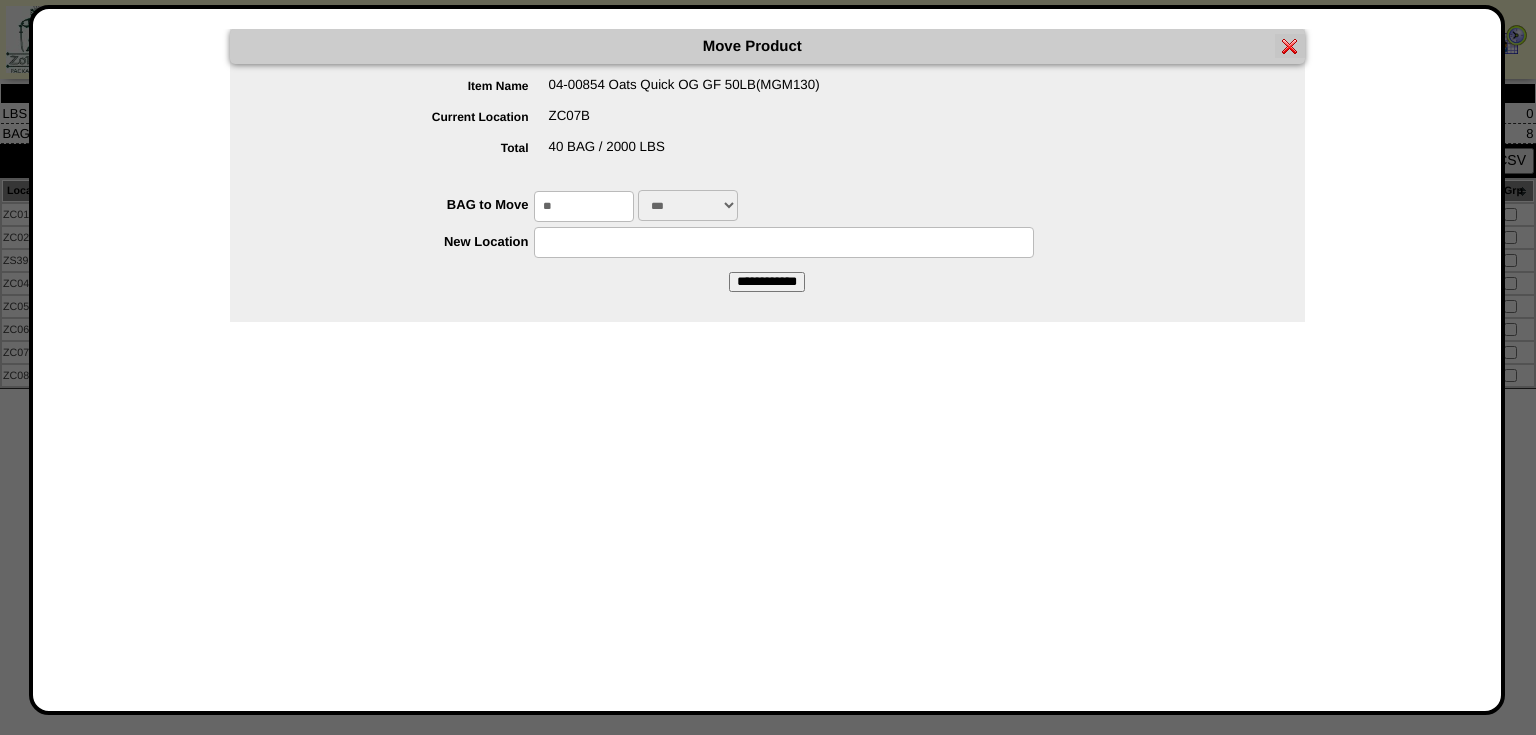 click at bounding box center (784, 242) 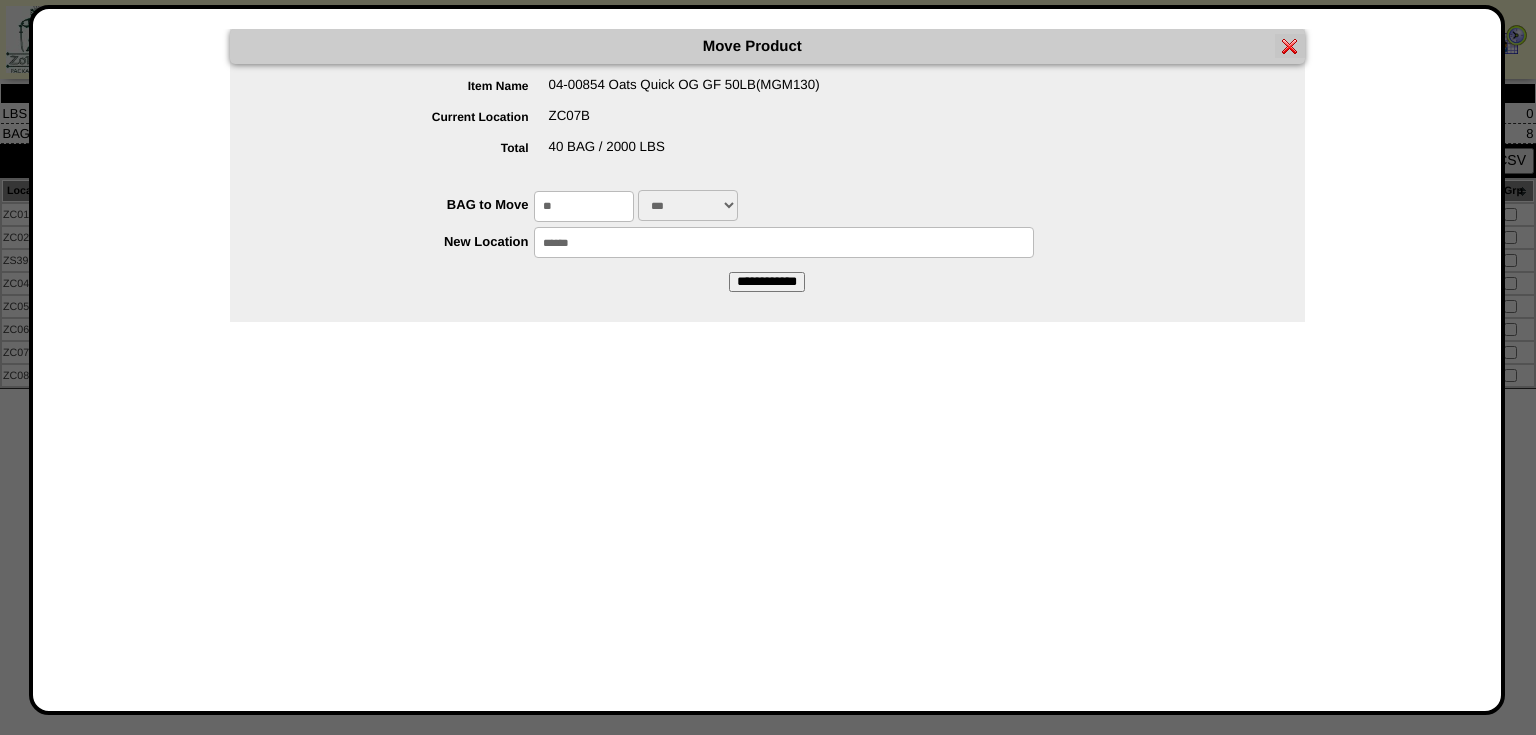 click on "**********" at bounding box center [767, 282] 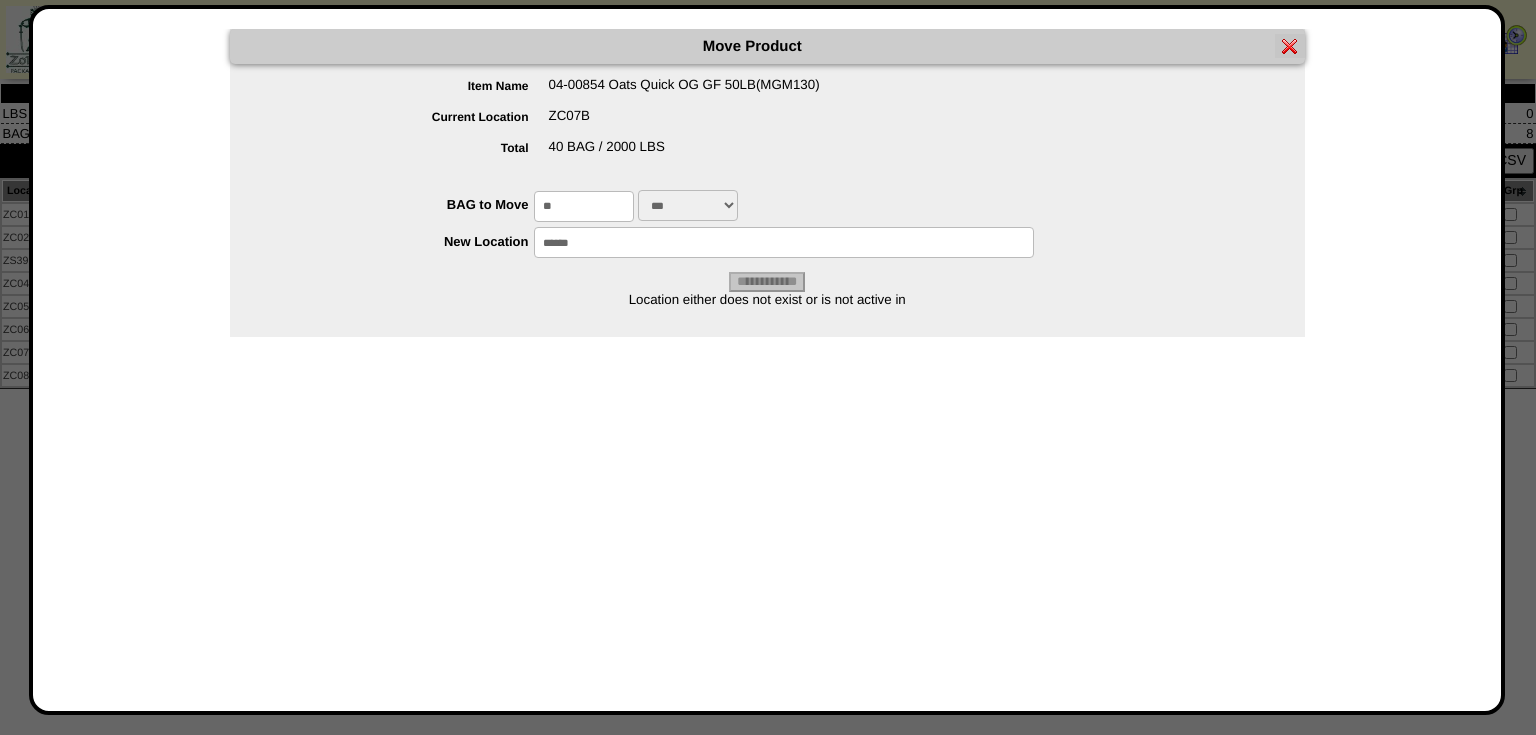 click on "******" at bounding box center (784, 242) 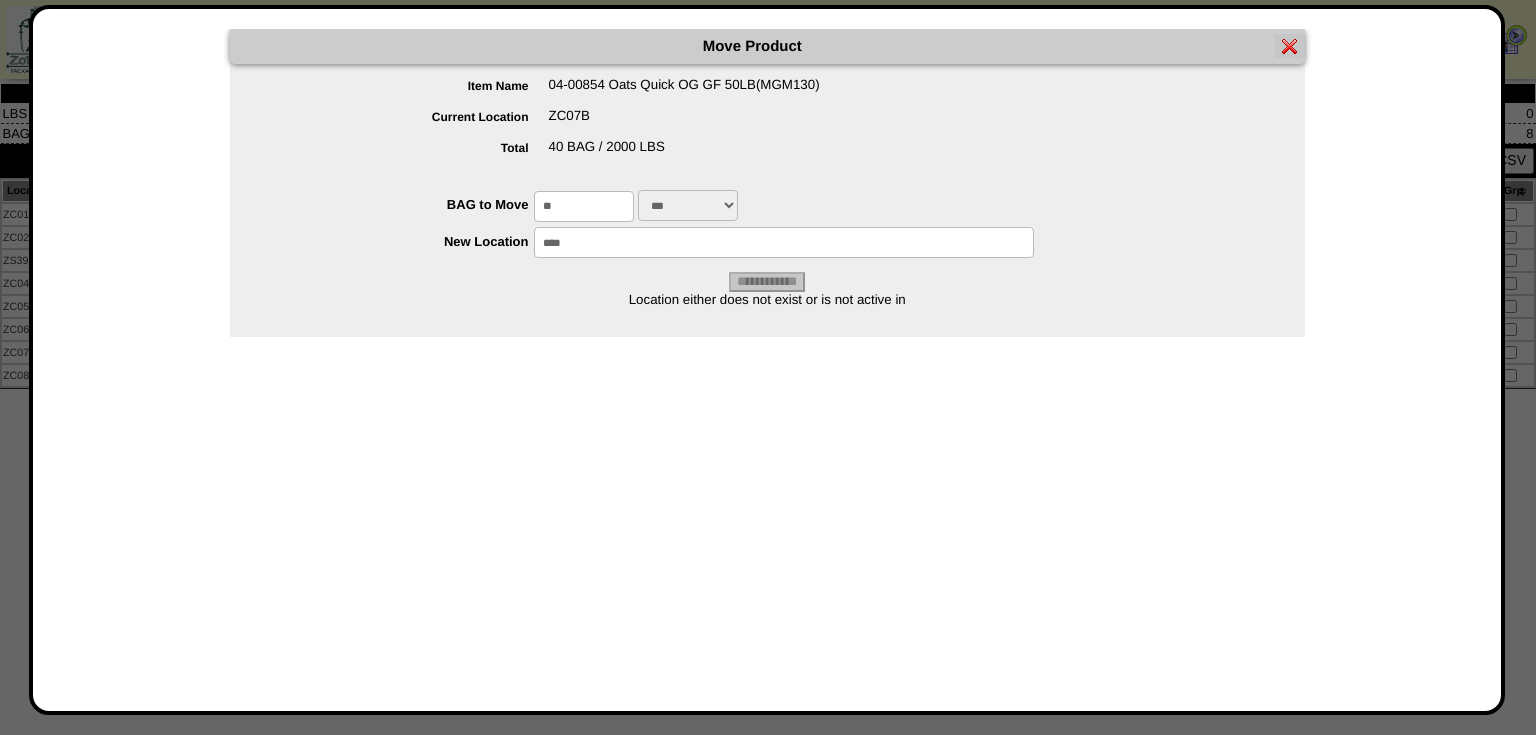 type on "*****" 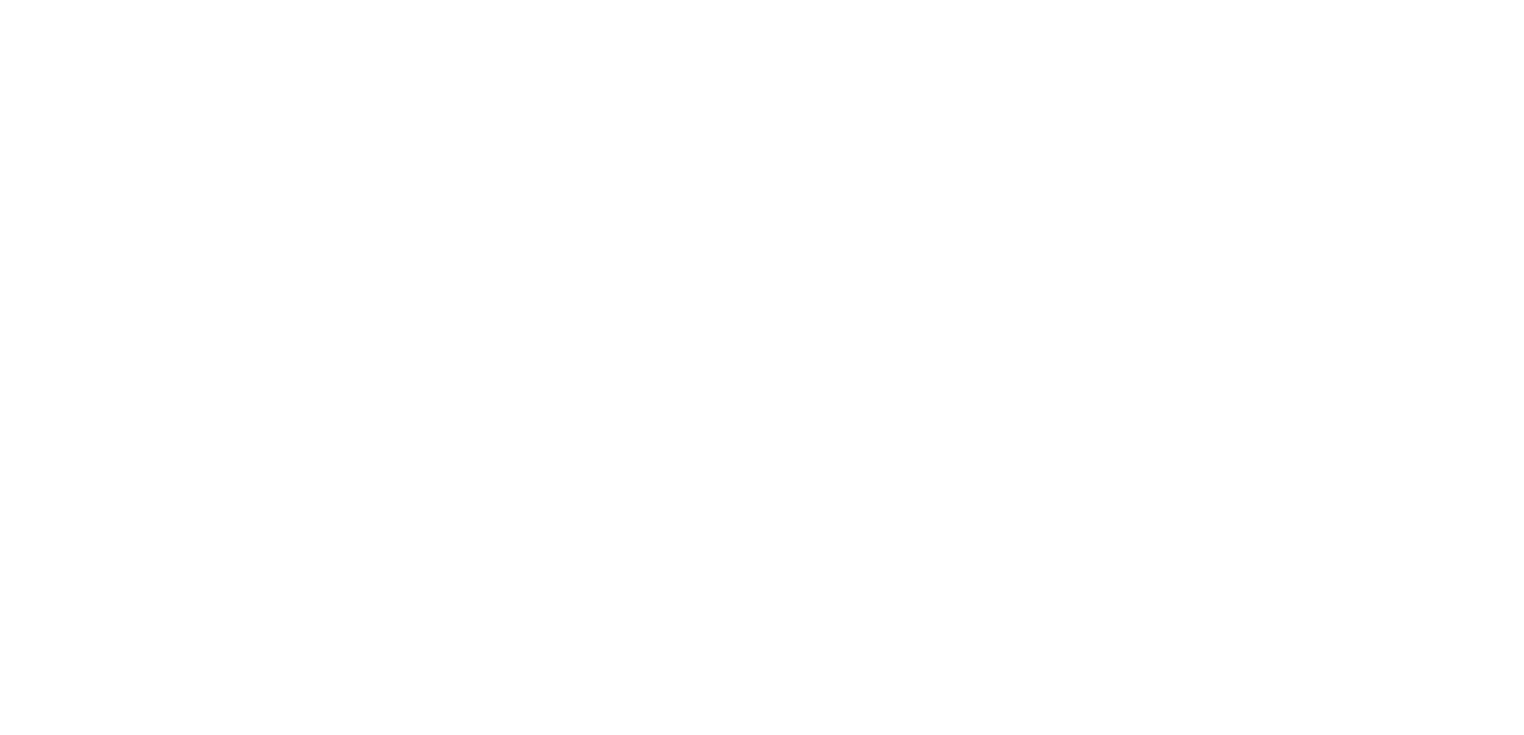 scroll, scrollTop: 0, scrollLeft: 0, axis: both 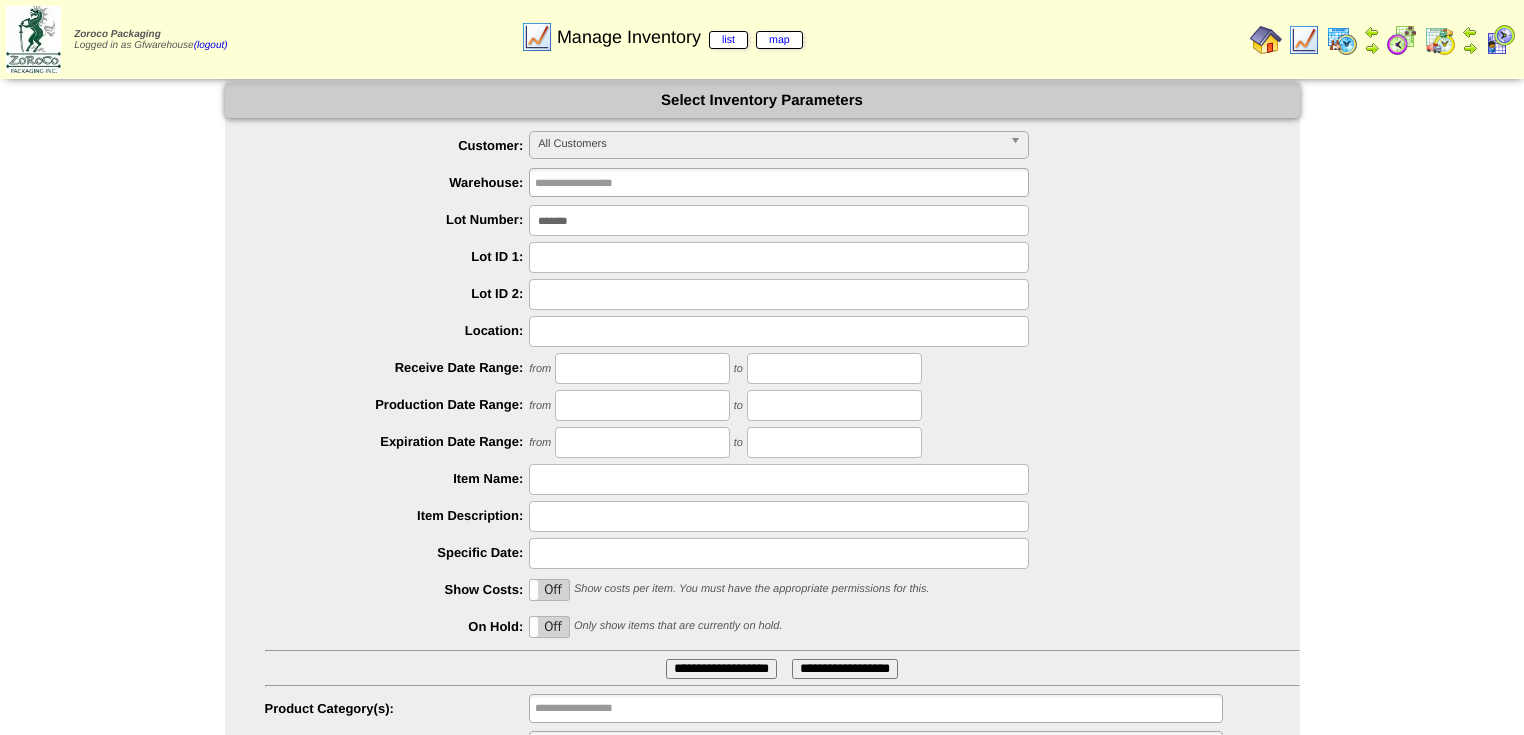 click on "*******" at bounding box center (779, 220) 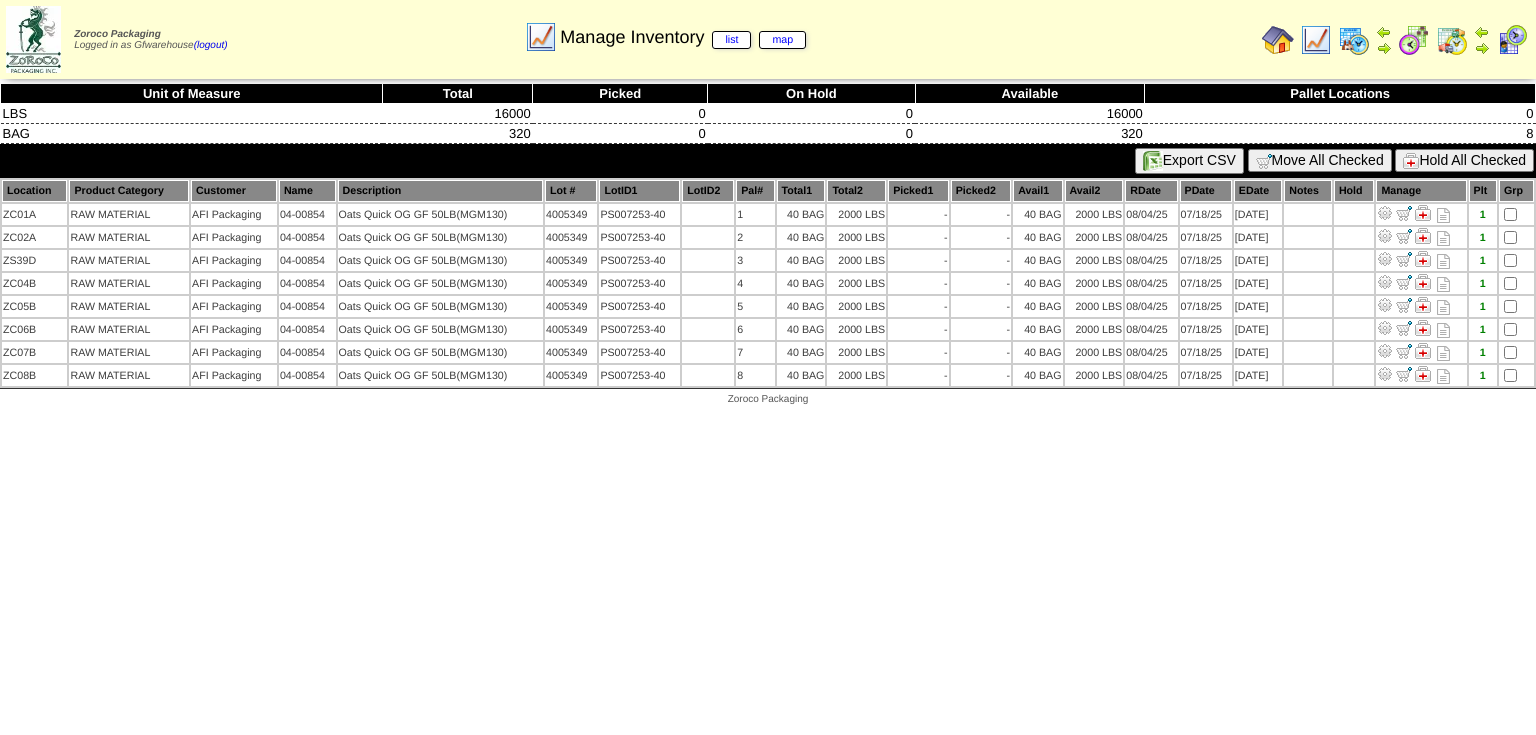 scroll, scrollTop: 0, scrollLeft: 0, axis: both 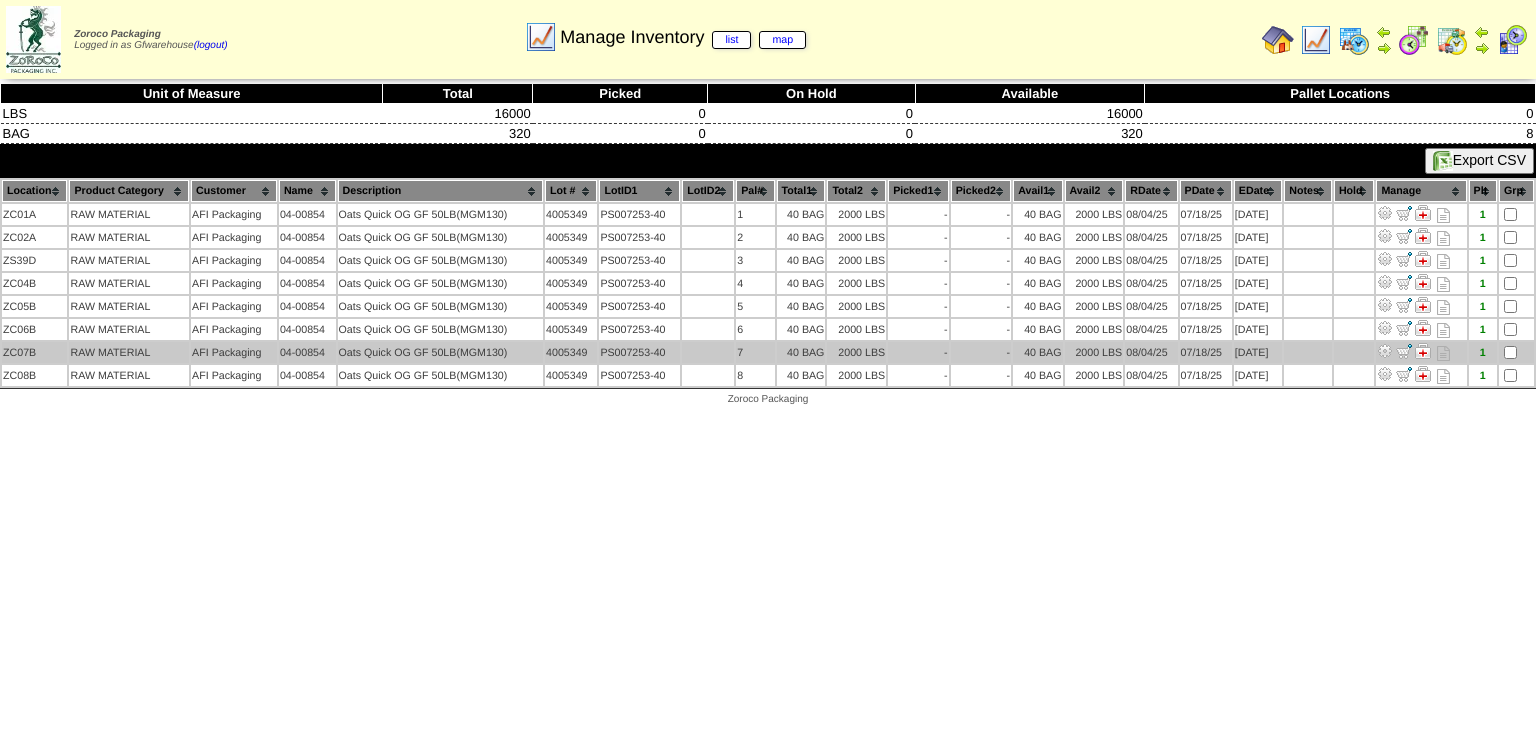 click at bounding box center (1385, 351) 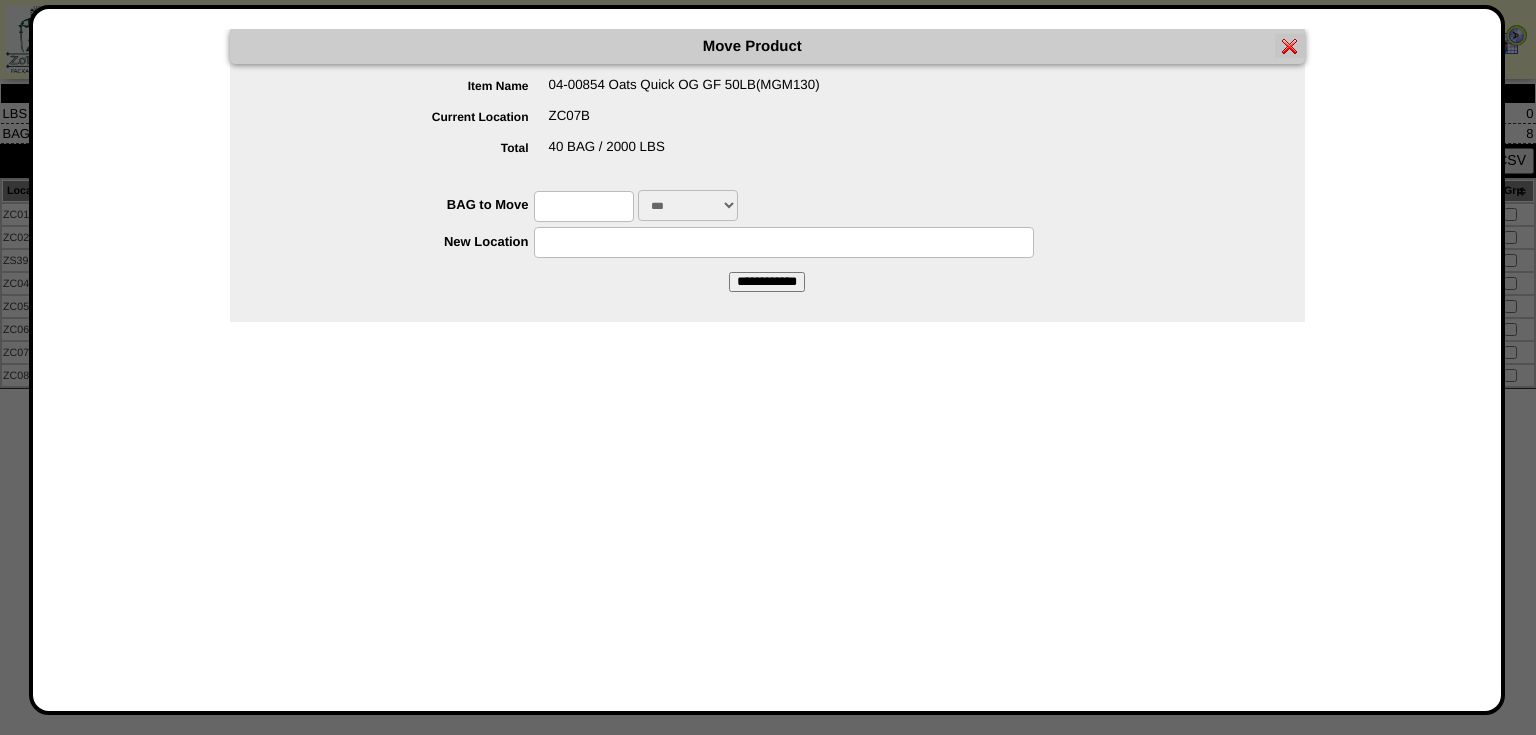 click at bounding box center (584, 206) 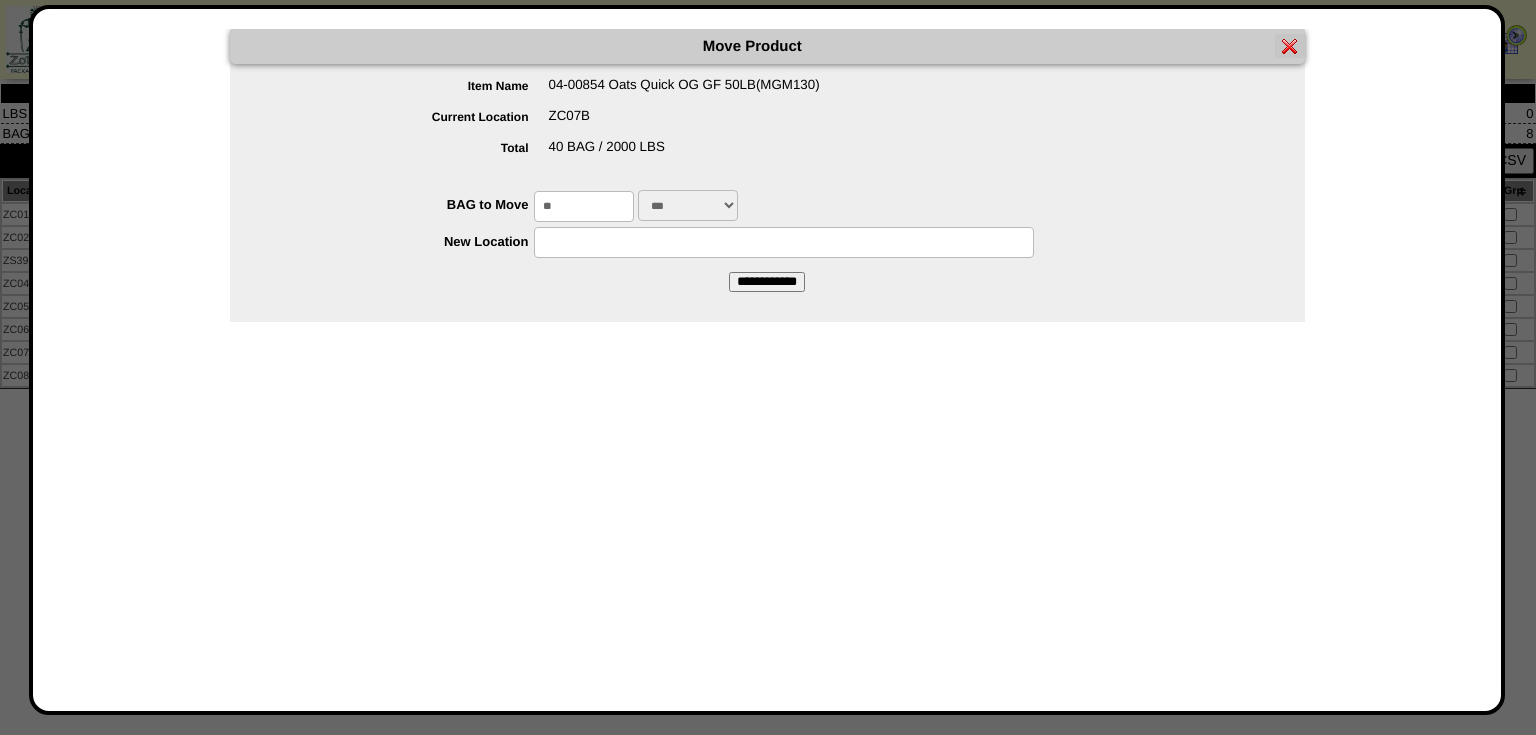 click at bounding box center [784, 242] 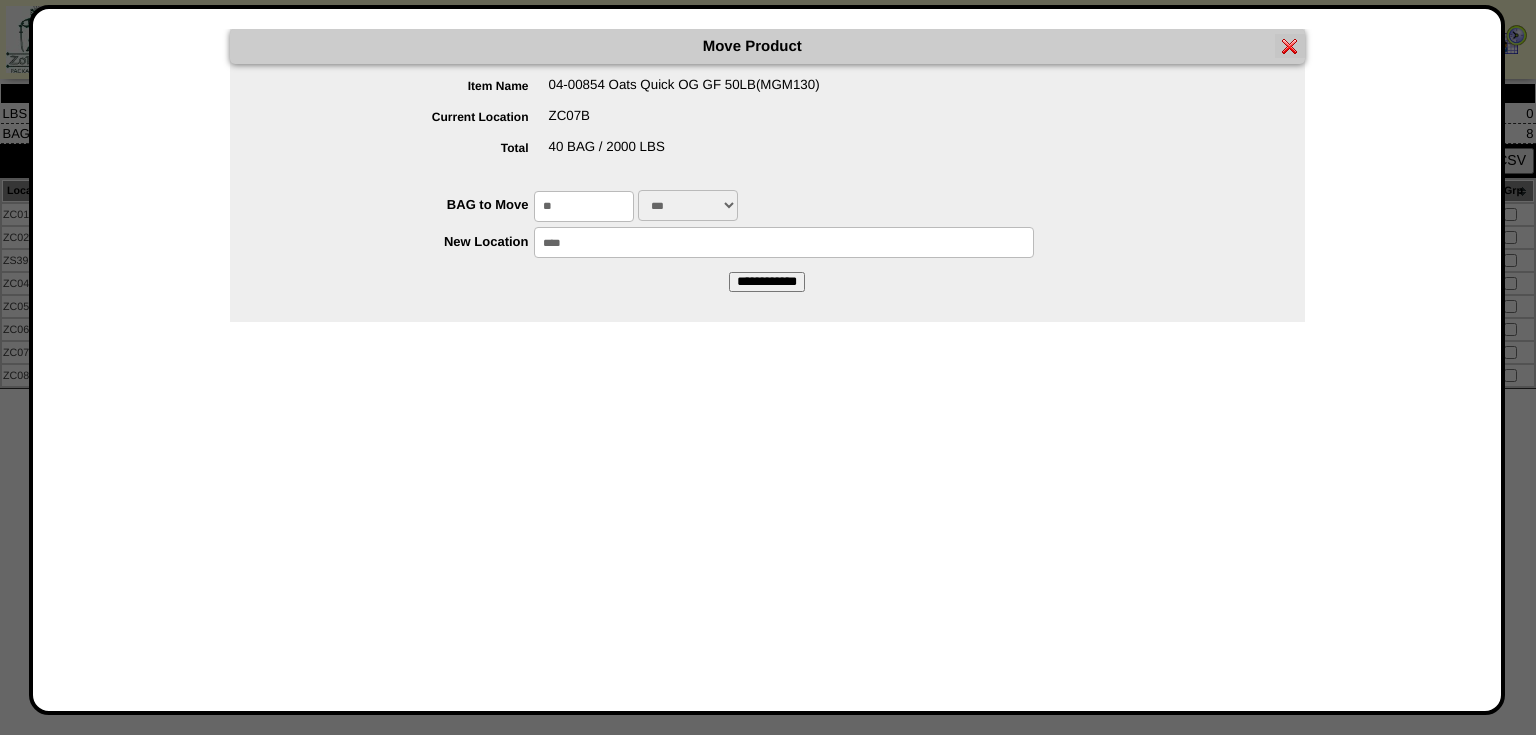 type on "*****" 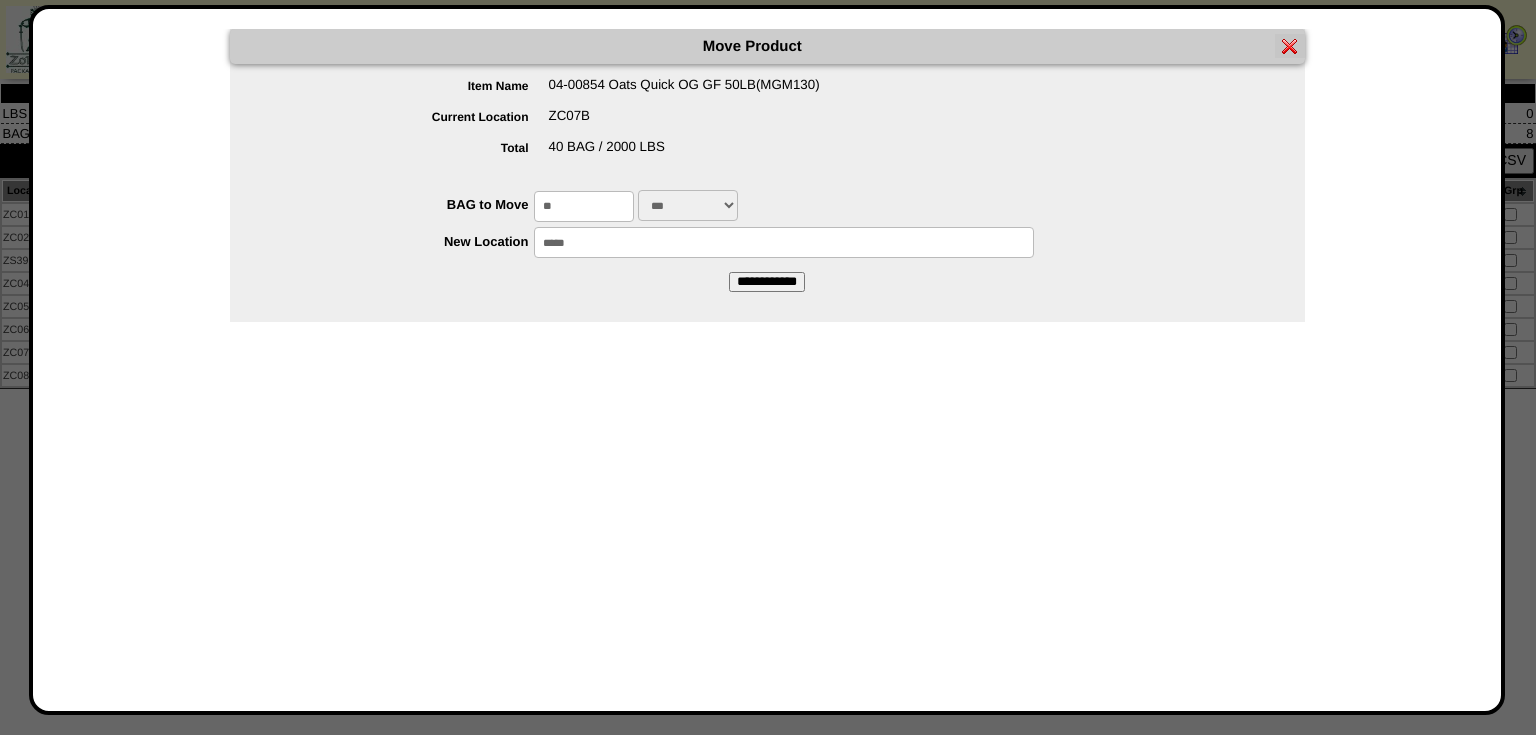 click on "**********" at bounding box center (767, 282) 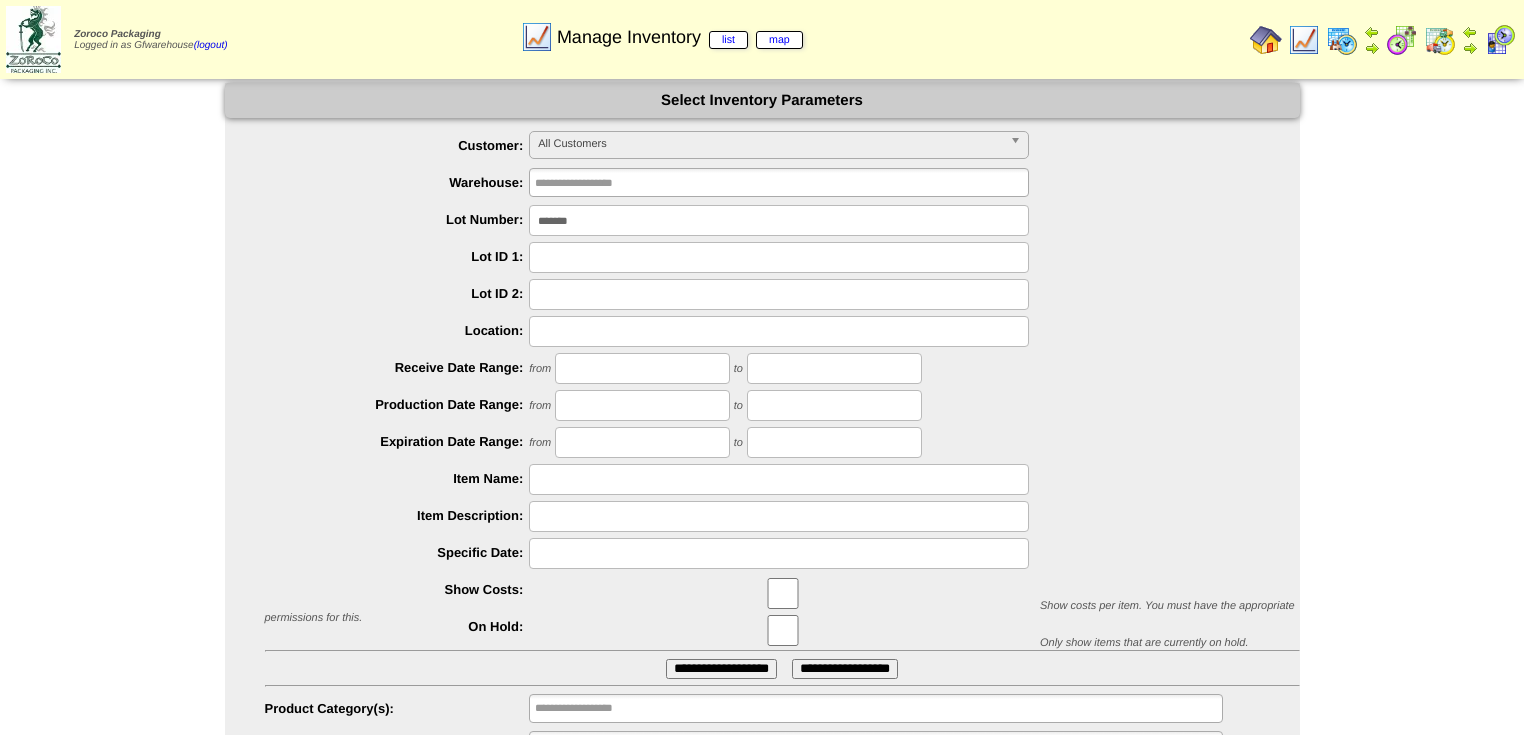 scroll, scrollTop: 0, scrollLeft: 0, axis: both 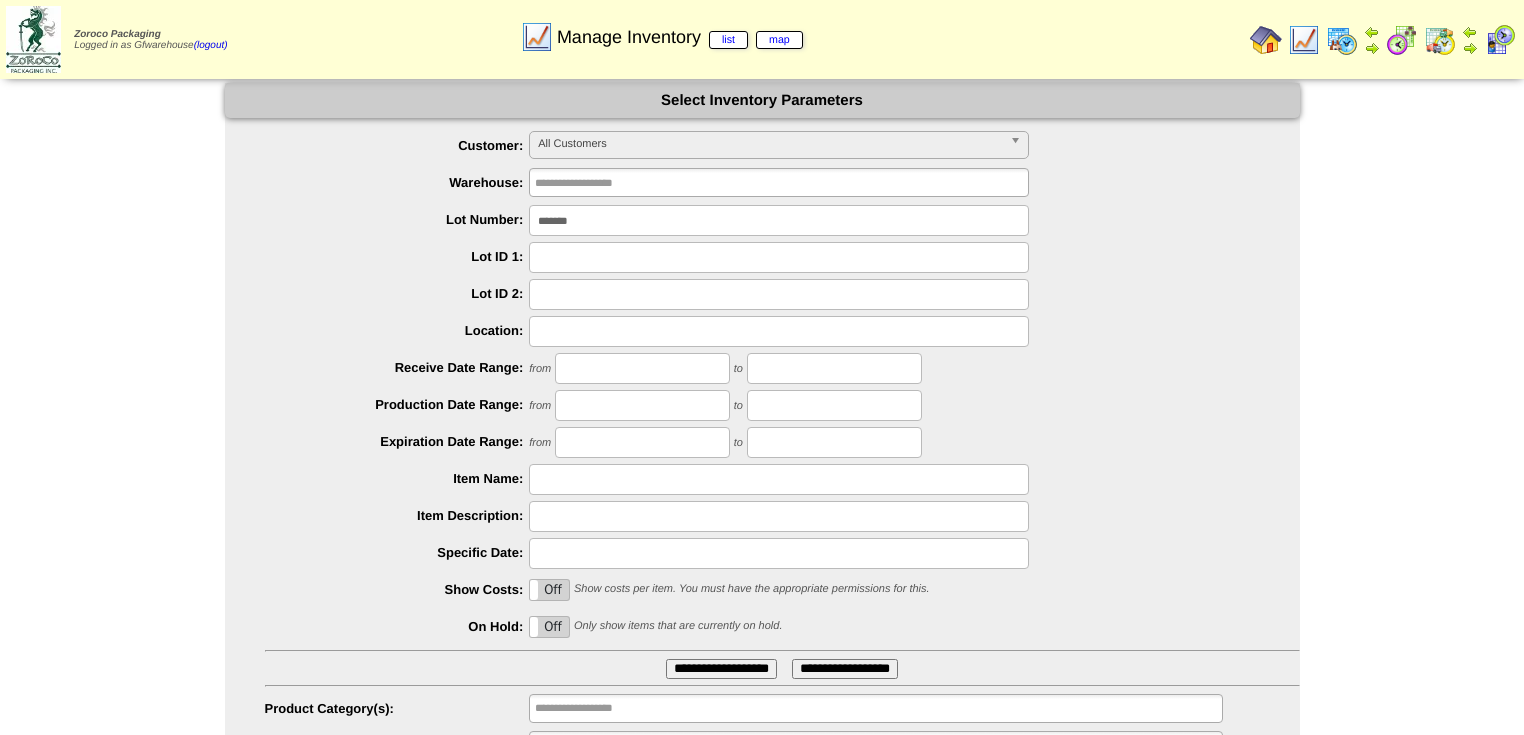 click on "*******" at bounding box center [779, 220] 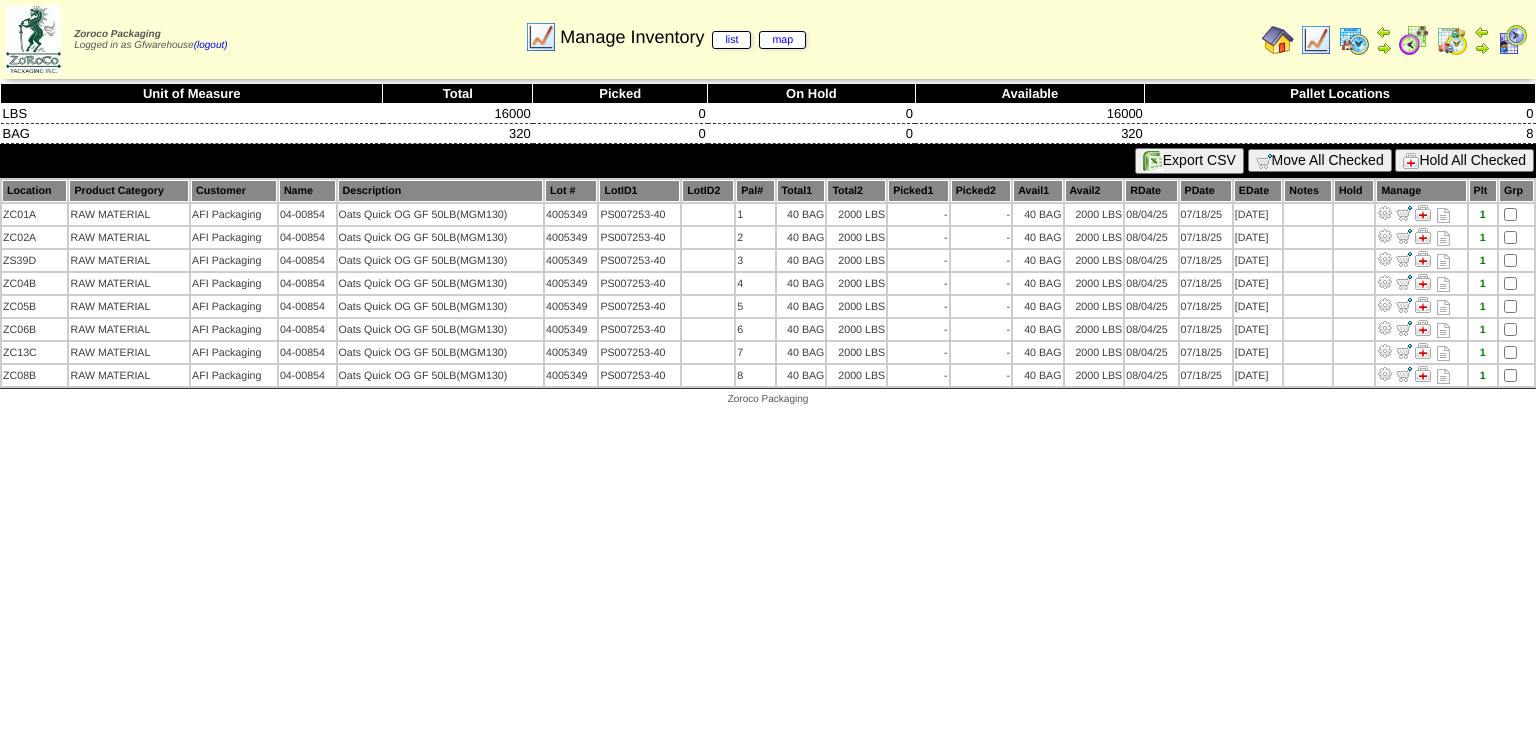 scroll, scrollTop: 0, scrollLeft: 0, axis: both 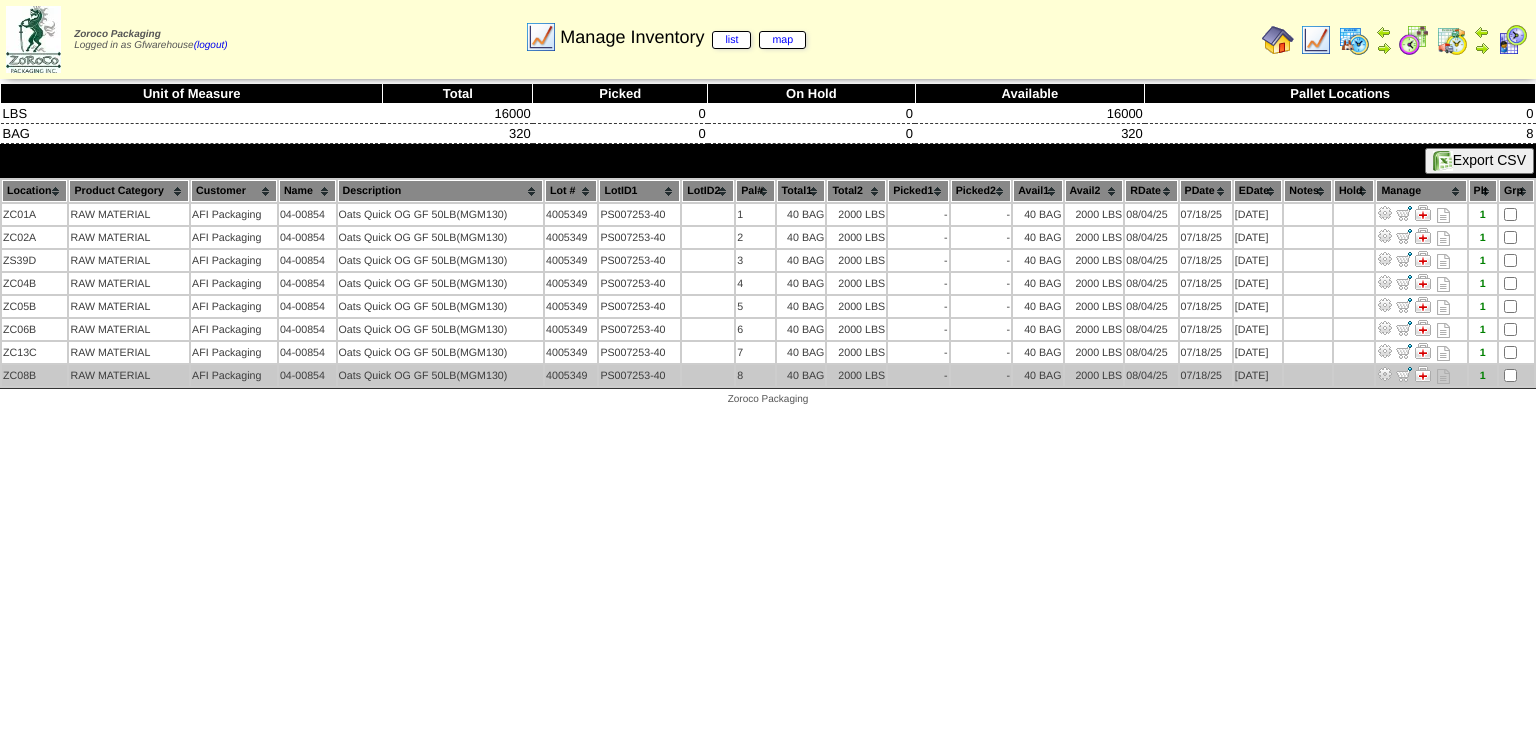 click at bounding box center [1385, 374] 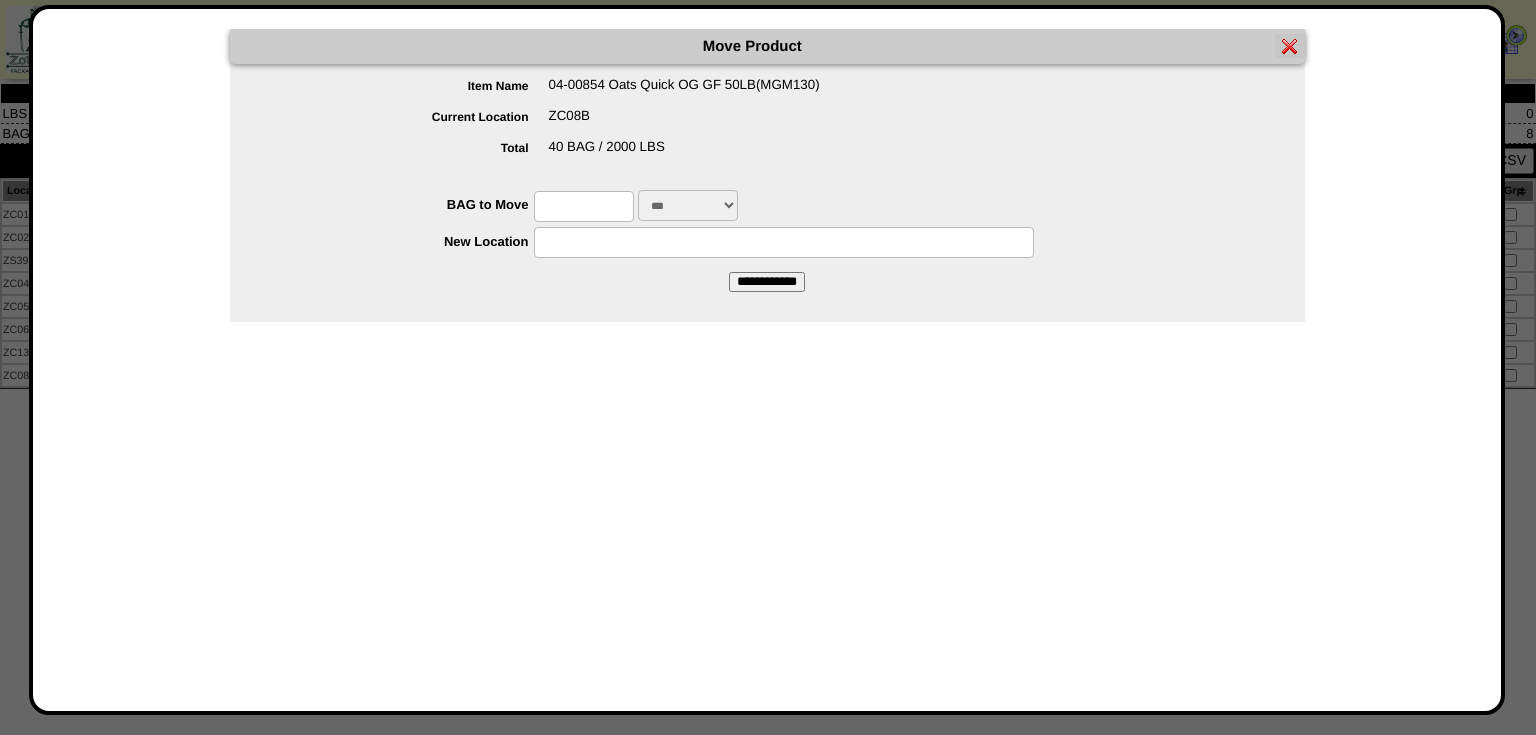 click at bounding box center [584, 206] 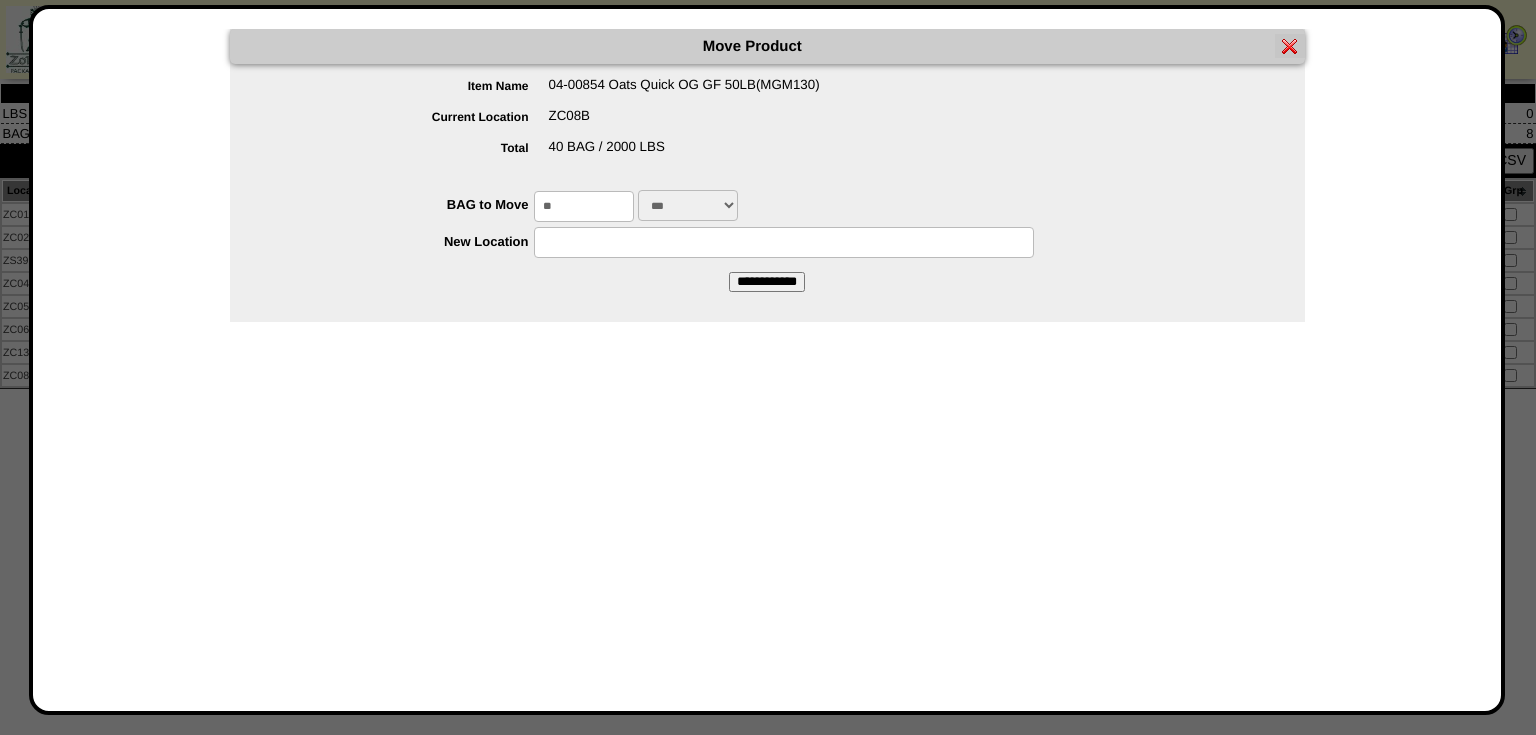 click at bounding box center [784, 242] 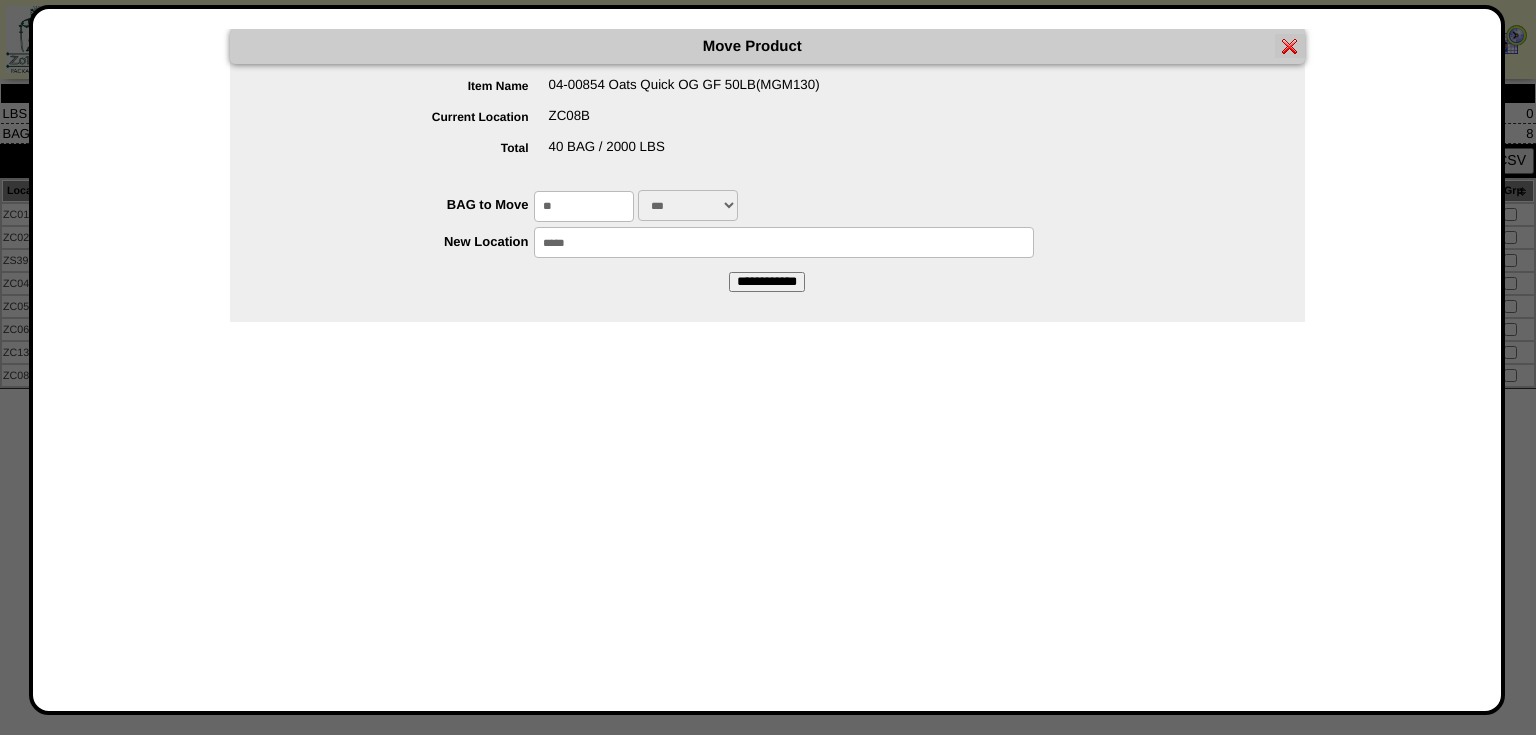 click on "*****" at bounding box center [784, 242] 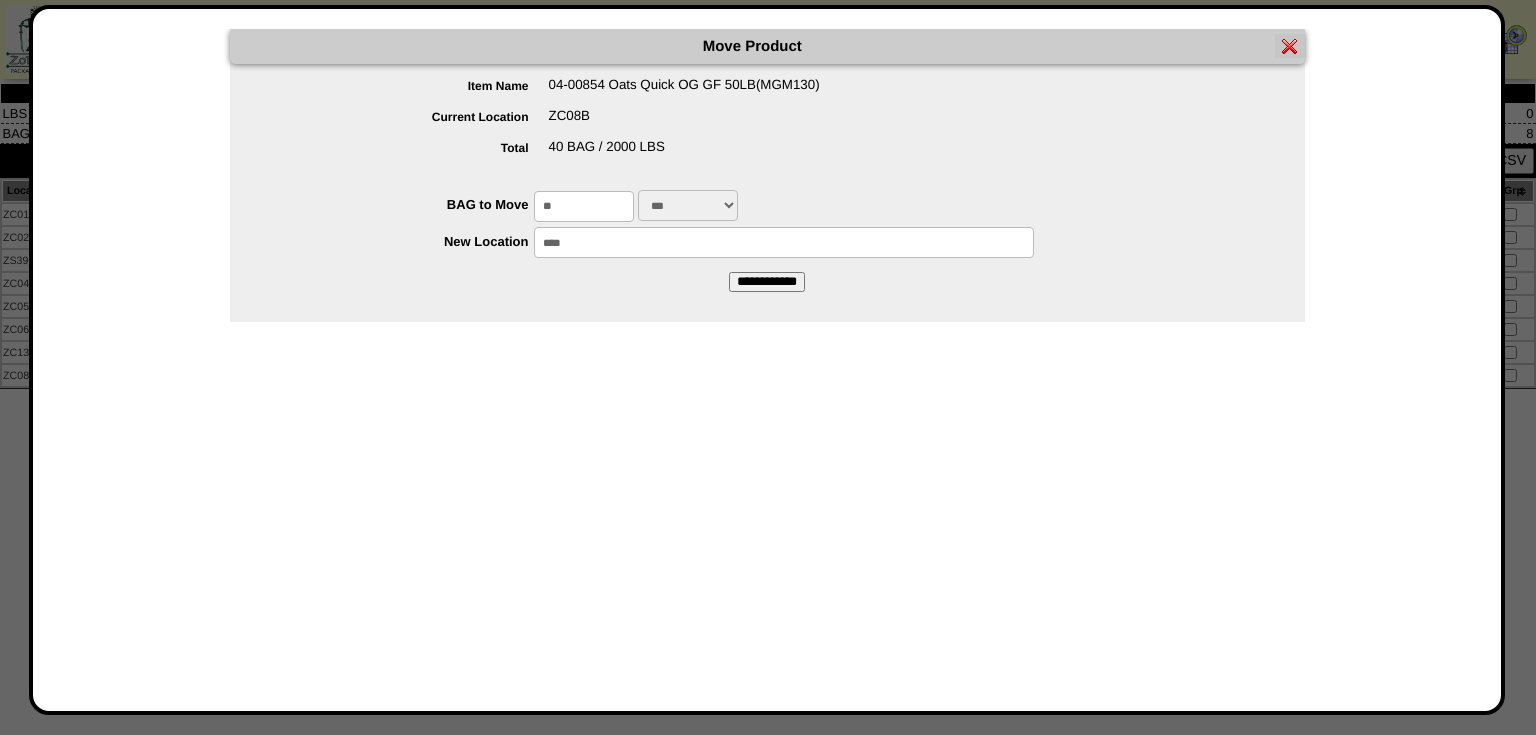 type on "*****" 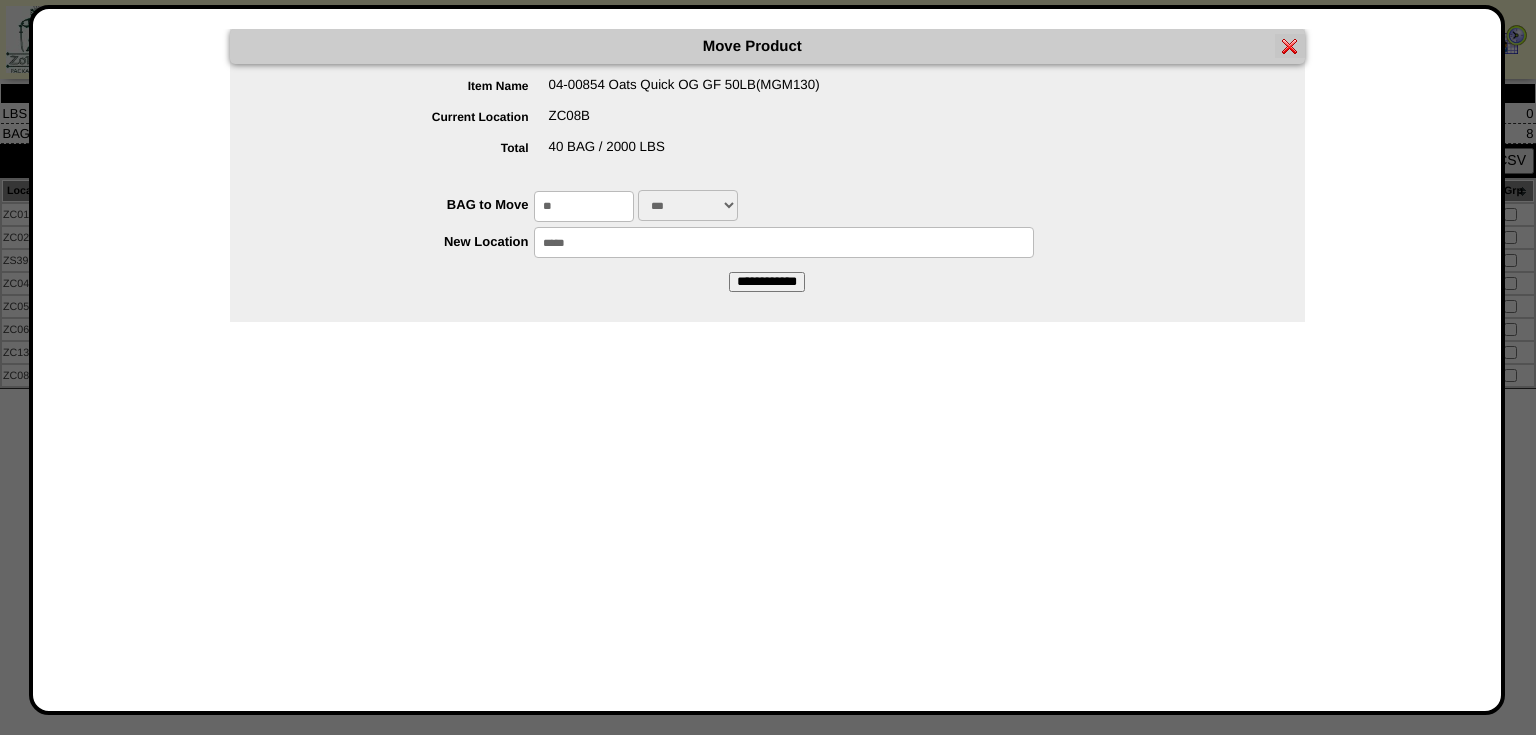 click on "**********" at bounding box center (767, 282) 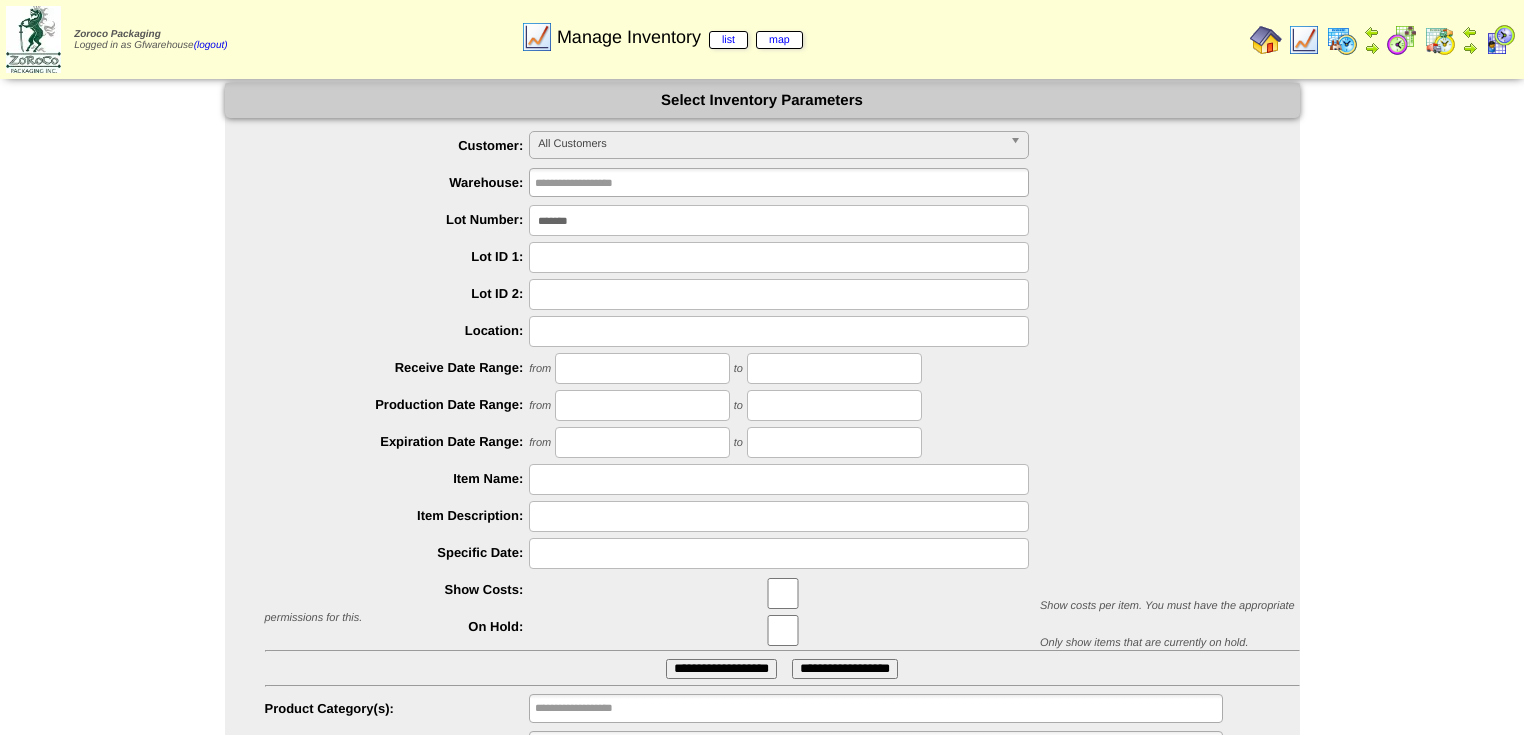 scroll, scrollTop: 0, scrollLeft: 0, axis: both 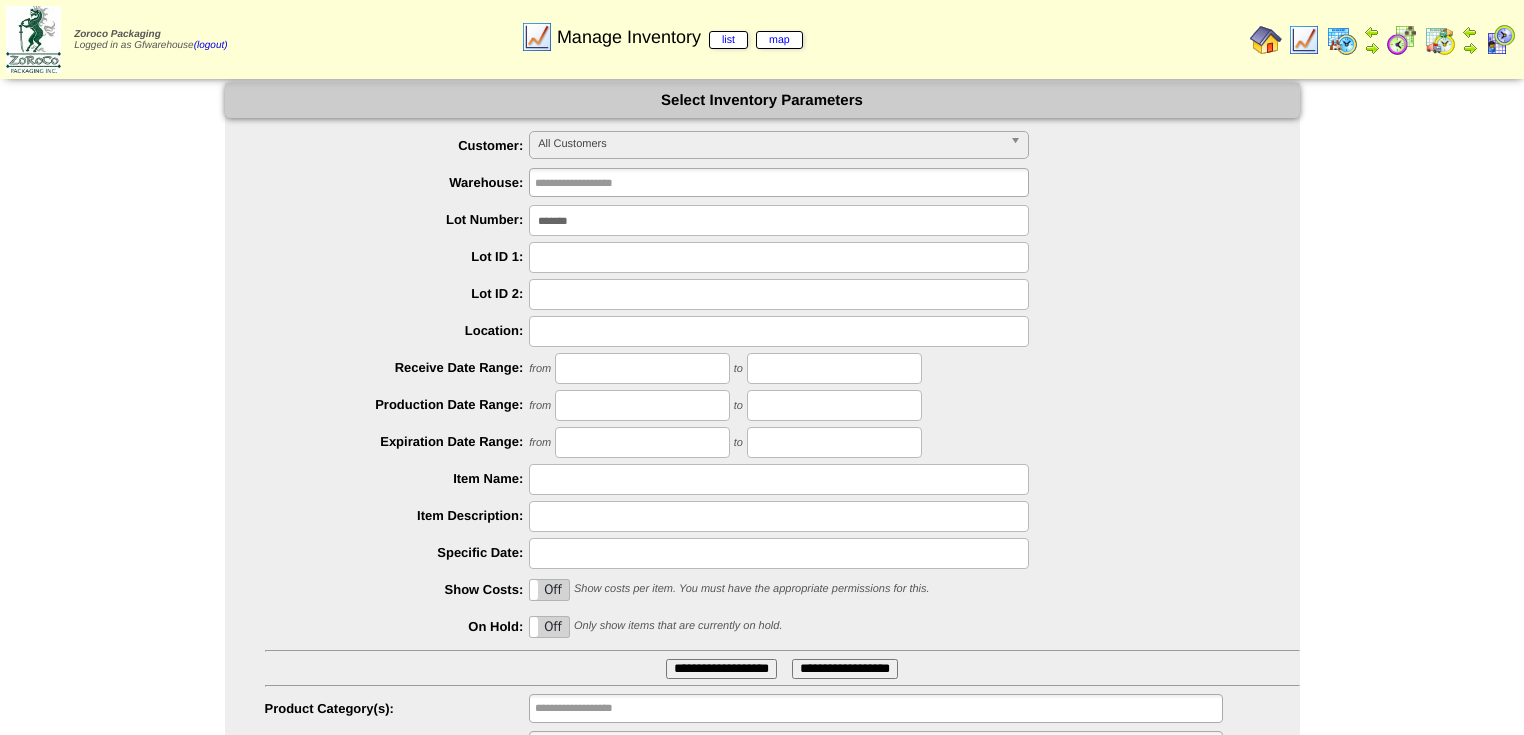 click on "*******" at bounding box center [779, 220] 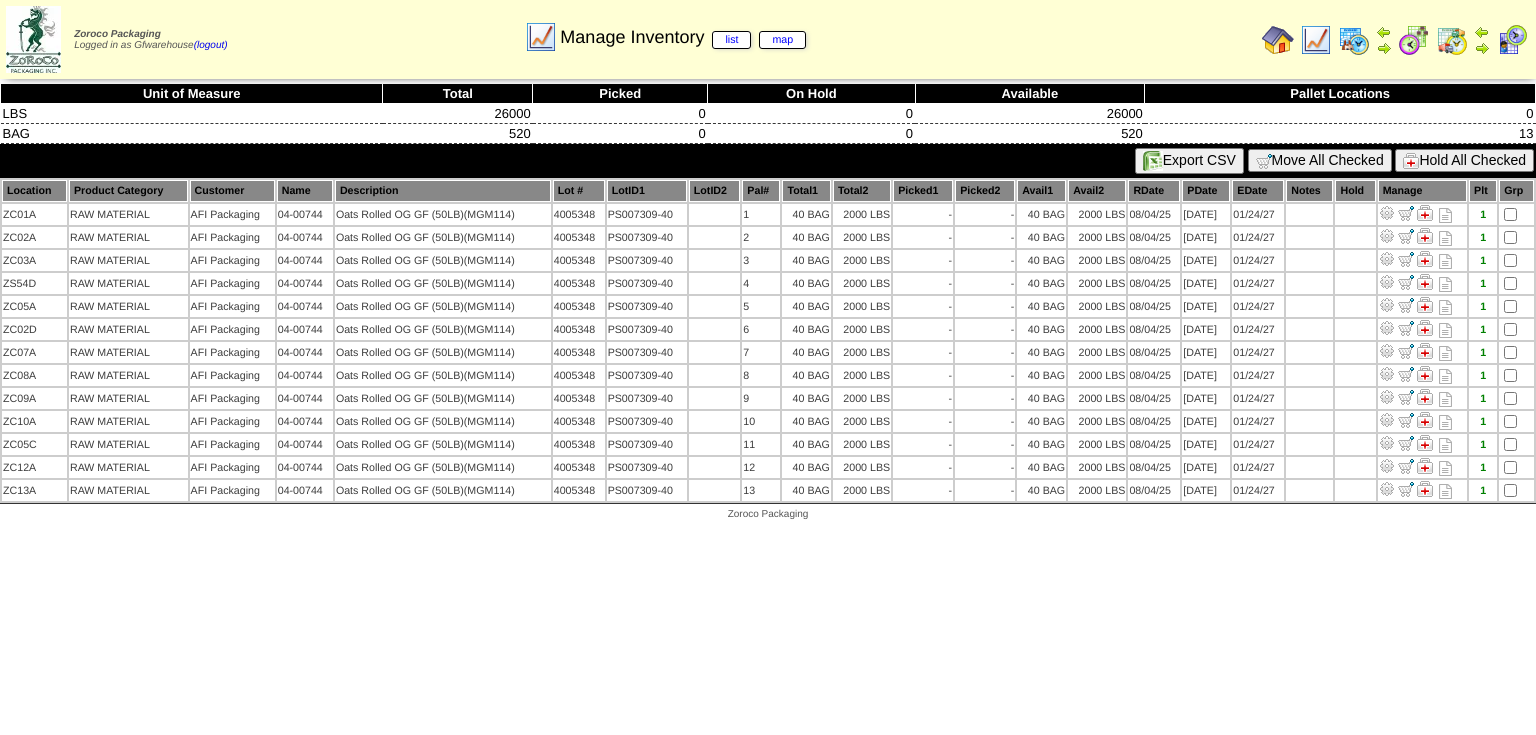 scroll, scrollTop: 0, scrollLeft: 0, axis: both 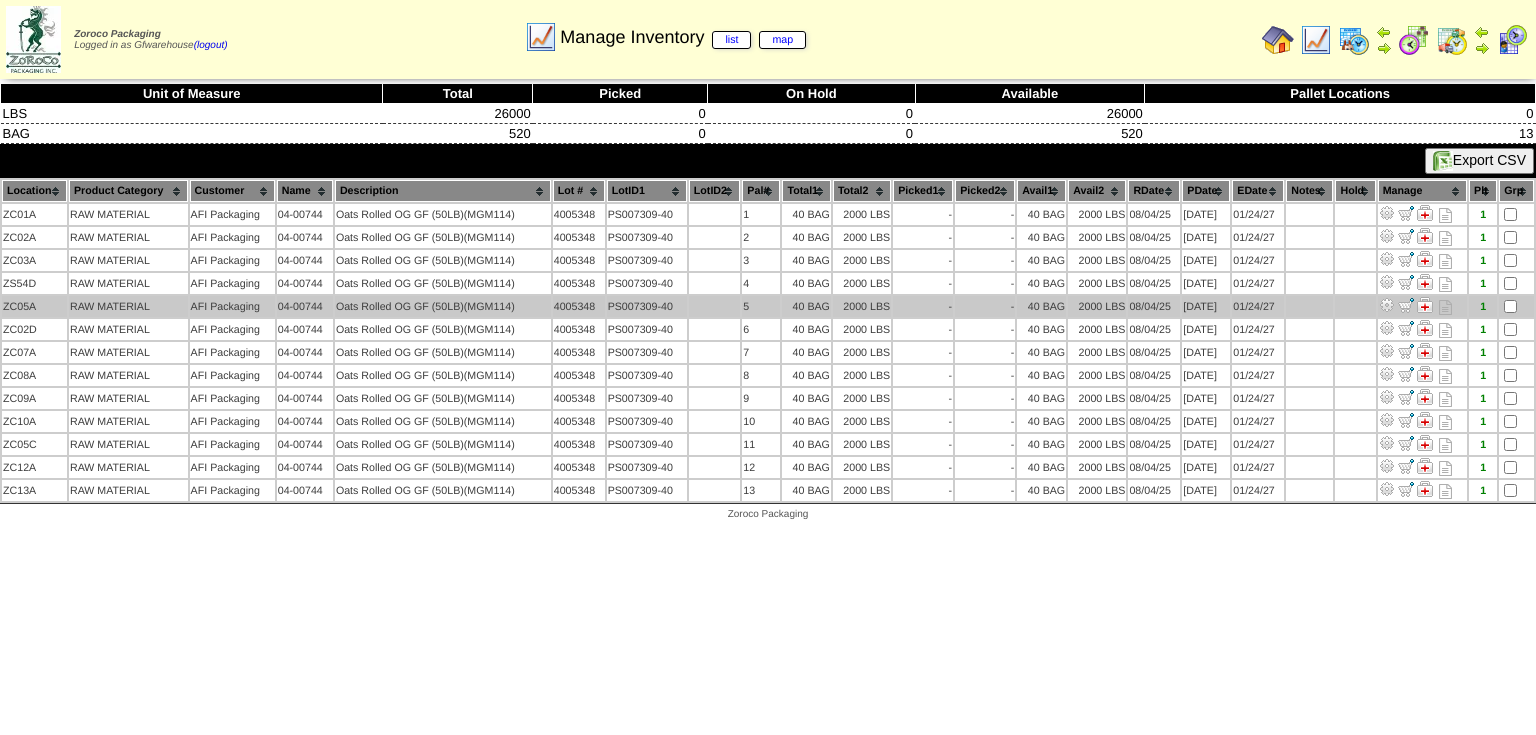 click at bounding box center [1387, 305] 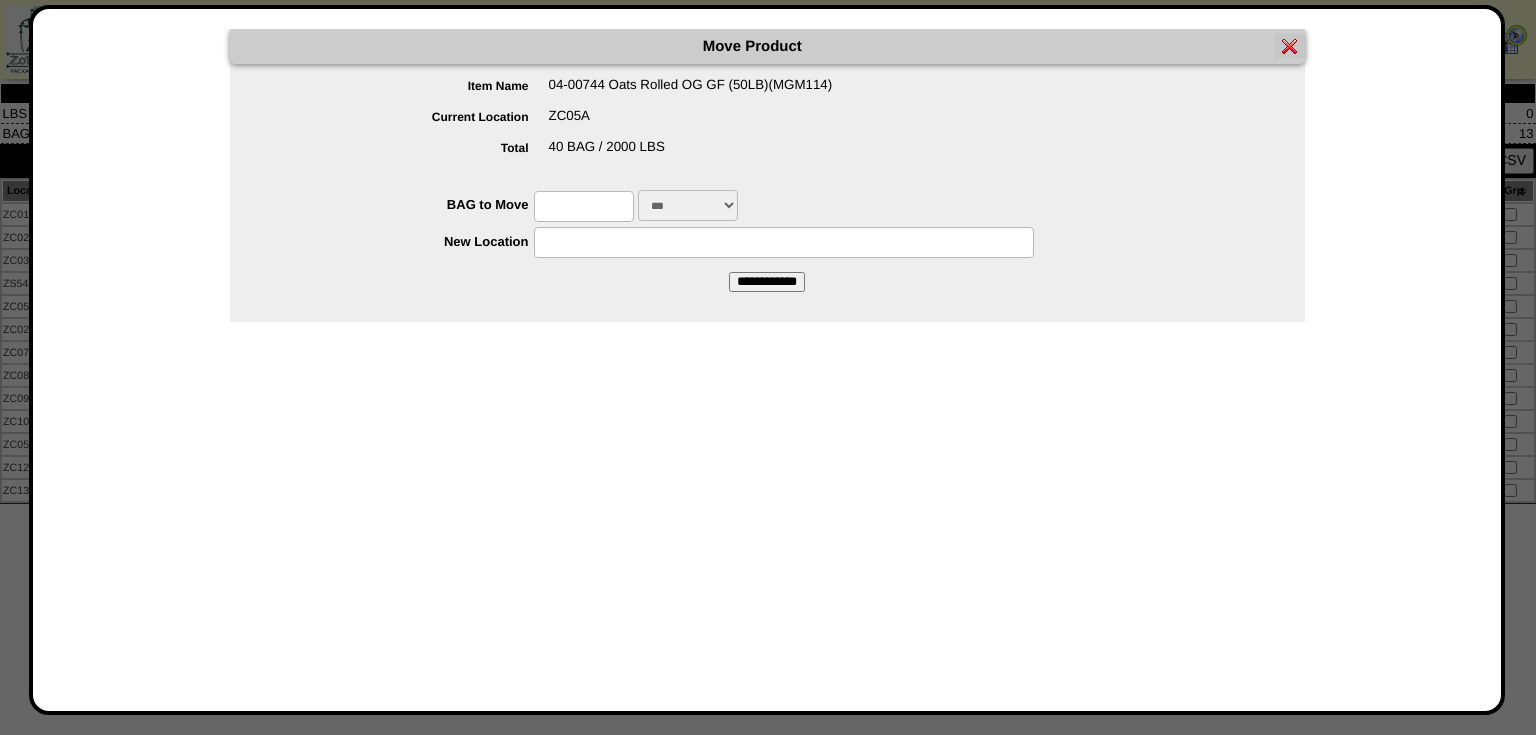 click at bounding box center (584, 206) 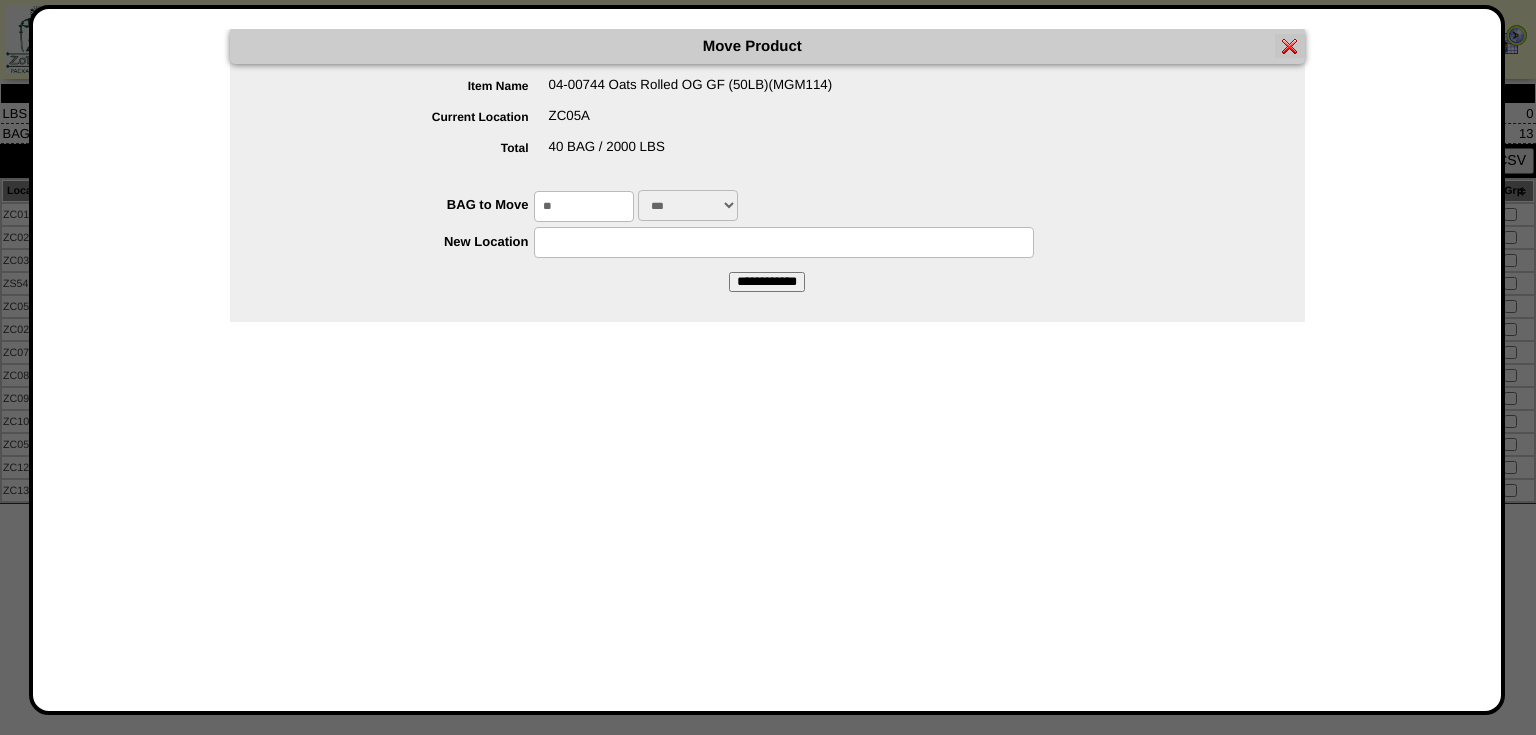 click at bounding box center (784, 242) 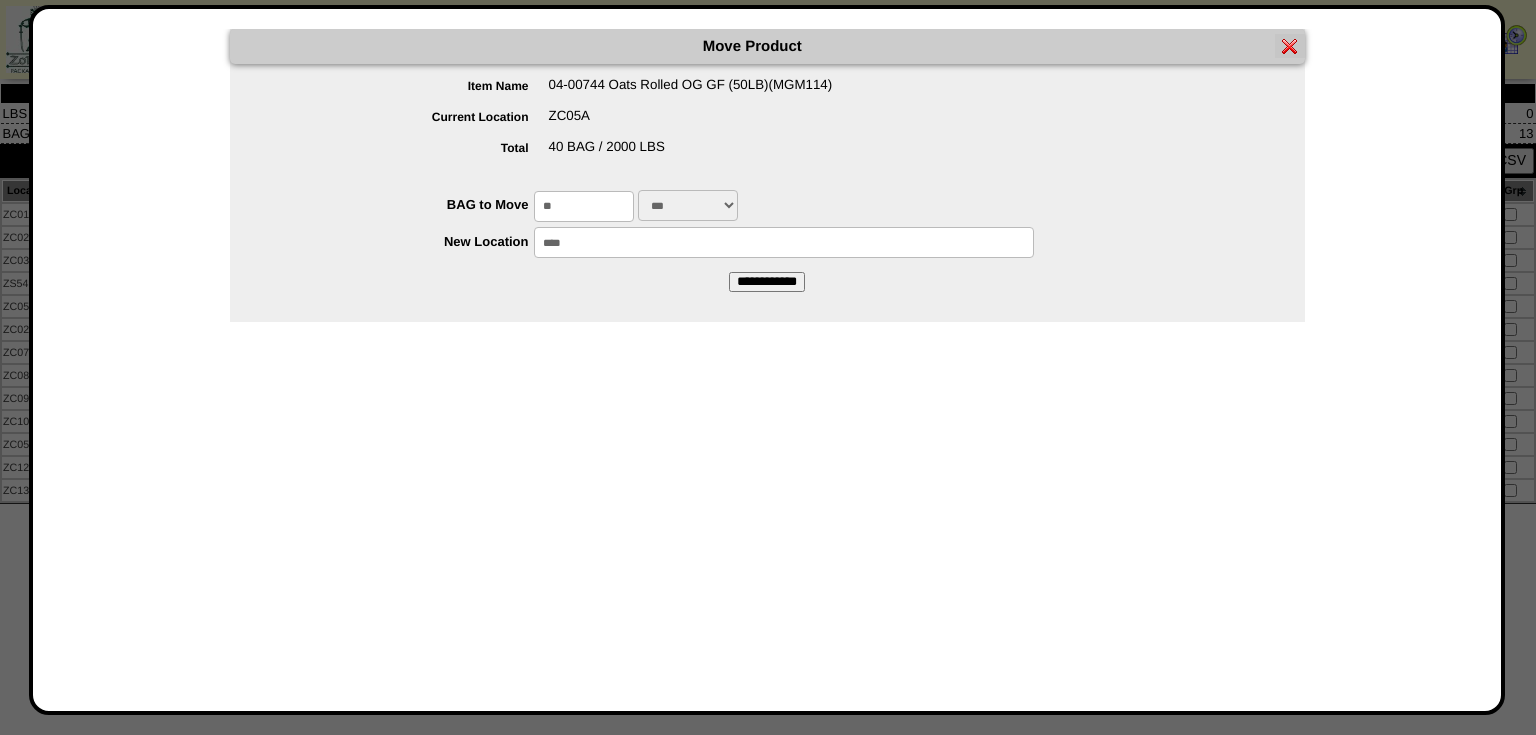type on "*****" 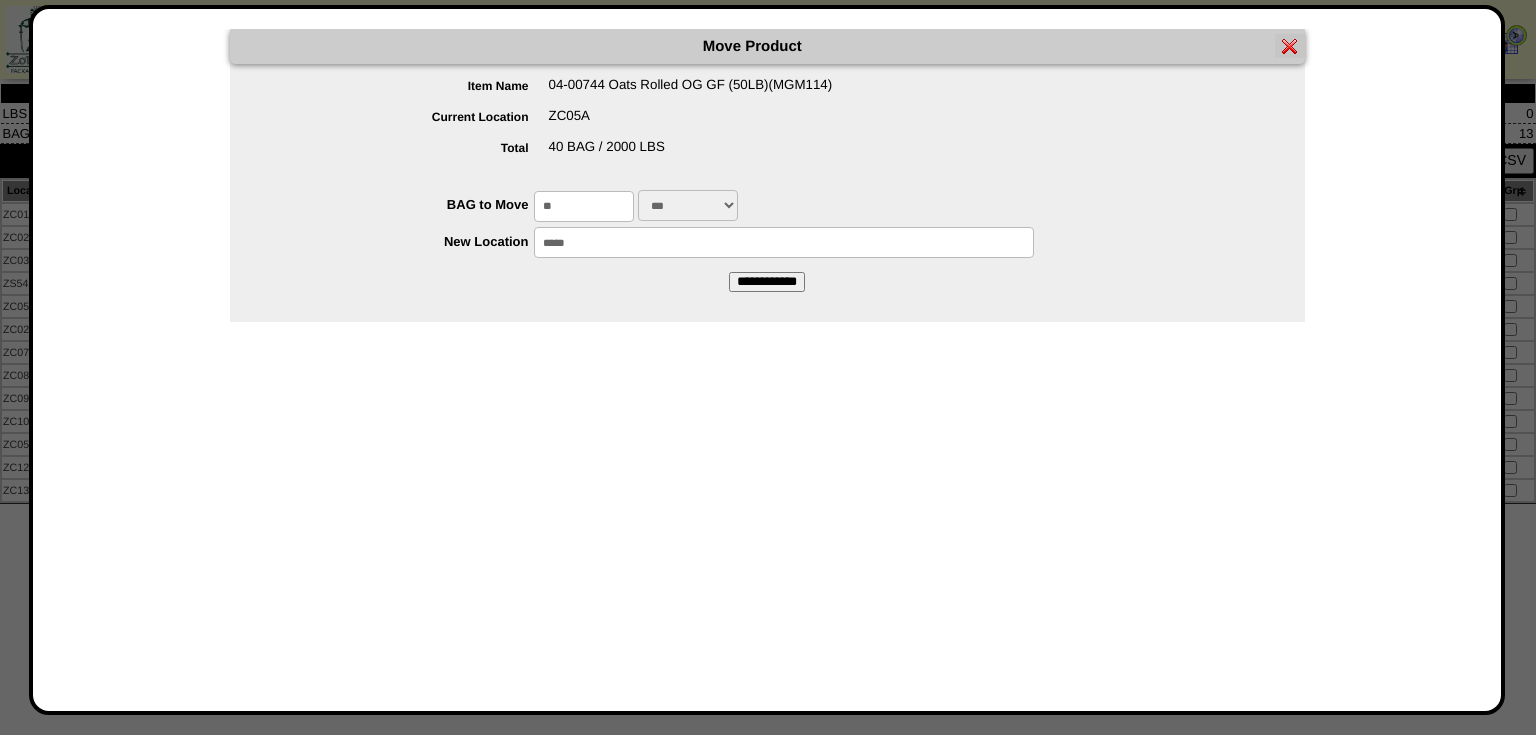 click on "**********" at bounding box center [767, 282] 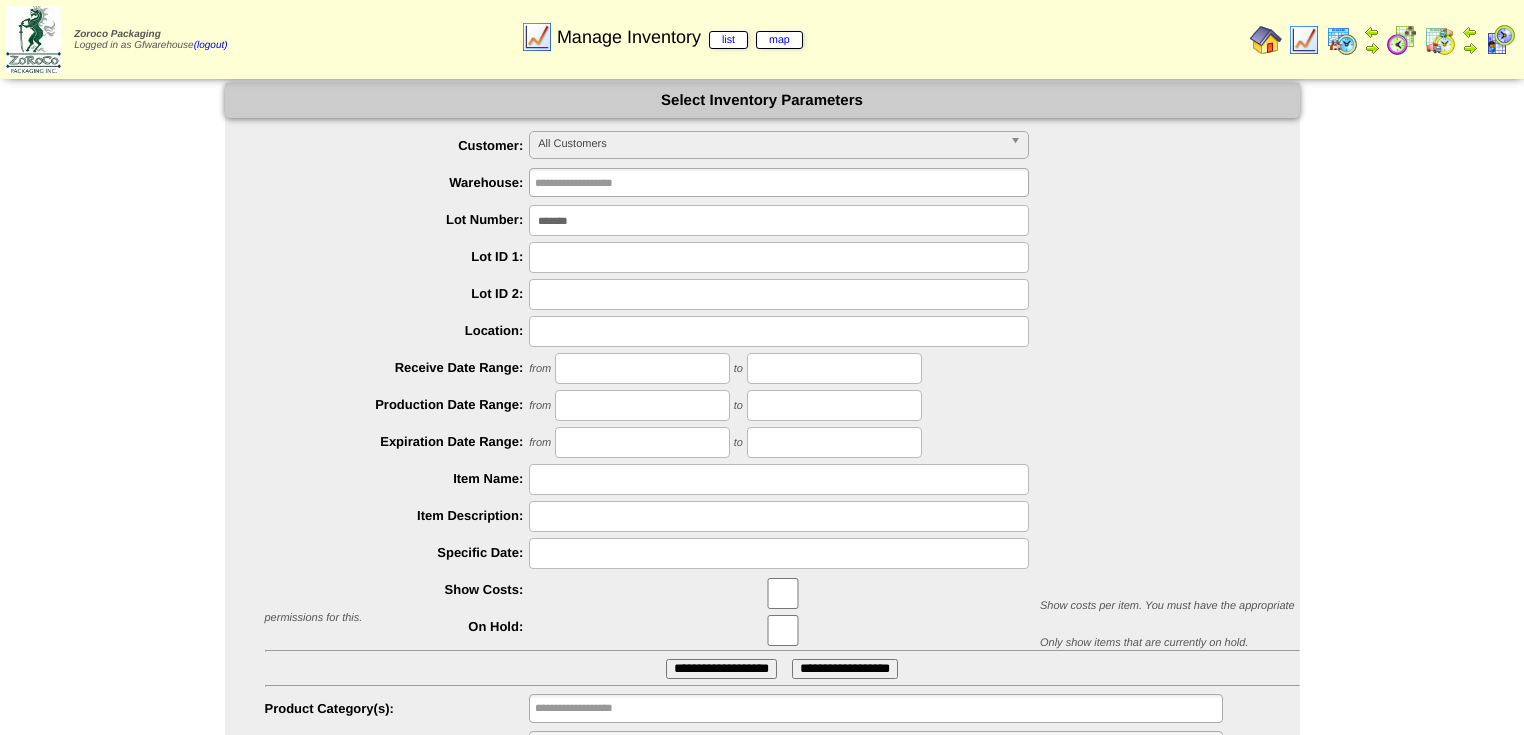 scroll, scrollTop: 0, scrollLeft: 0, axis: both 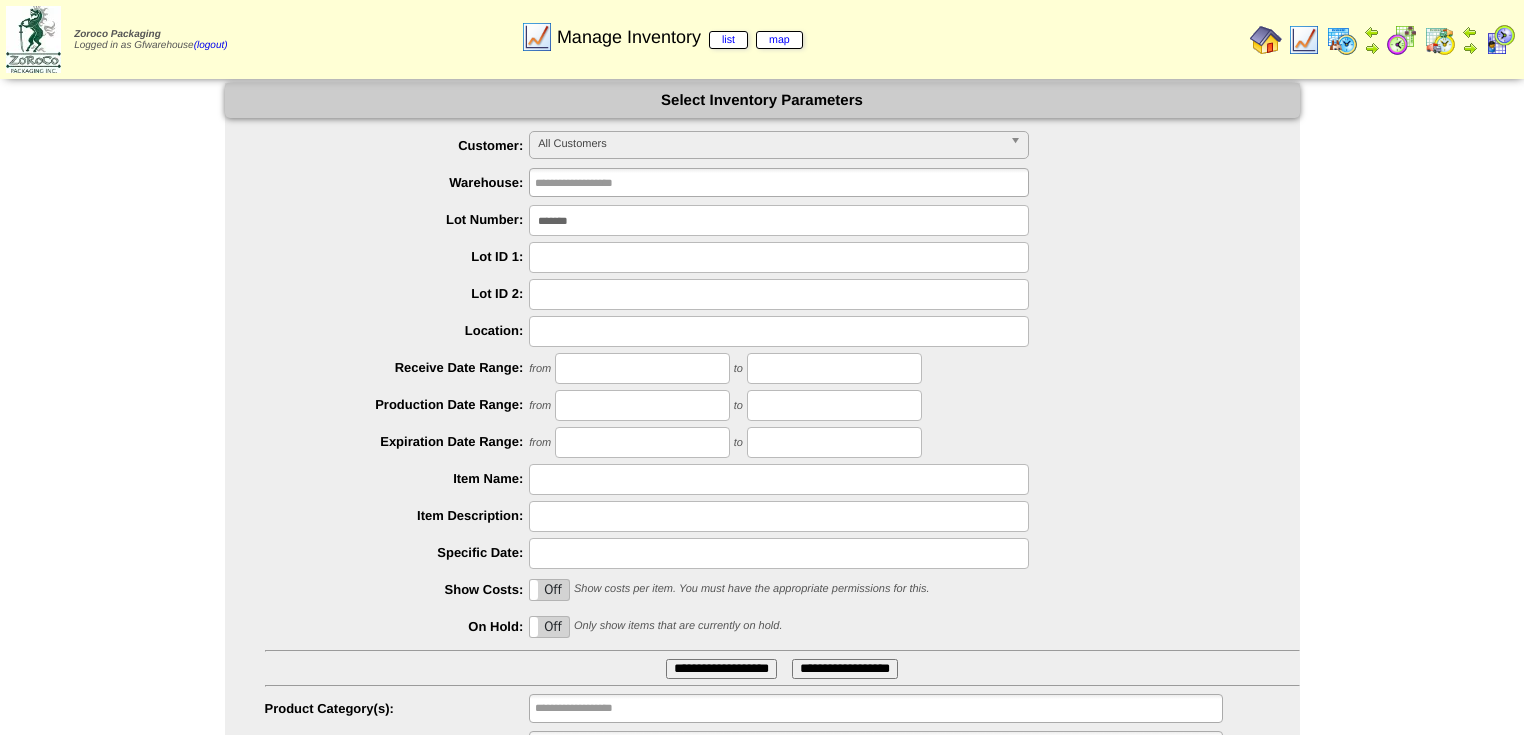 click on "*******" at bounding box center (779, 220) 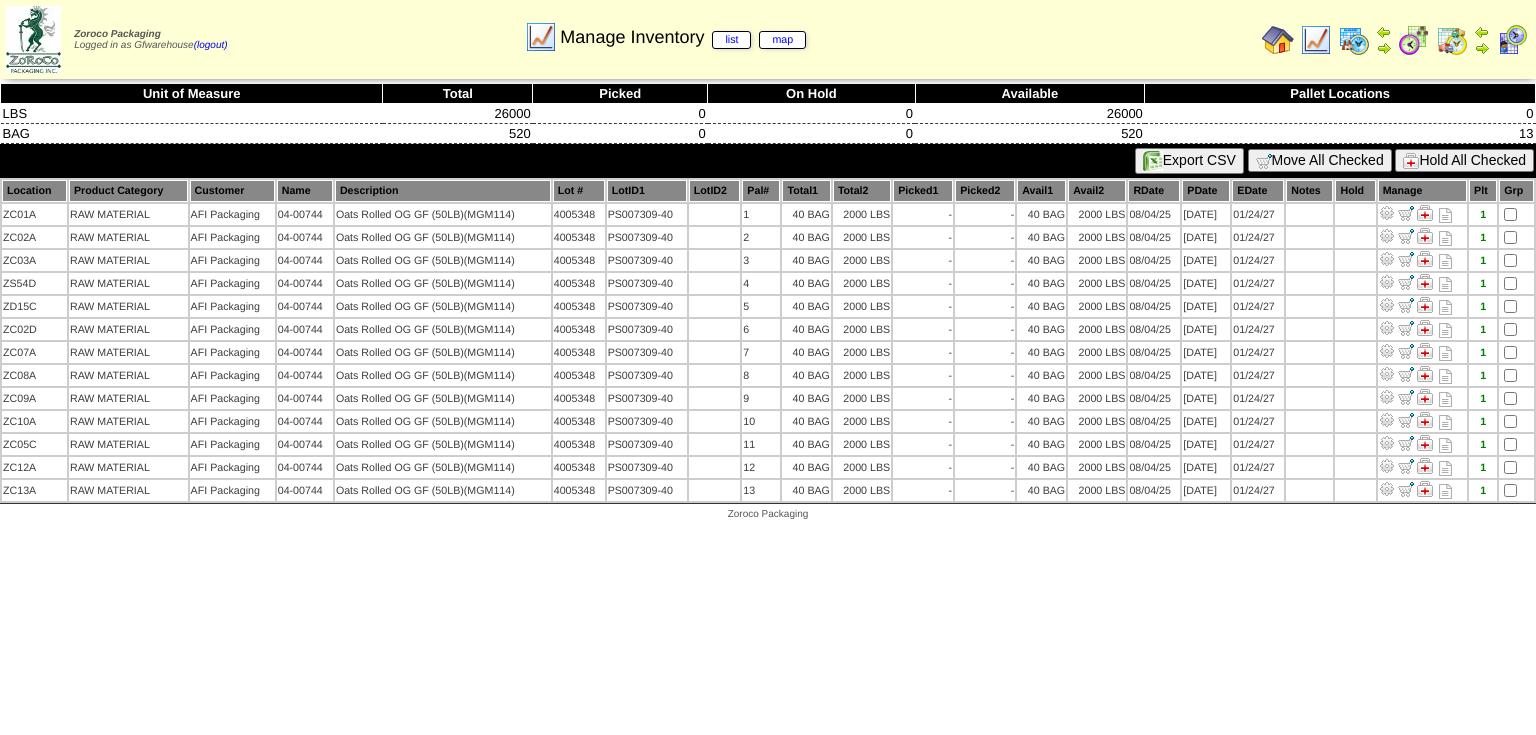 scroll, scrollTop: 0, scrollLeft: 0, axis: both 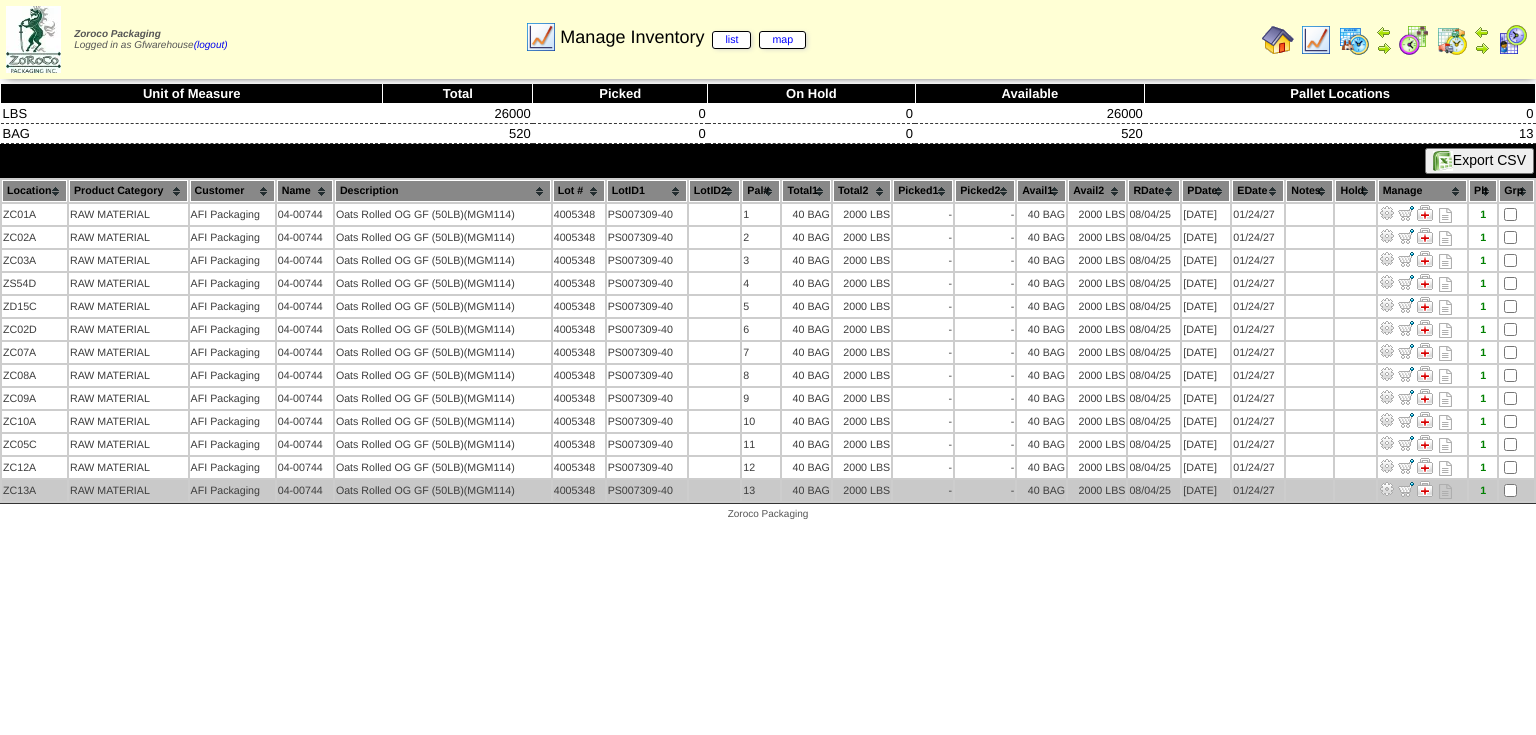 click at bounding box center [1387, 489] 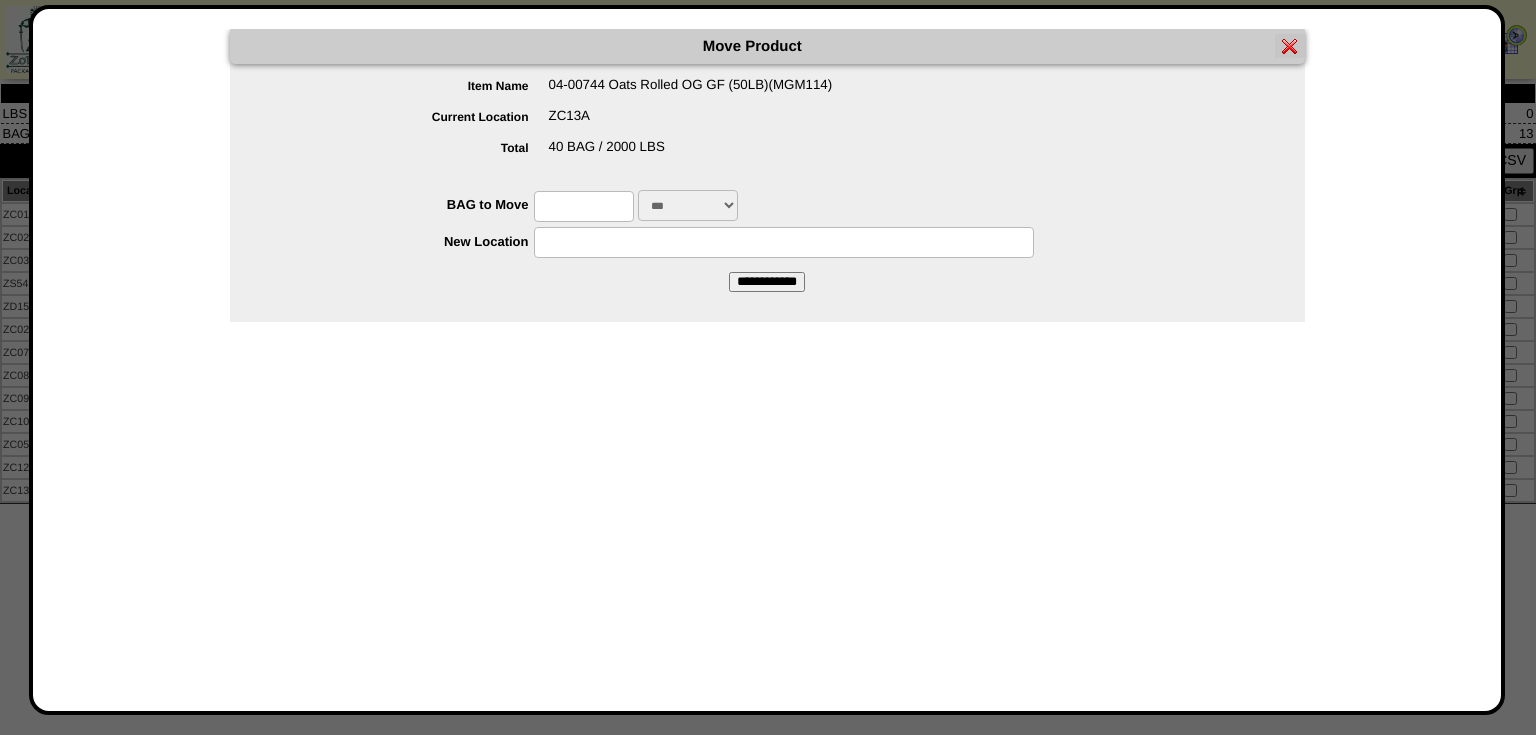 click at bounding box center [584, 206] 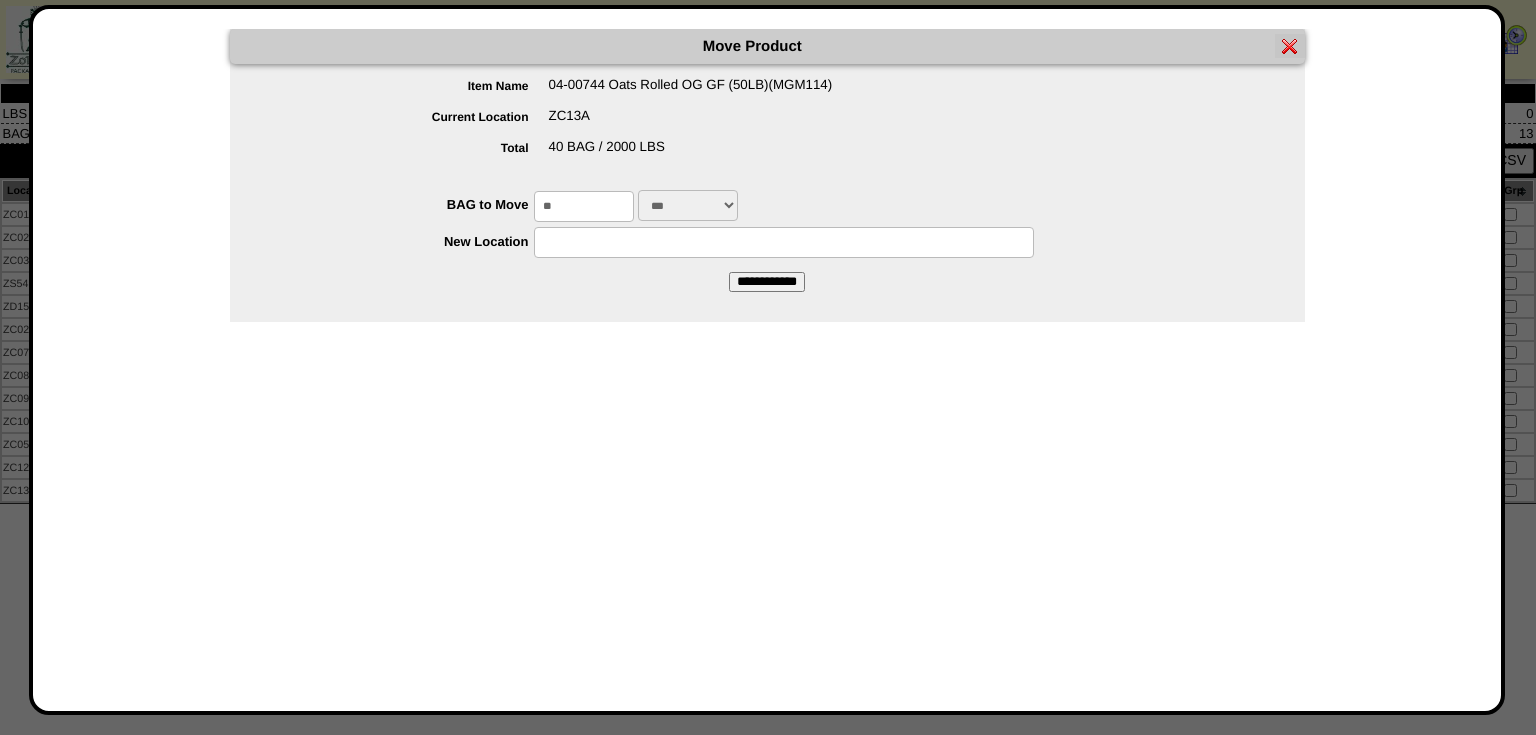 click at bounding box center (784, 242) 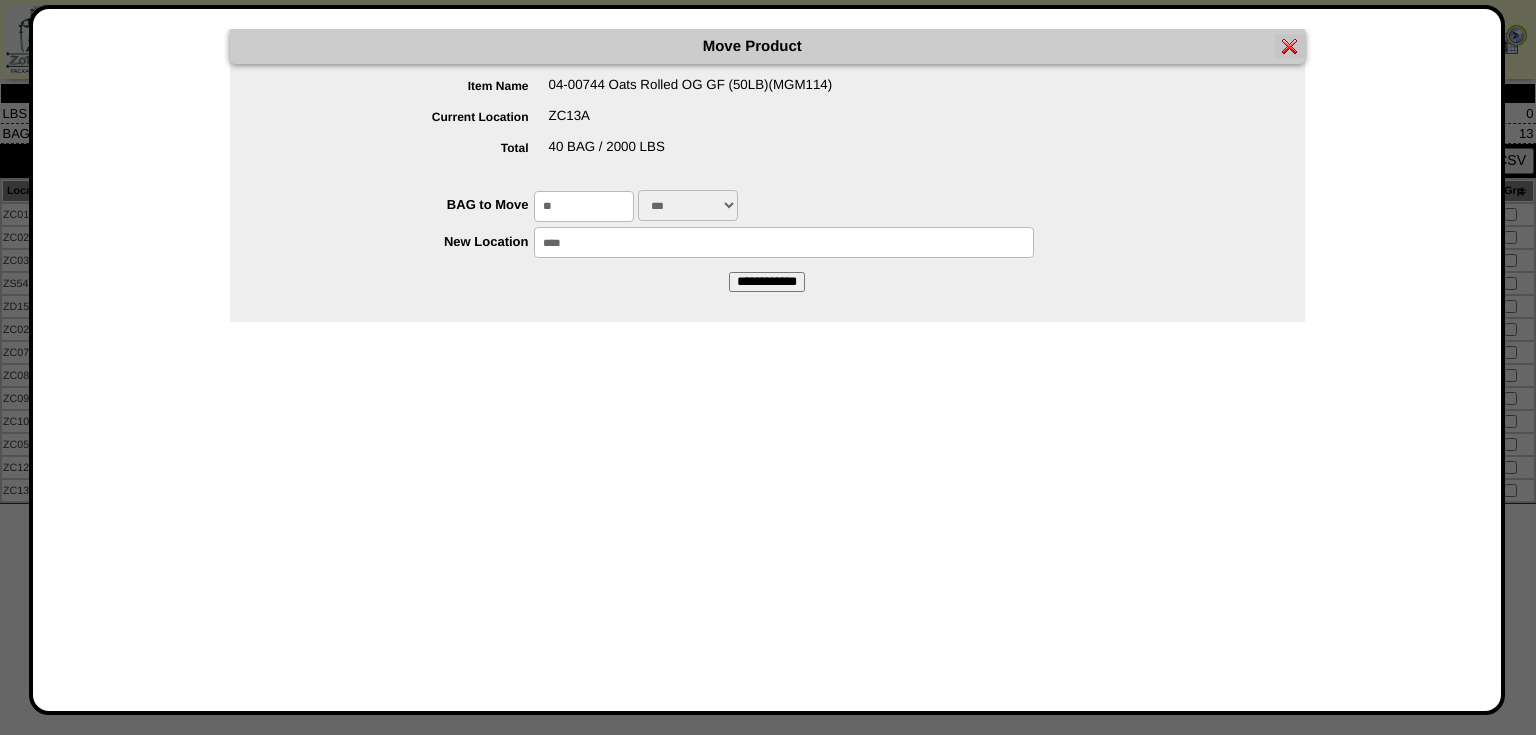 type on "*****" 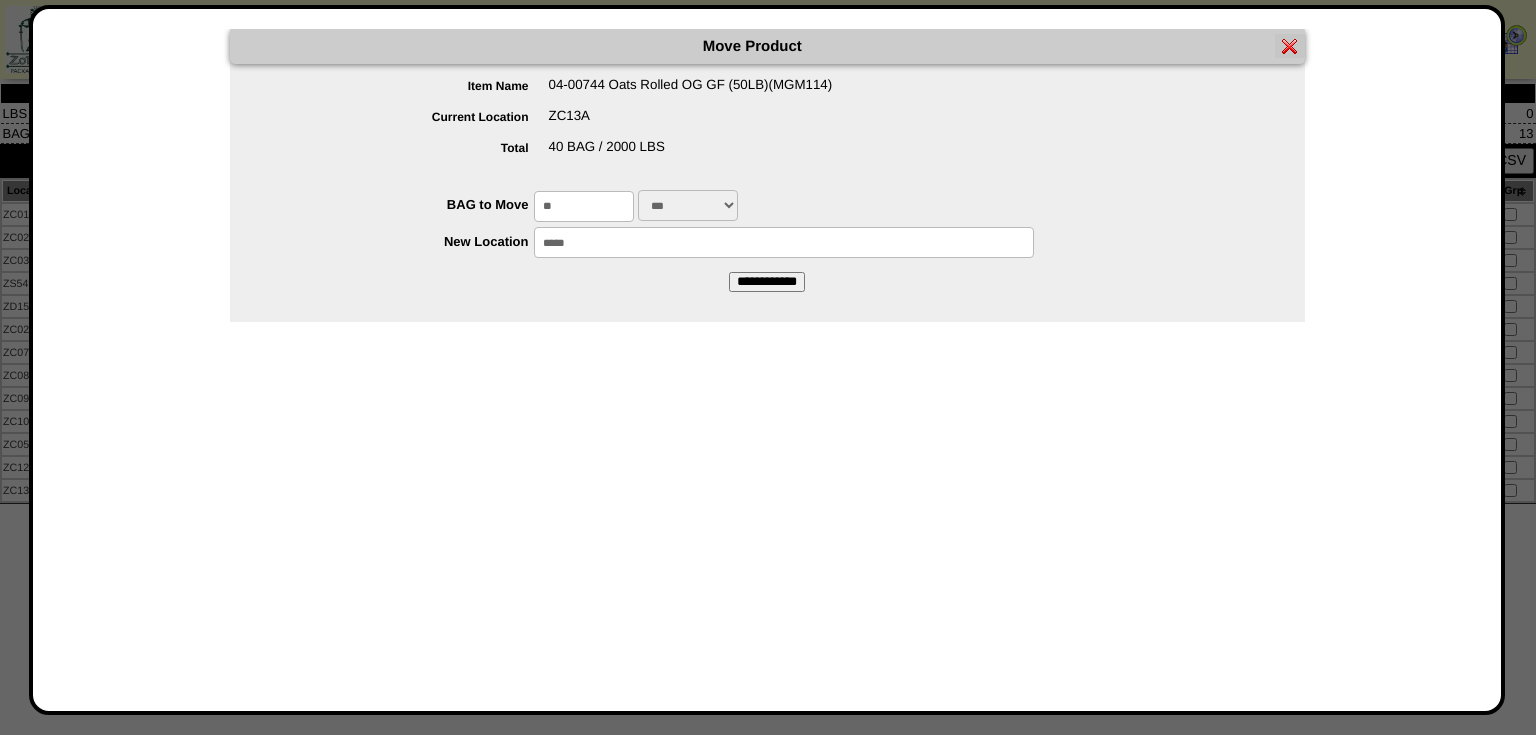click on "**********" at bounding box center [767, 282] 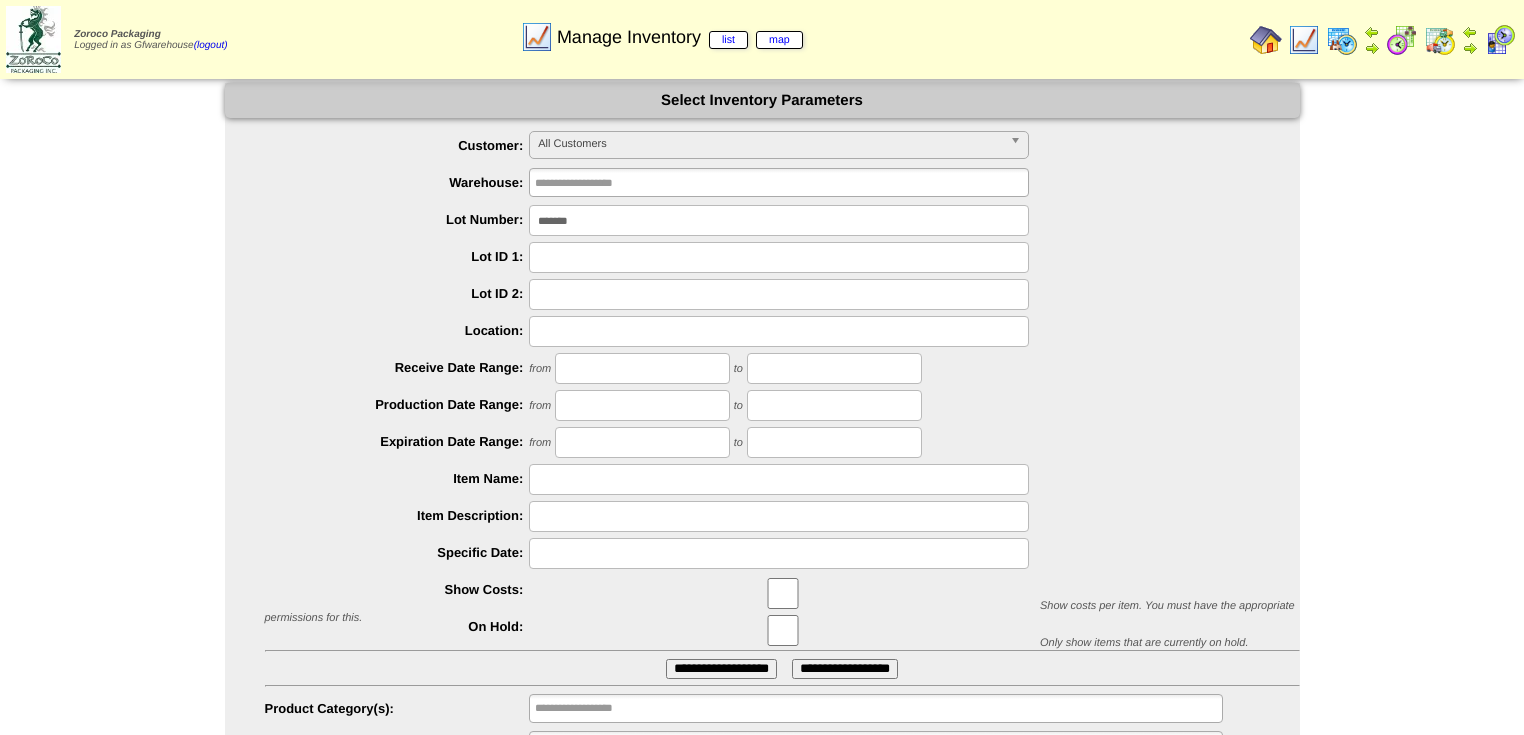 scroll, scrollTop: 0, scrollLeft: 0, axis: both 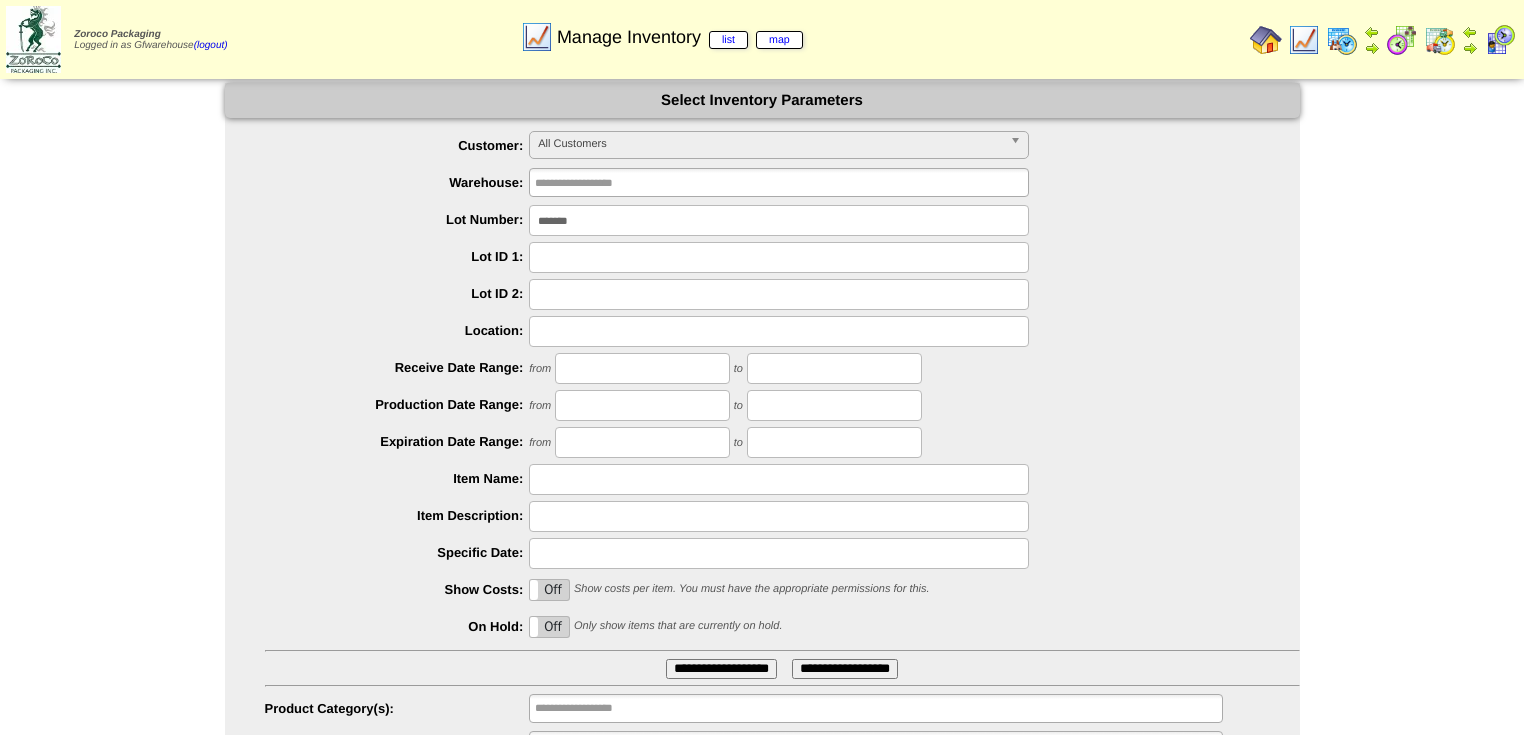 click on "*******" at bounding box center [779, 220] 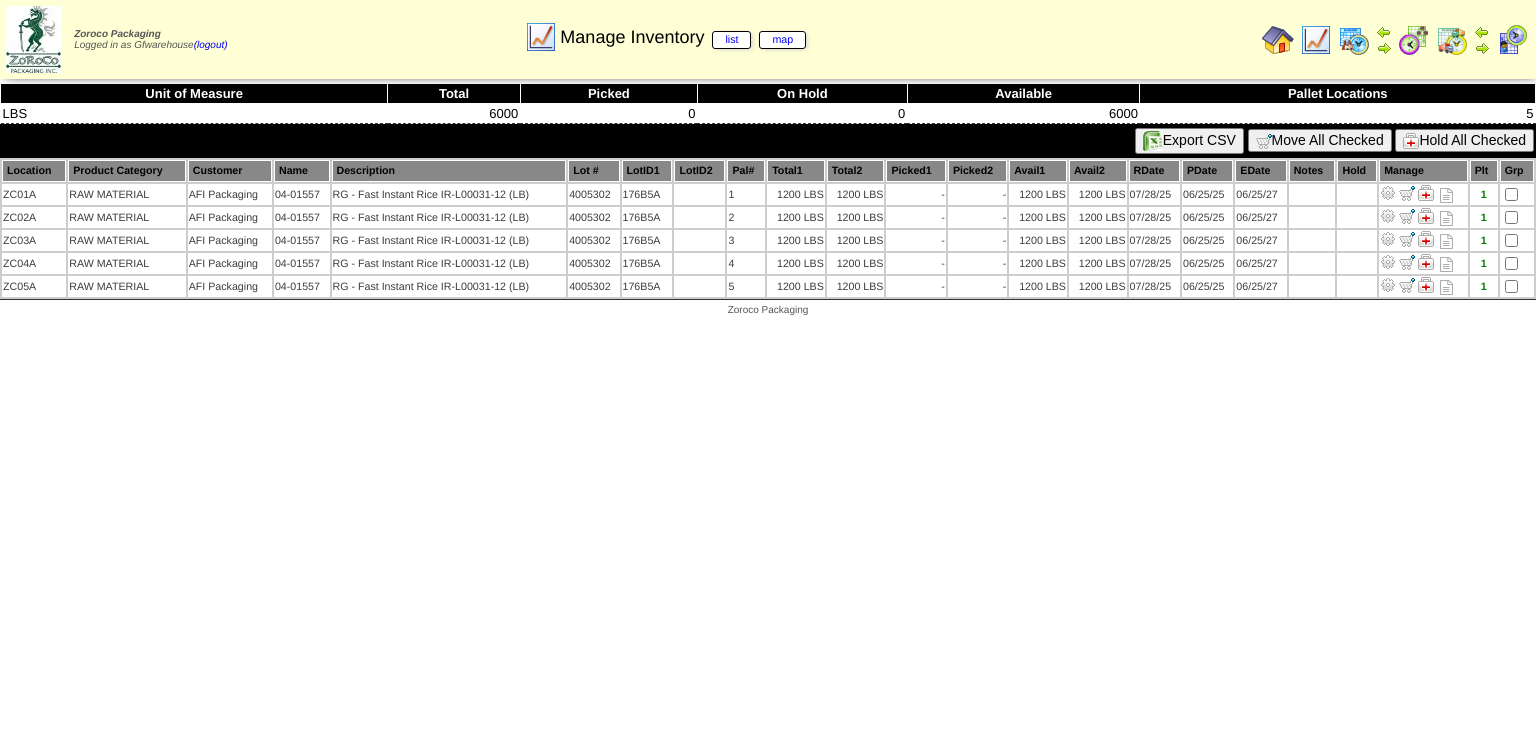 scroll, scrollTop: 0, scrollLeft: 0, axis: both 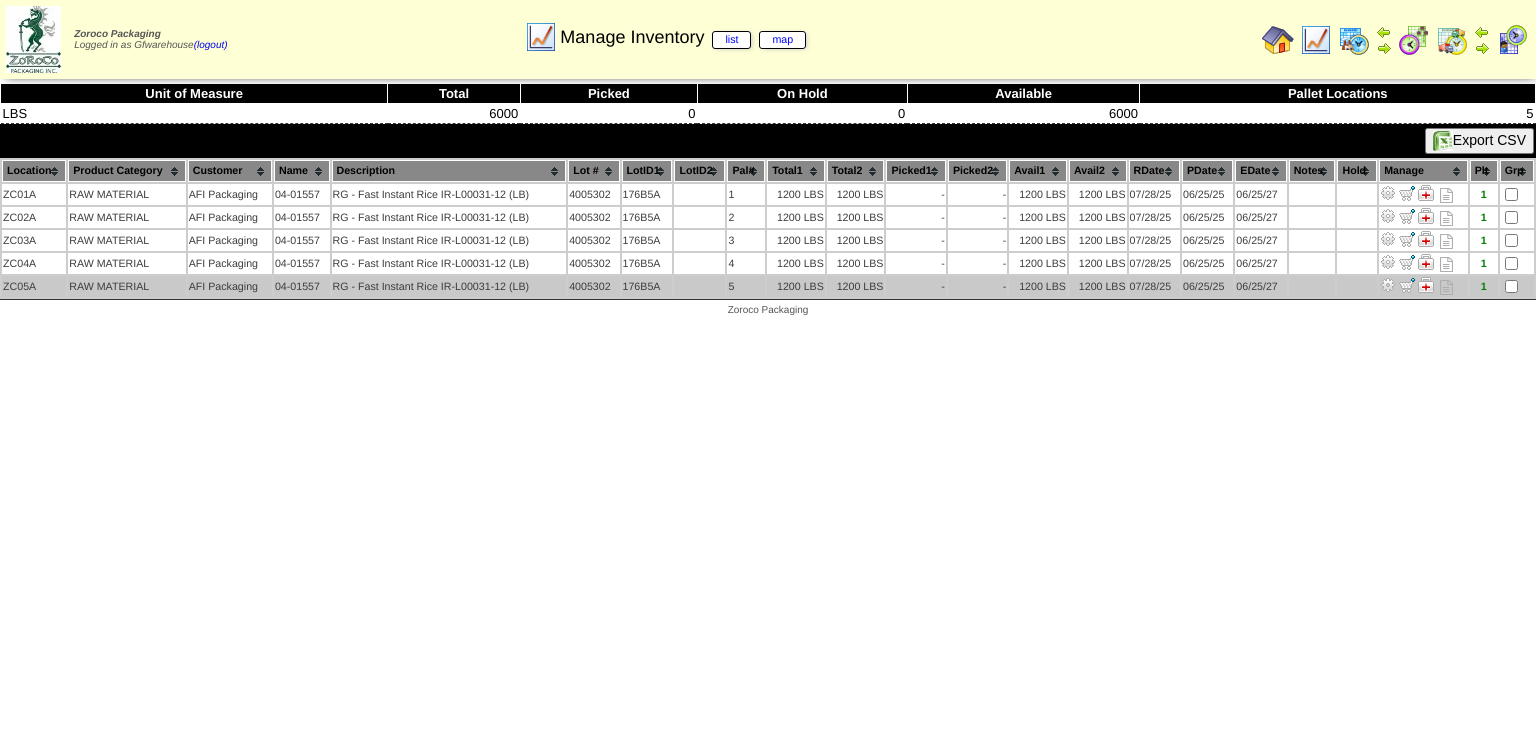 click at bounding box center (1388, 285) 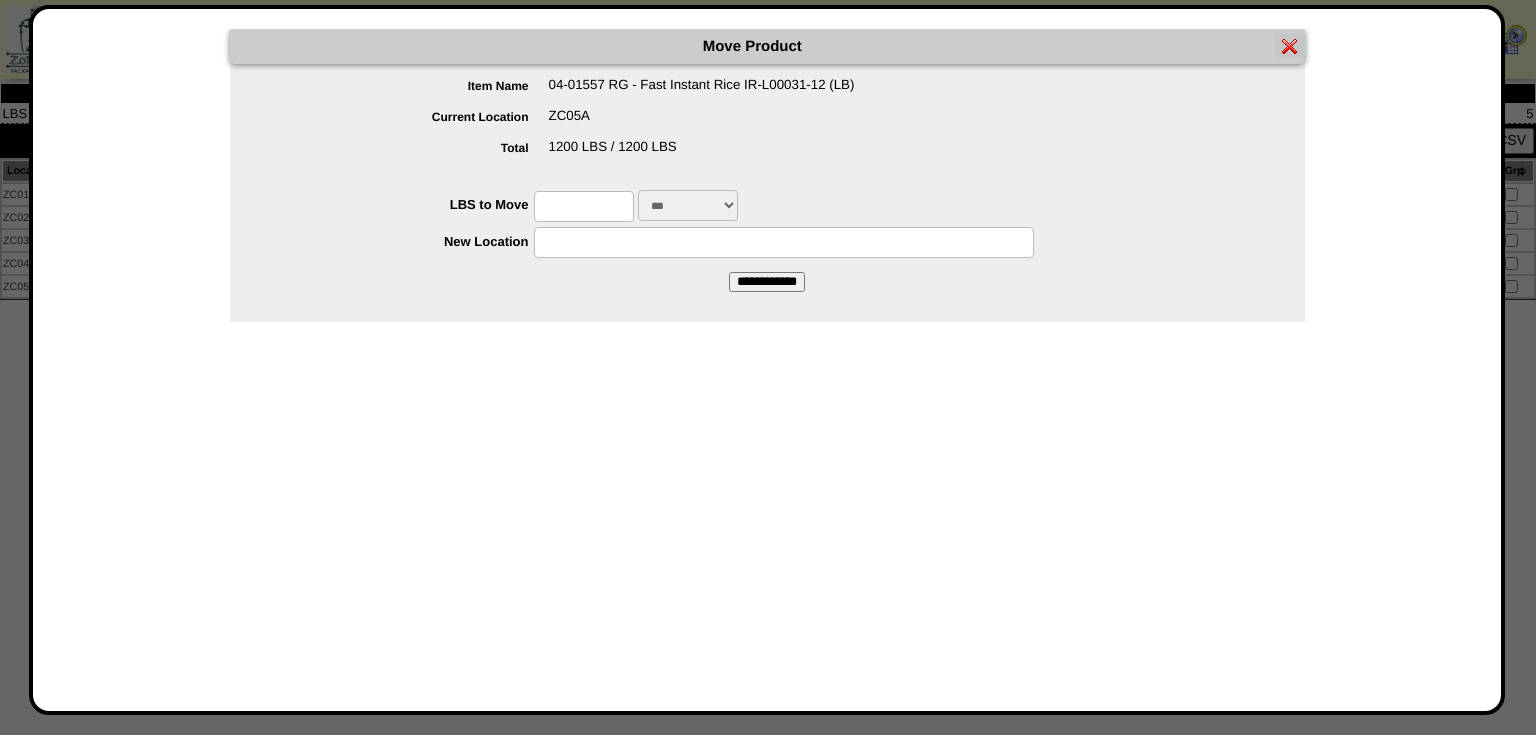 click at bounding box center (584, 206) 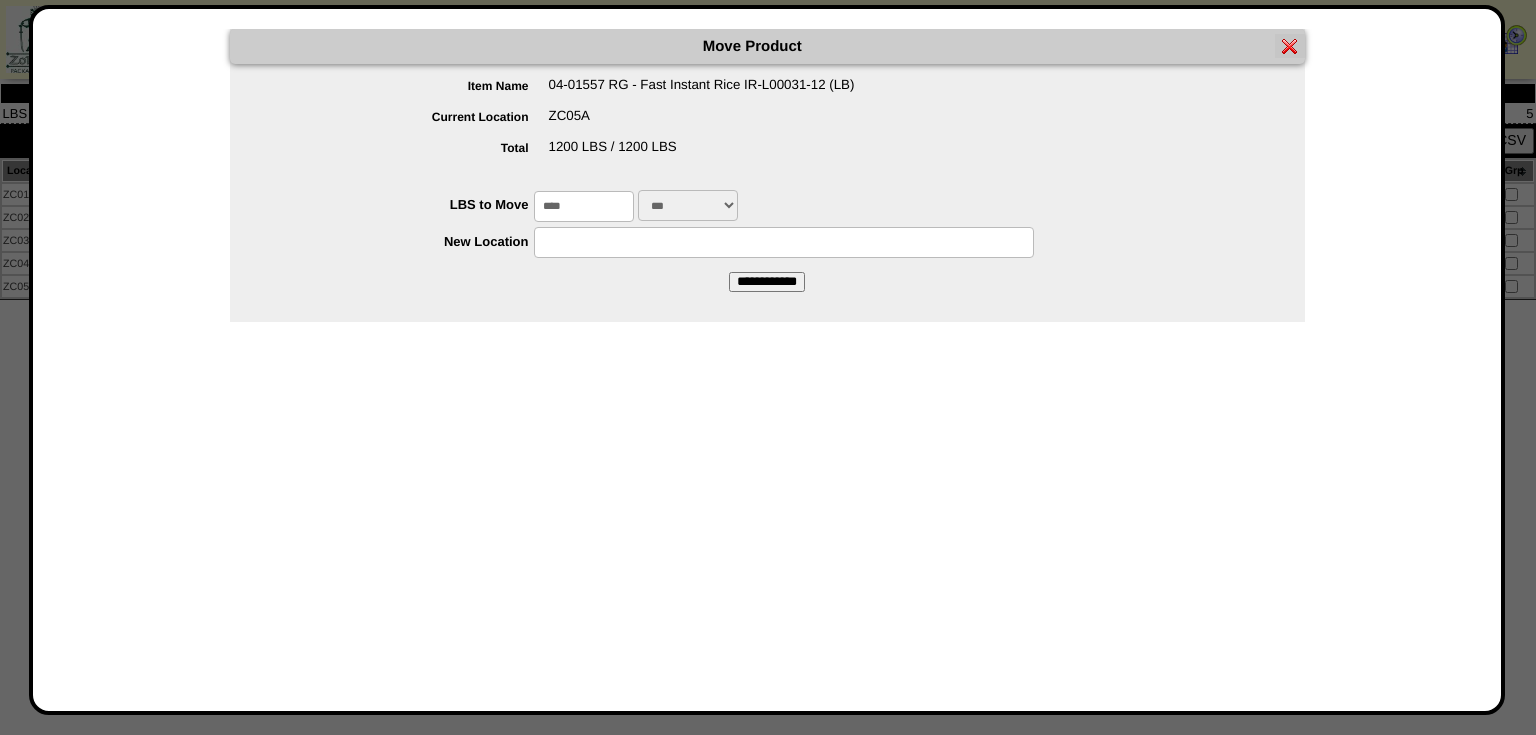 type on "****" 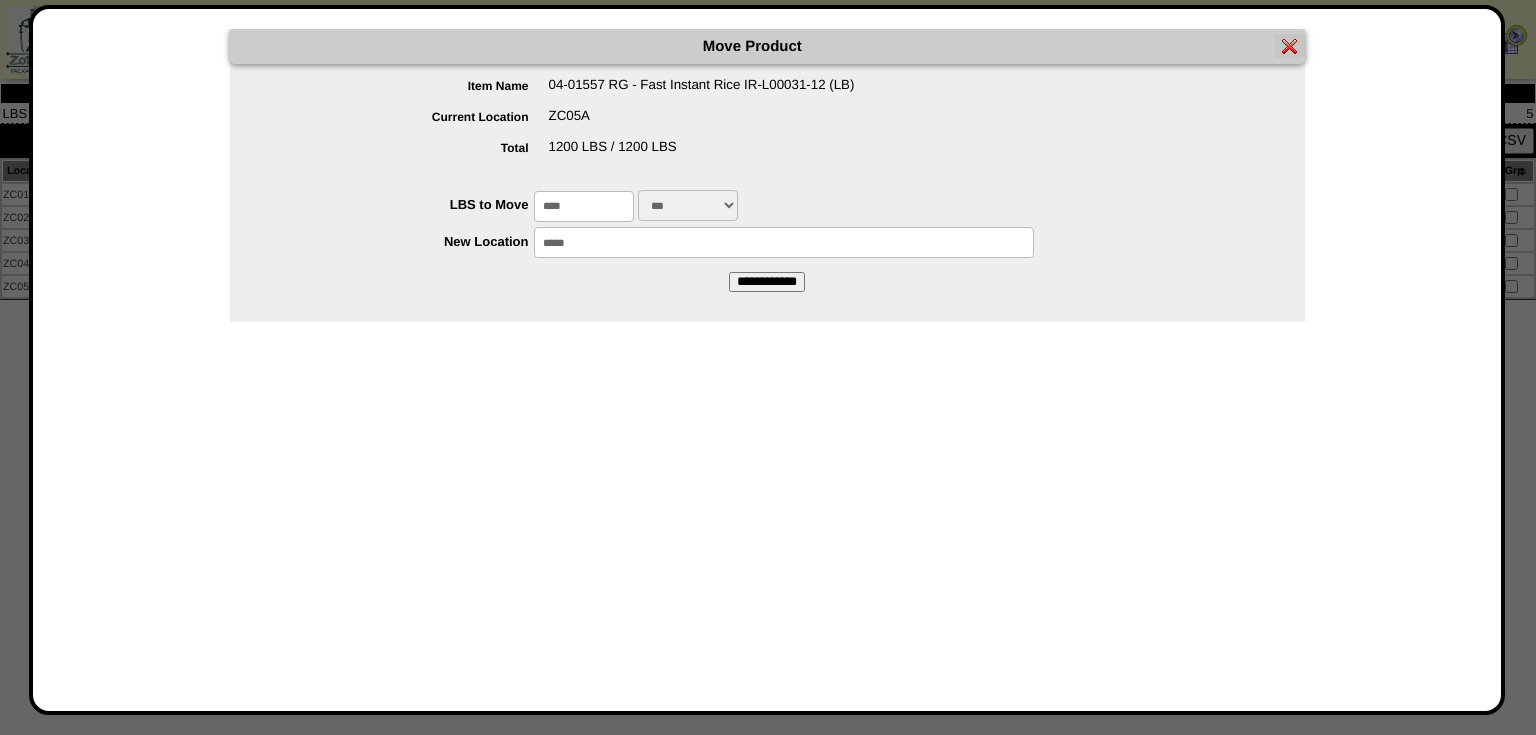 click on "**********" at bounding box center [767, 282] 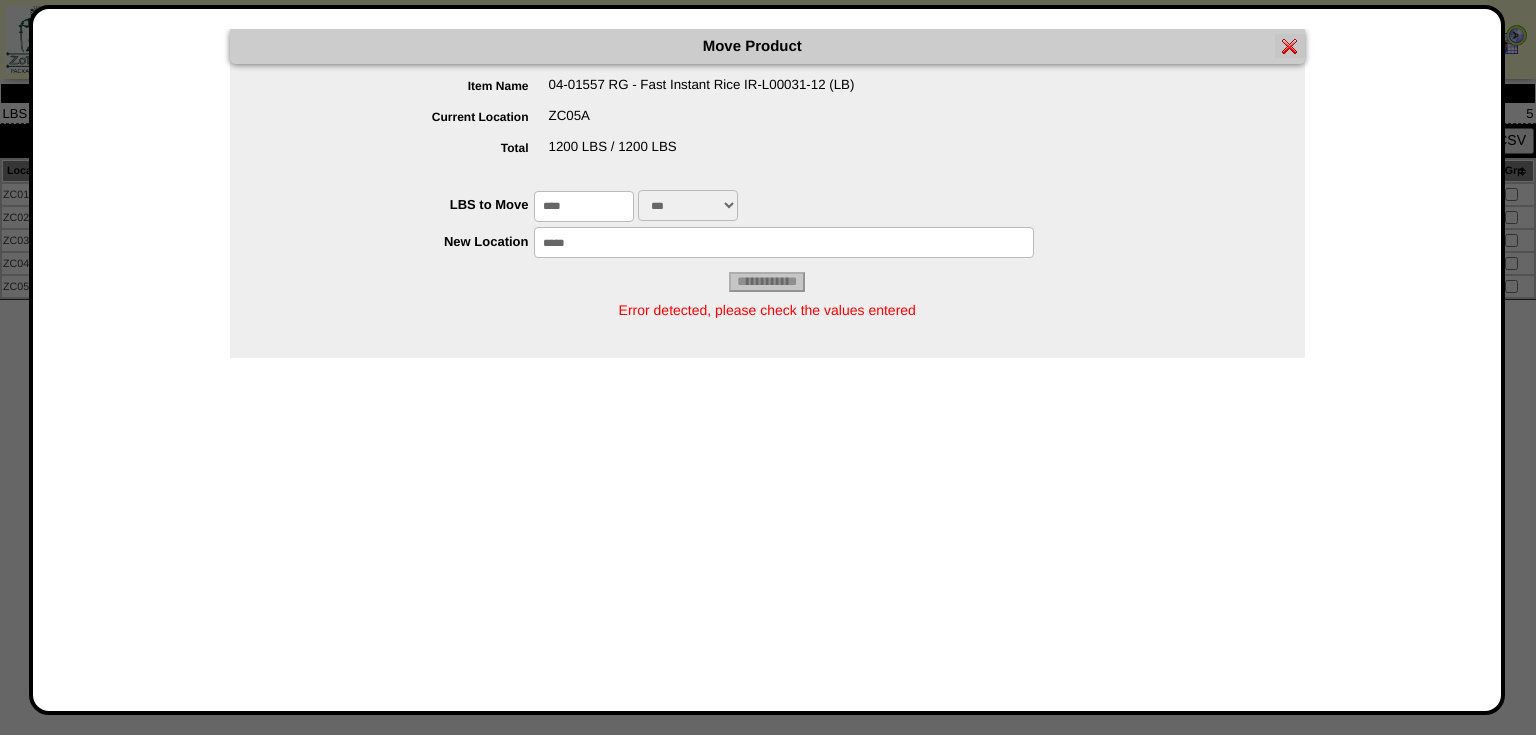 click on "*****" at bounding box center (784, 242) 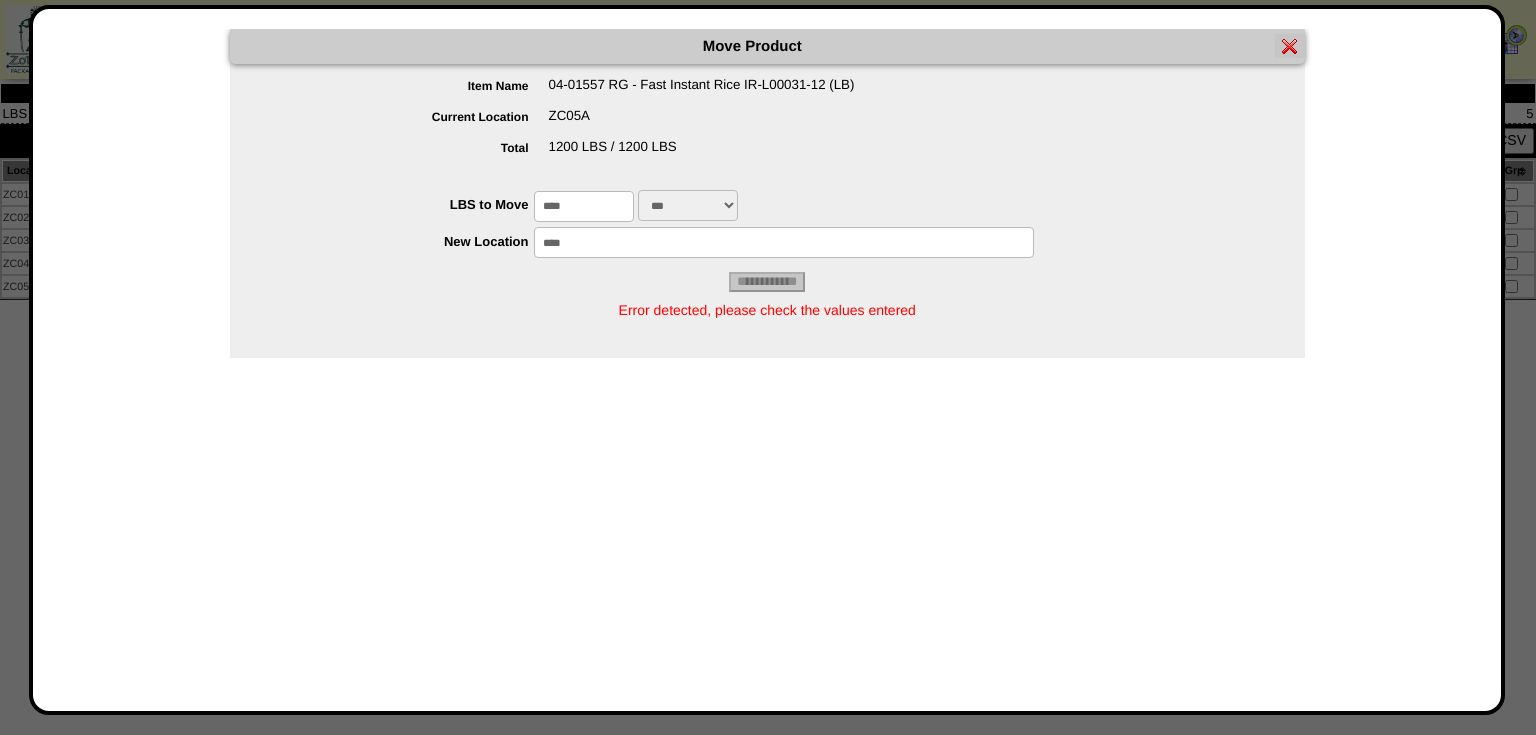 type on "*****" 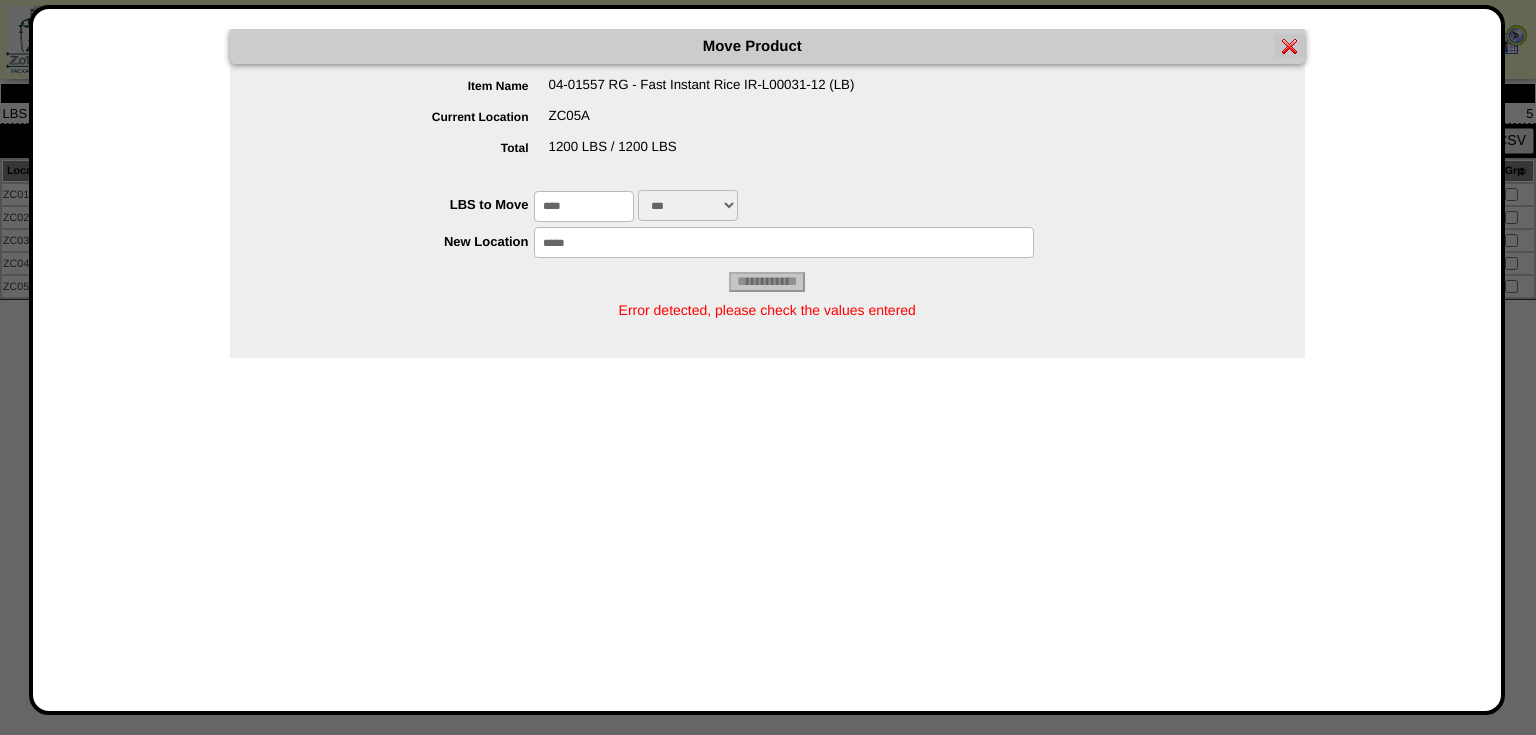 click on "Move Product
Item Name
04-01557 RG - Fast Instant Rice IR-L00031-12 (LB)
Current Location
ZC05A
Total
1200 LBS                                                    /
1200 LBS
LBS to Move
****
***
New Location *****" at bounding box center [767, 160] 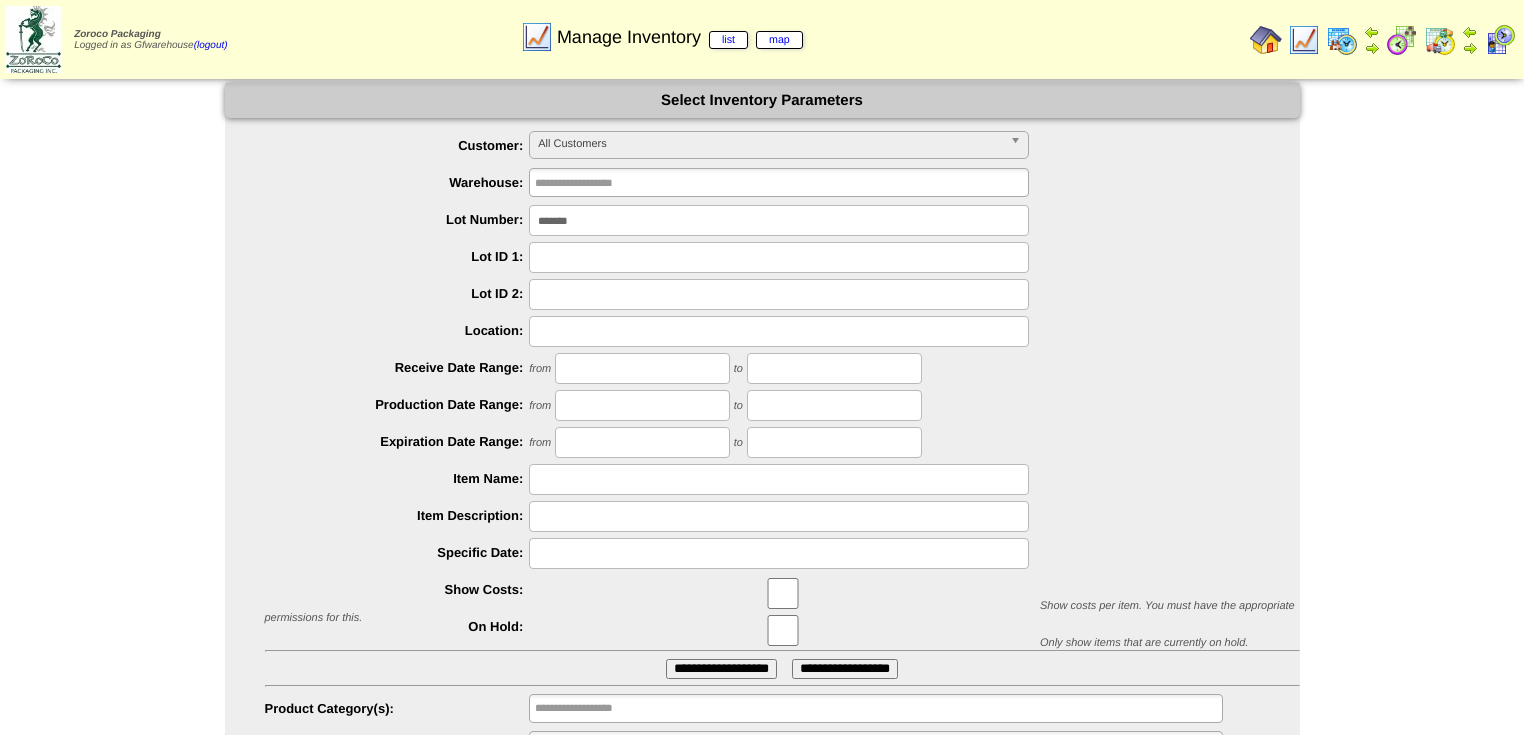 scroll, scrollTop: 0, scrollLeft: 0, axis: both 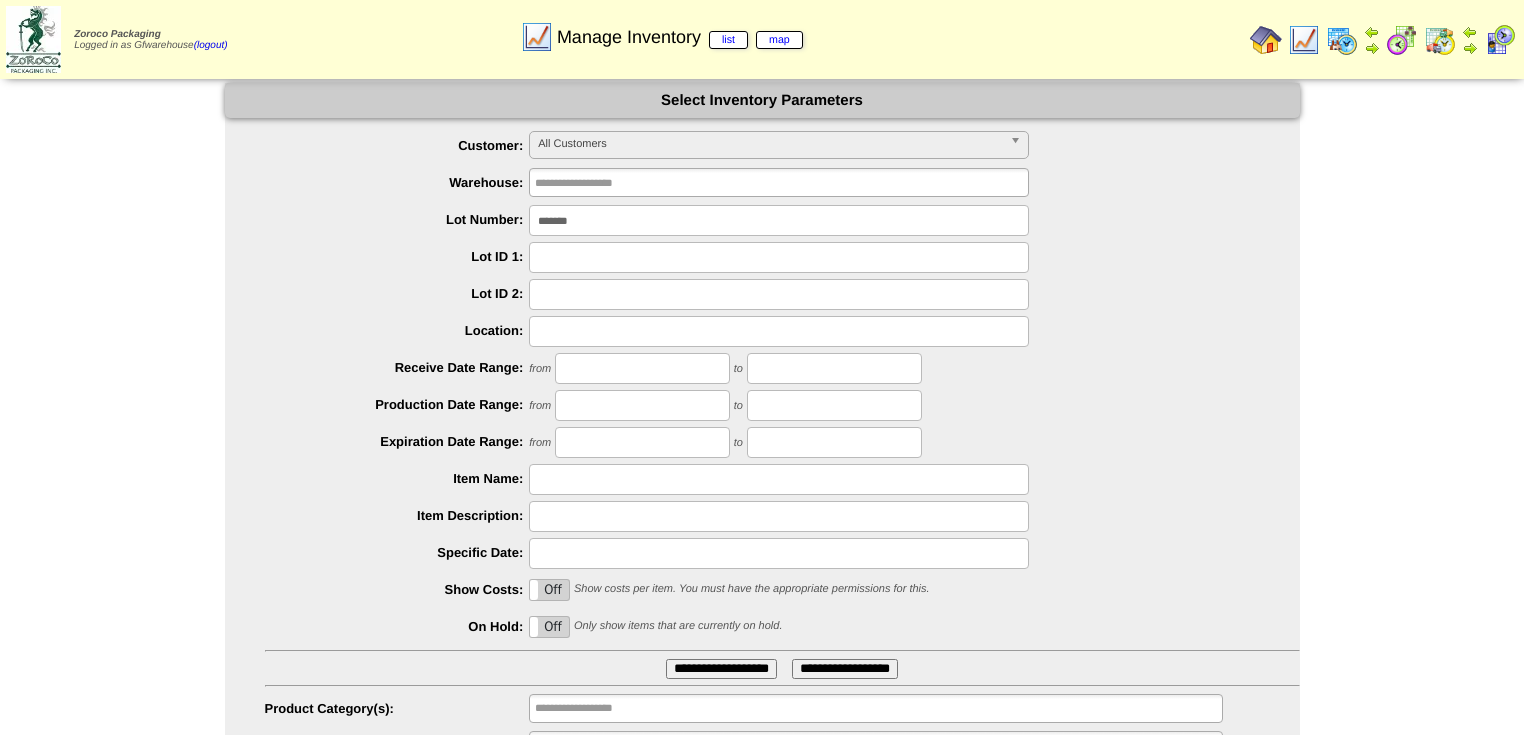 click on "*******" at bounding box center (779, 220) 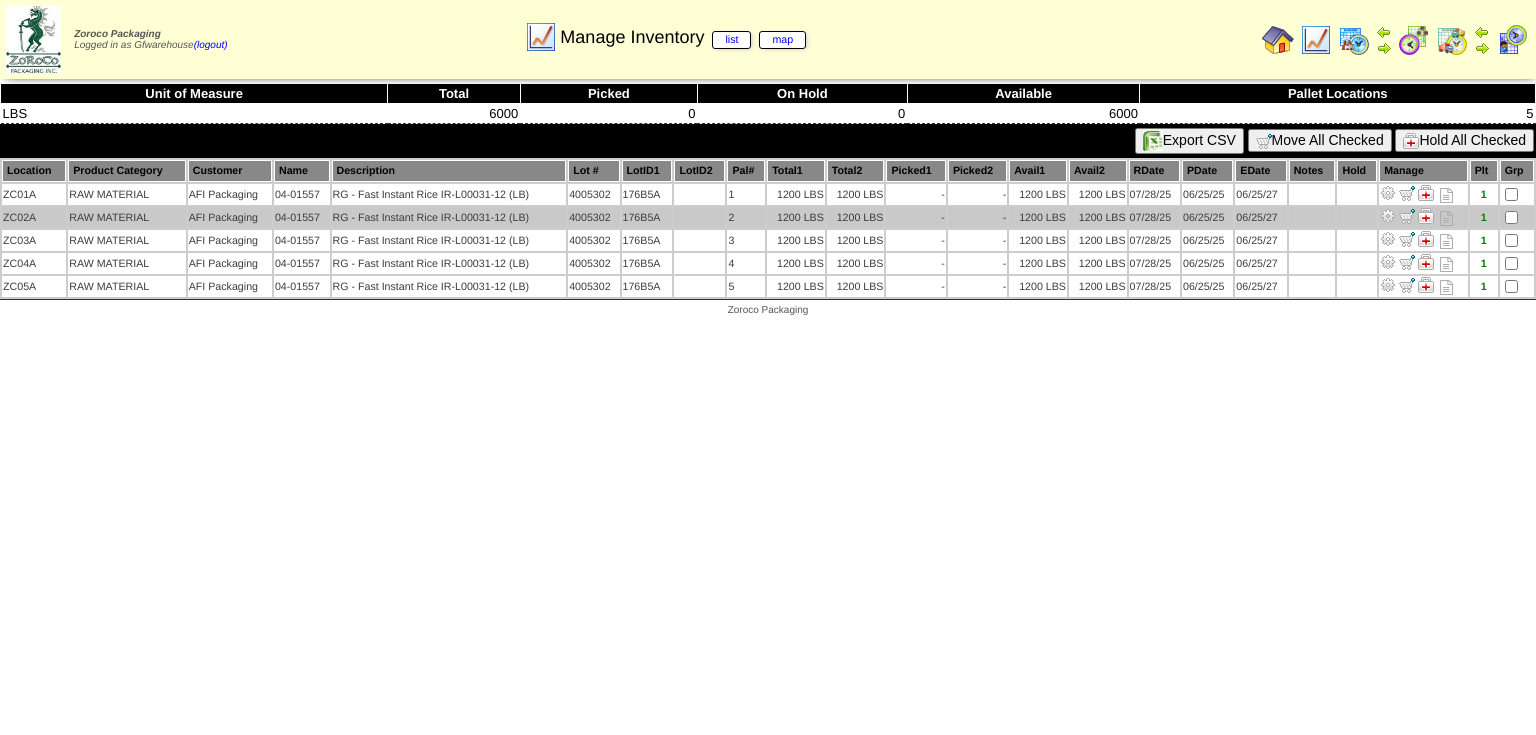 scroll, scrollTop: 0, scrollLeft: 0, axis: both 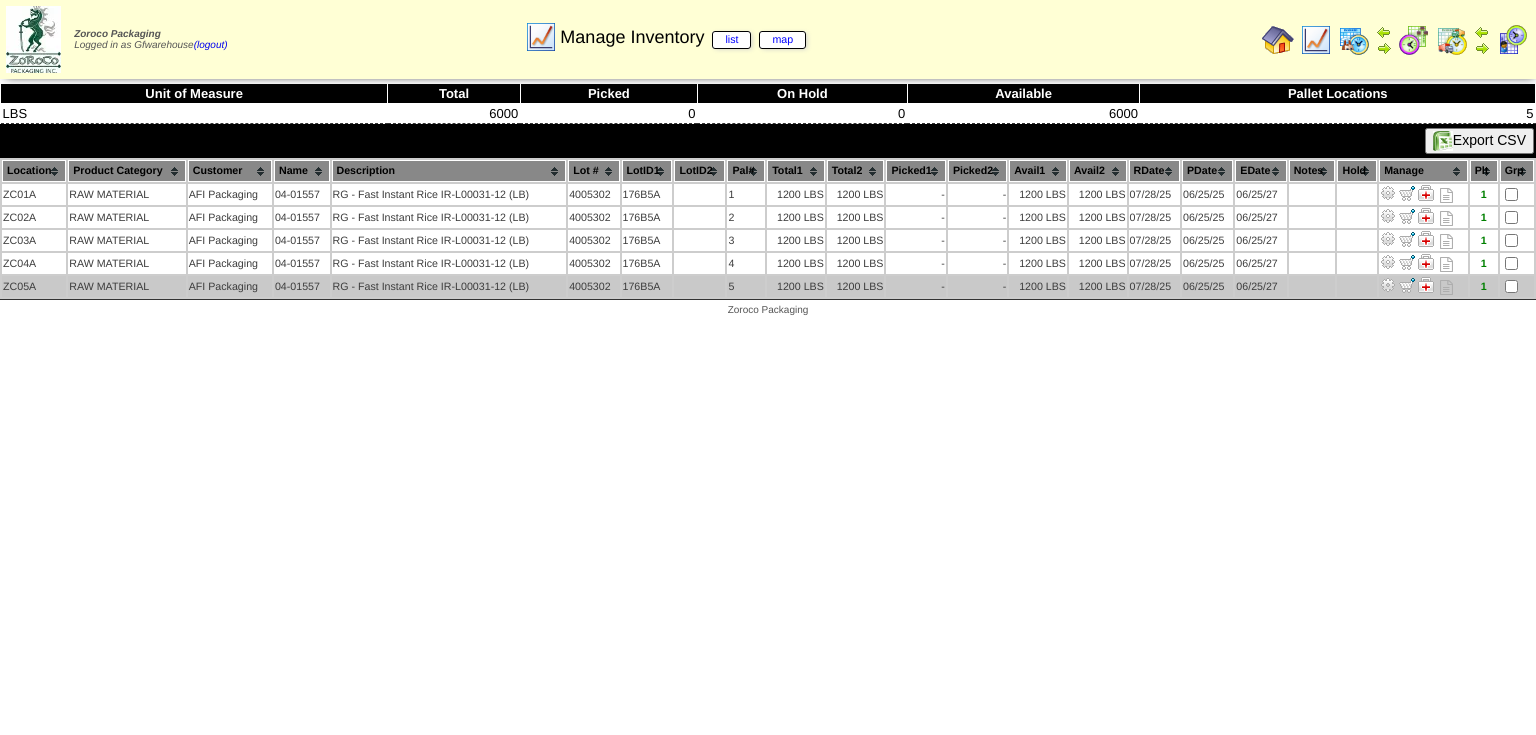 click at bounding box center (1388, 285) 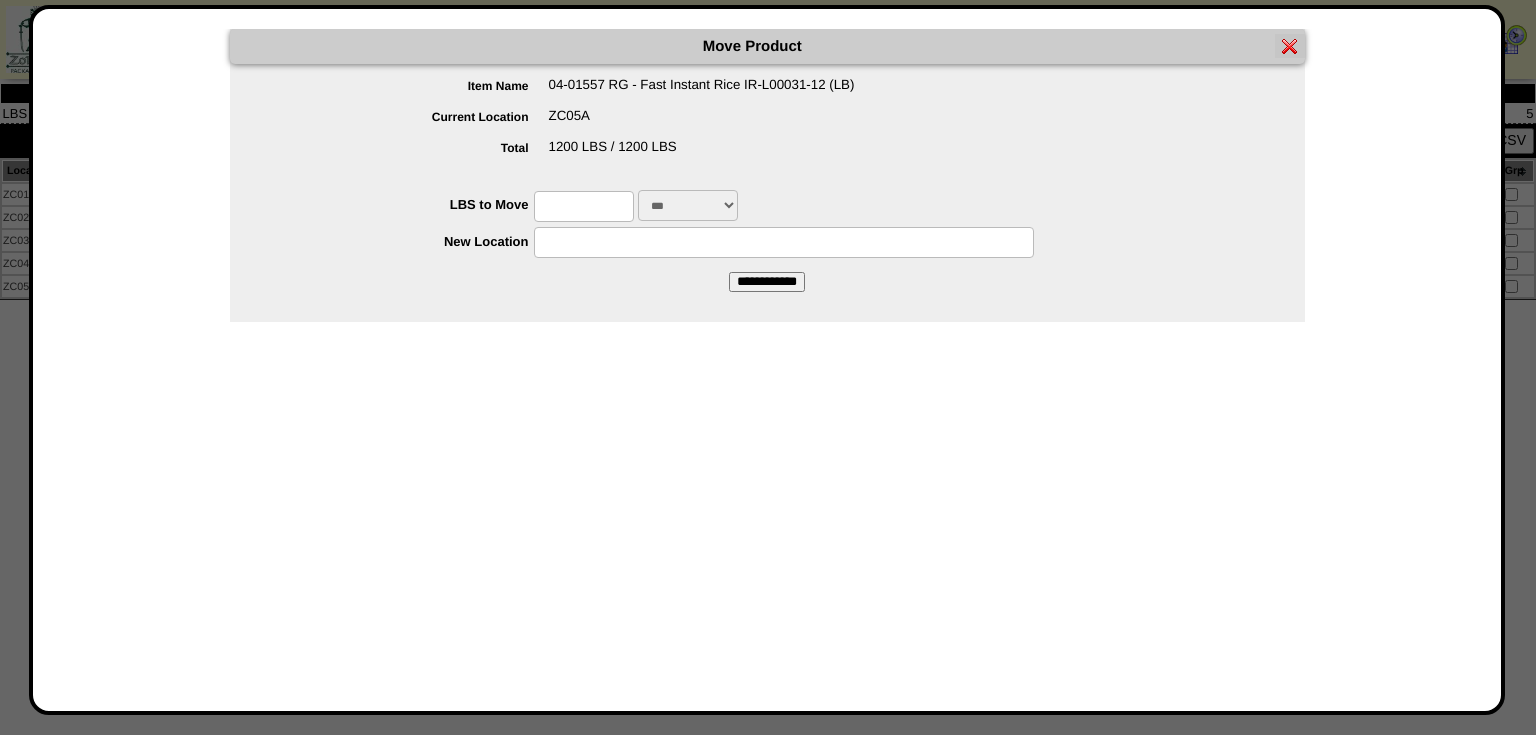 click at bounding box center [584, 206] 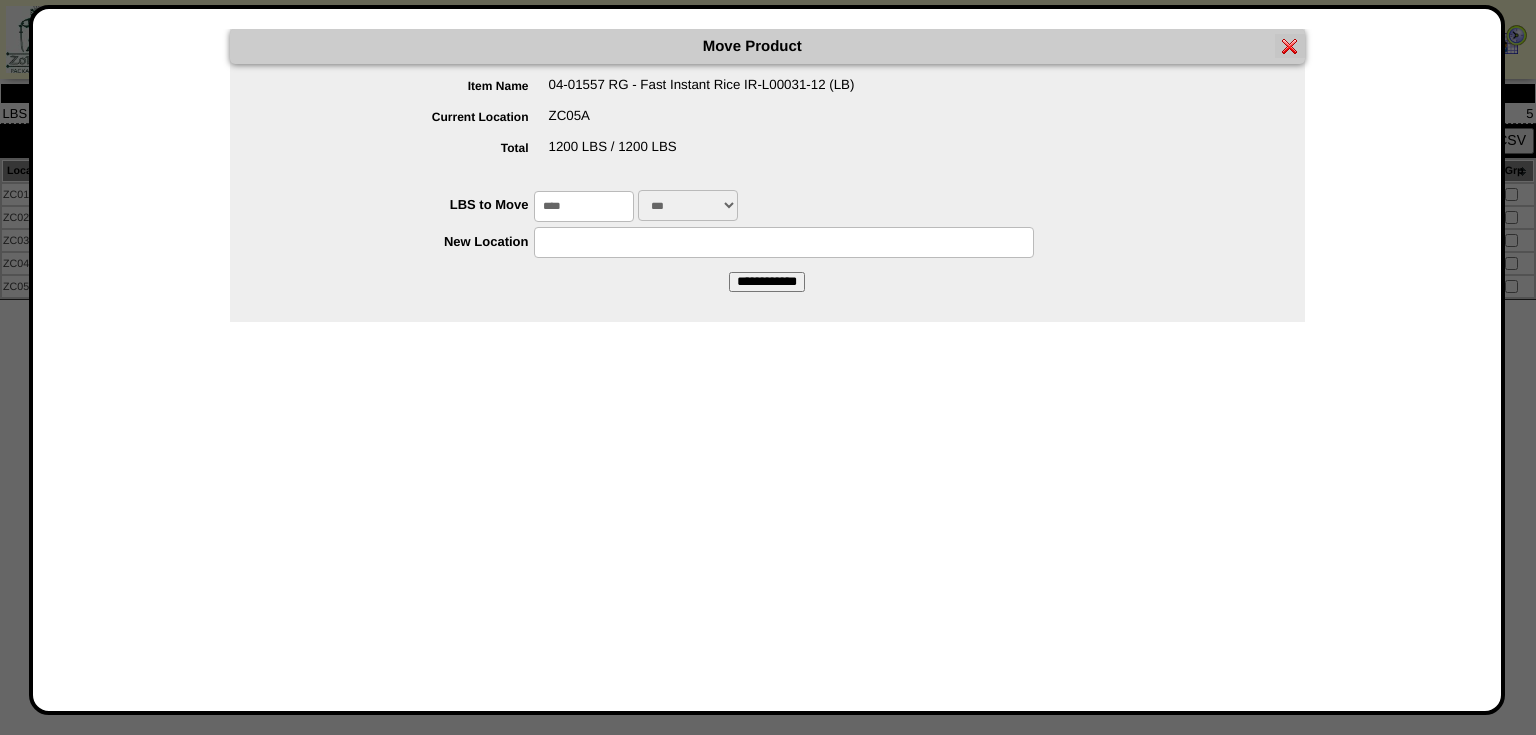 type on "****" 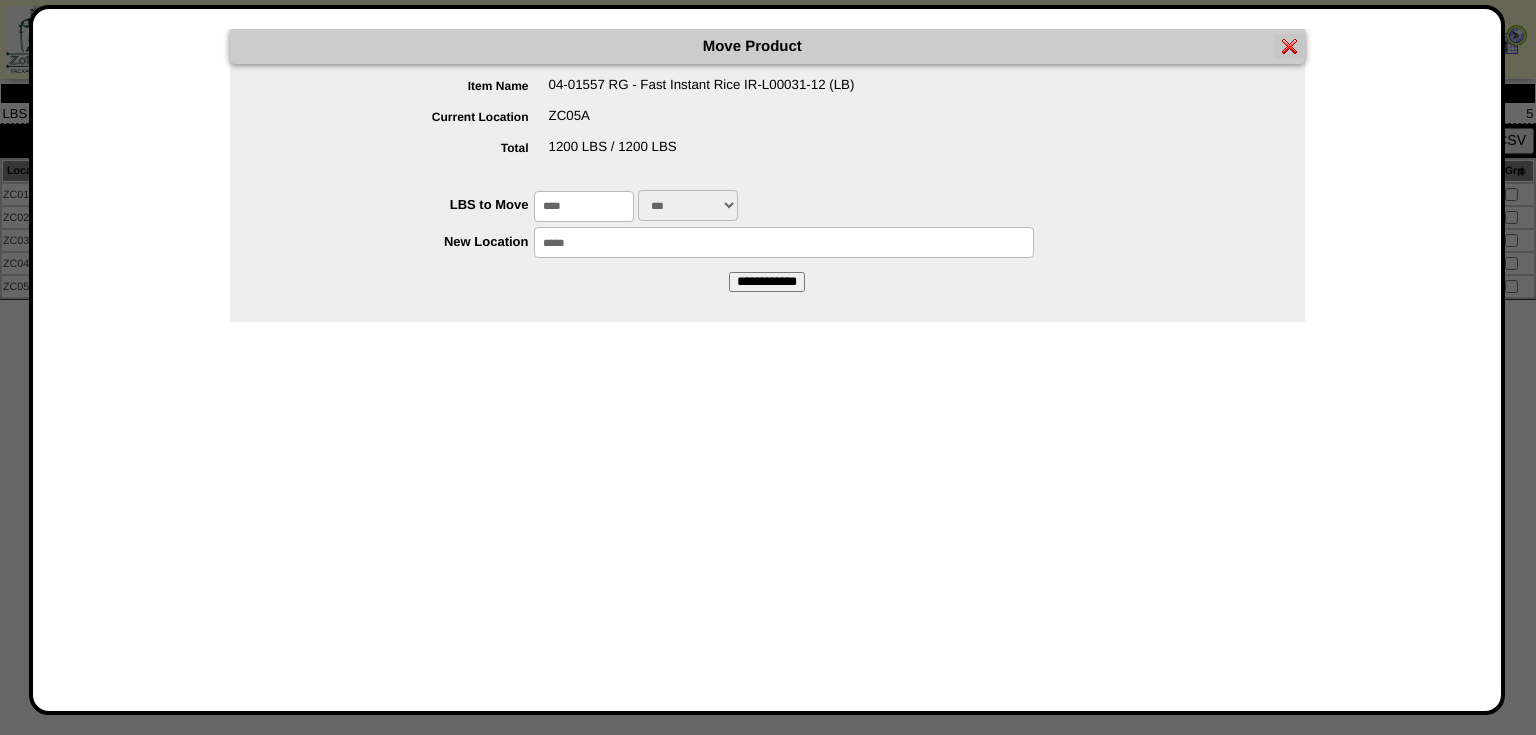 click on "**********" at bounding box center [767, 282] 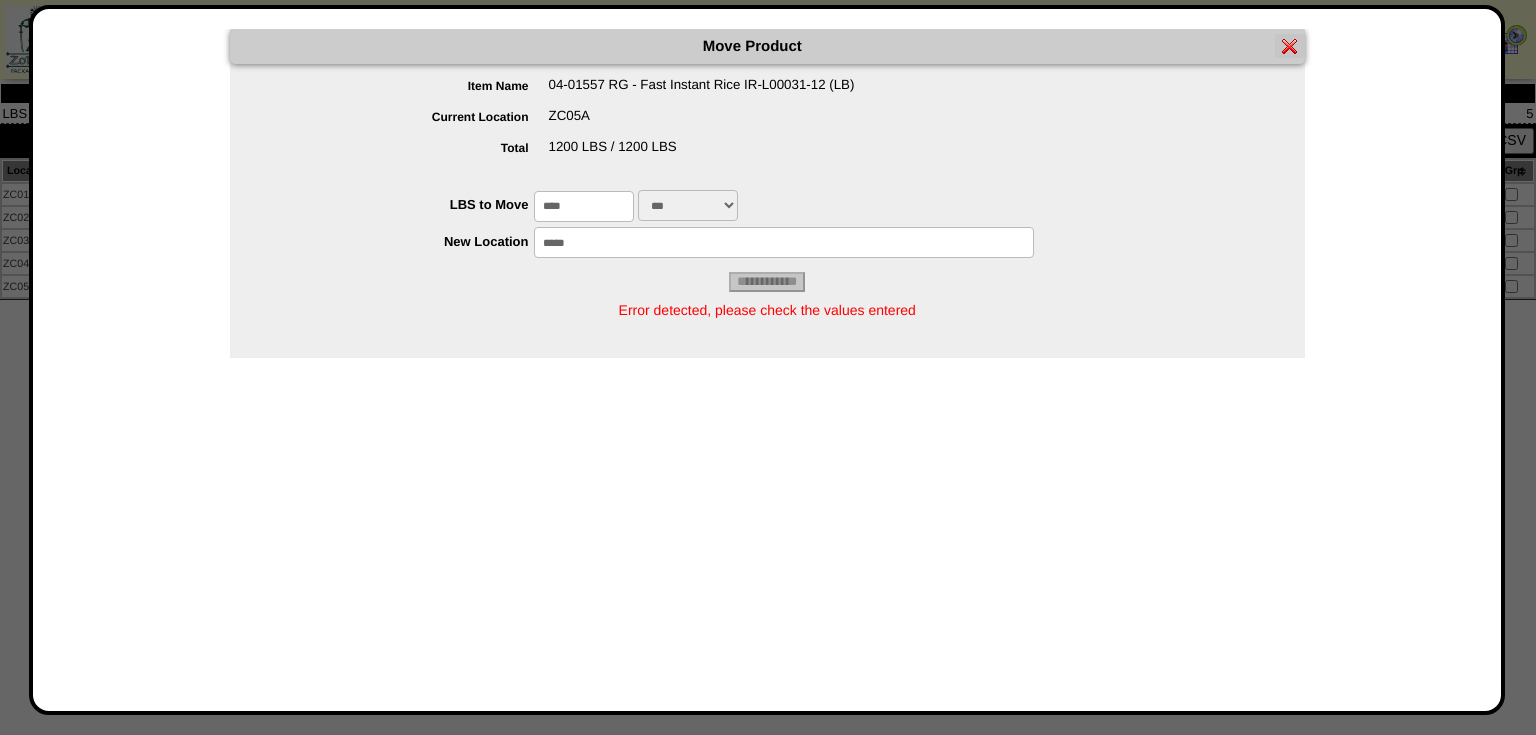 click on "*****" at bounding box center [784, 242] 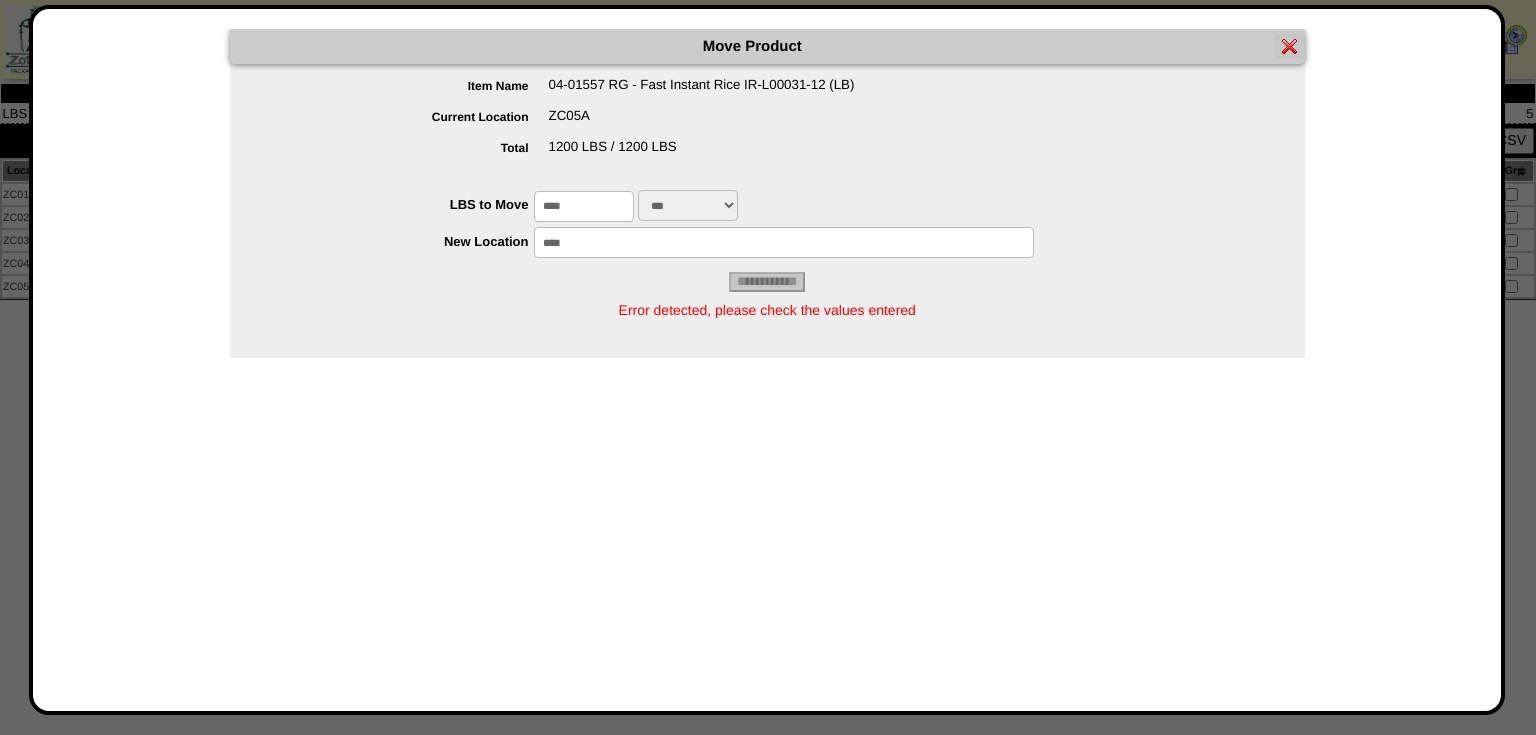 type on "*****" 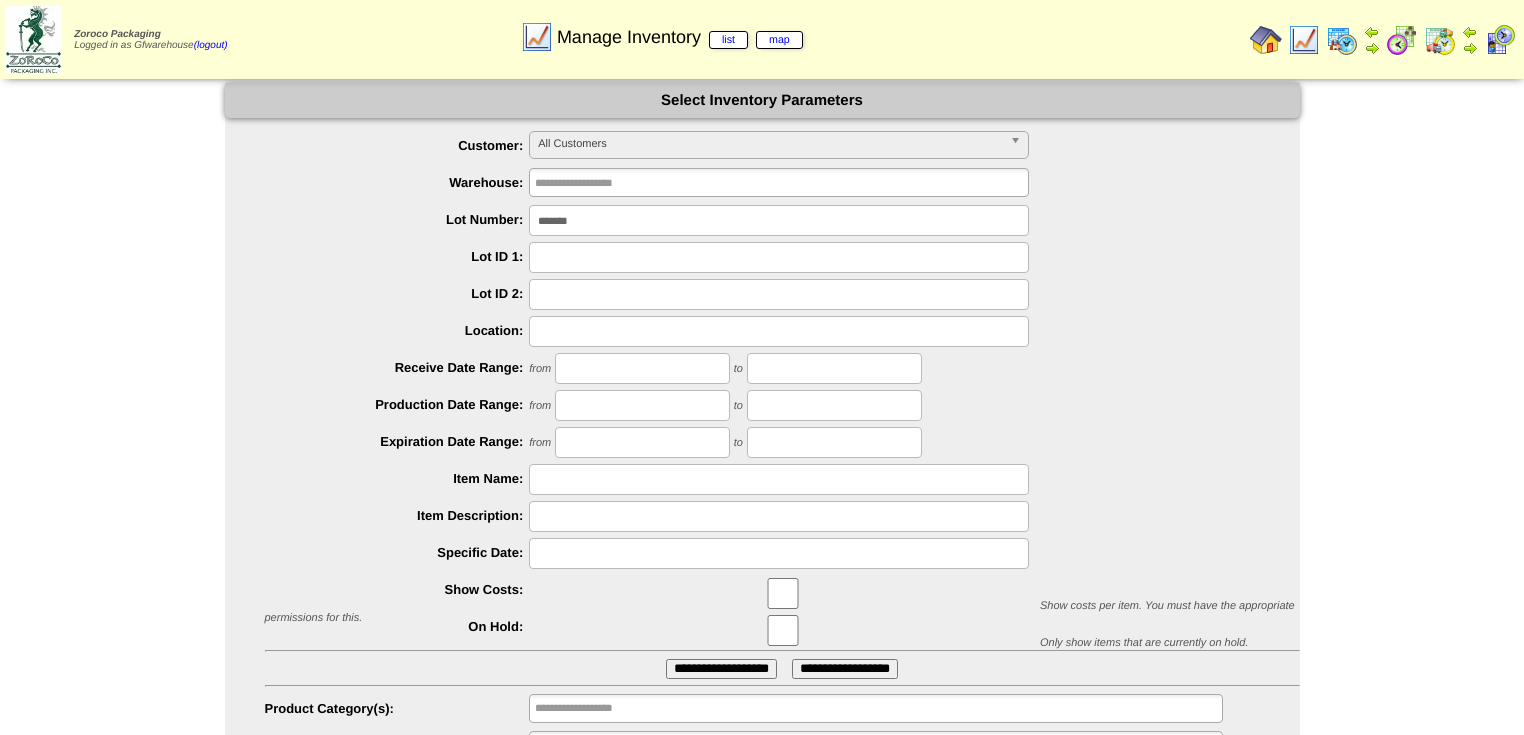 scroll, scrollTop: 0, scrollLeft: 0, axis: both 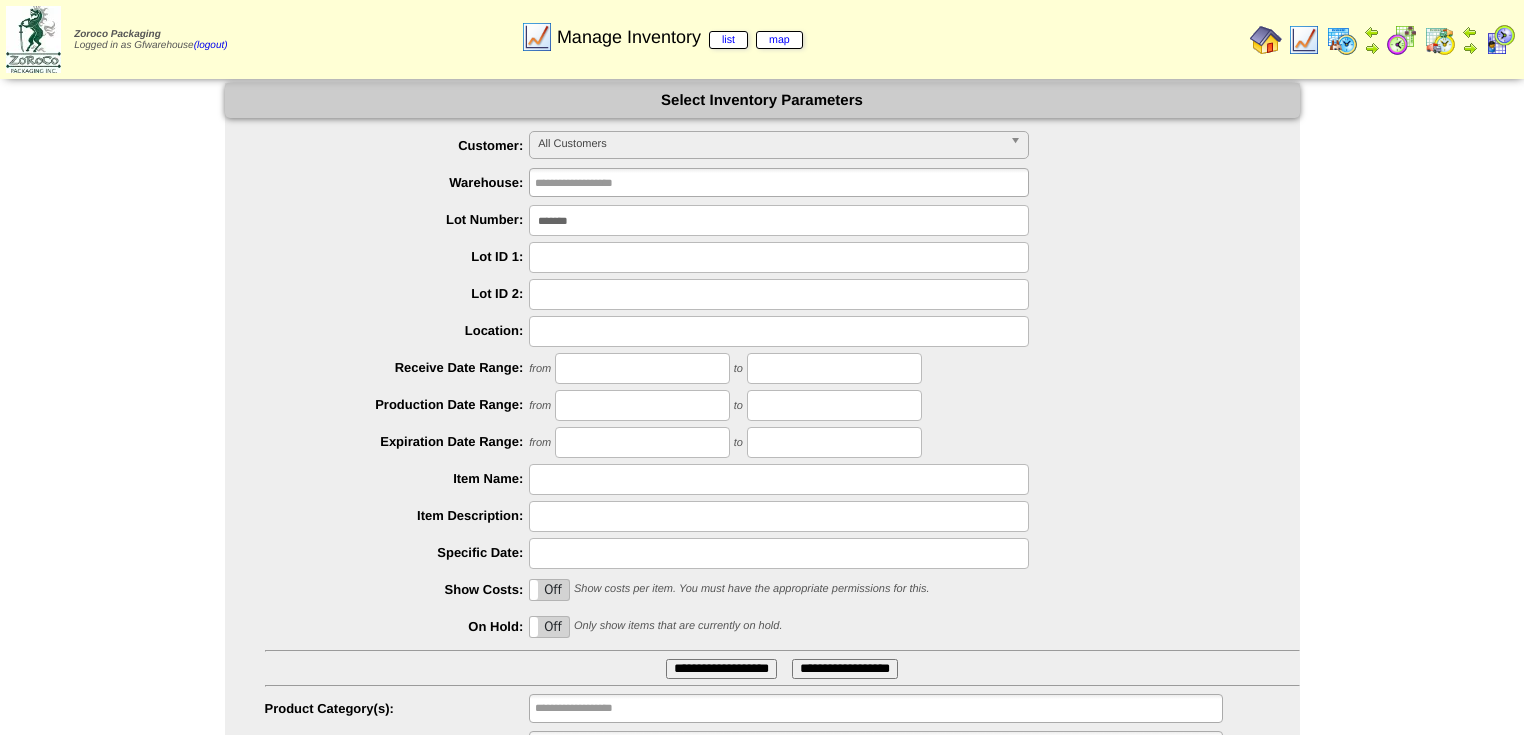 click on "*******" at bounding box center (779, 220) 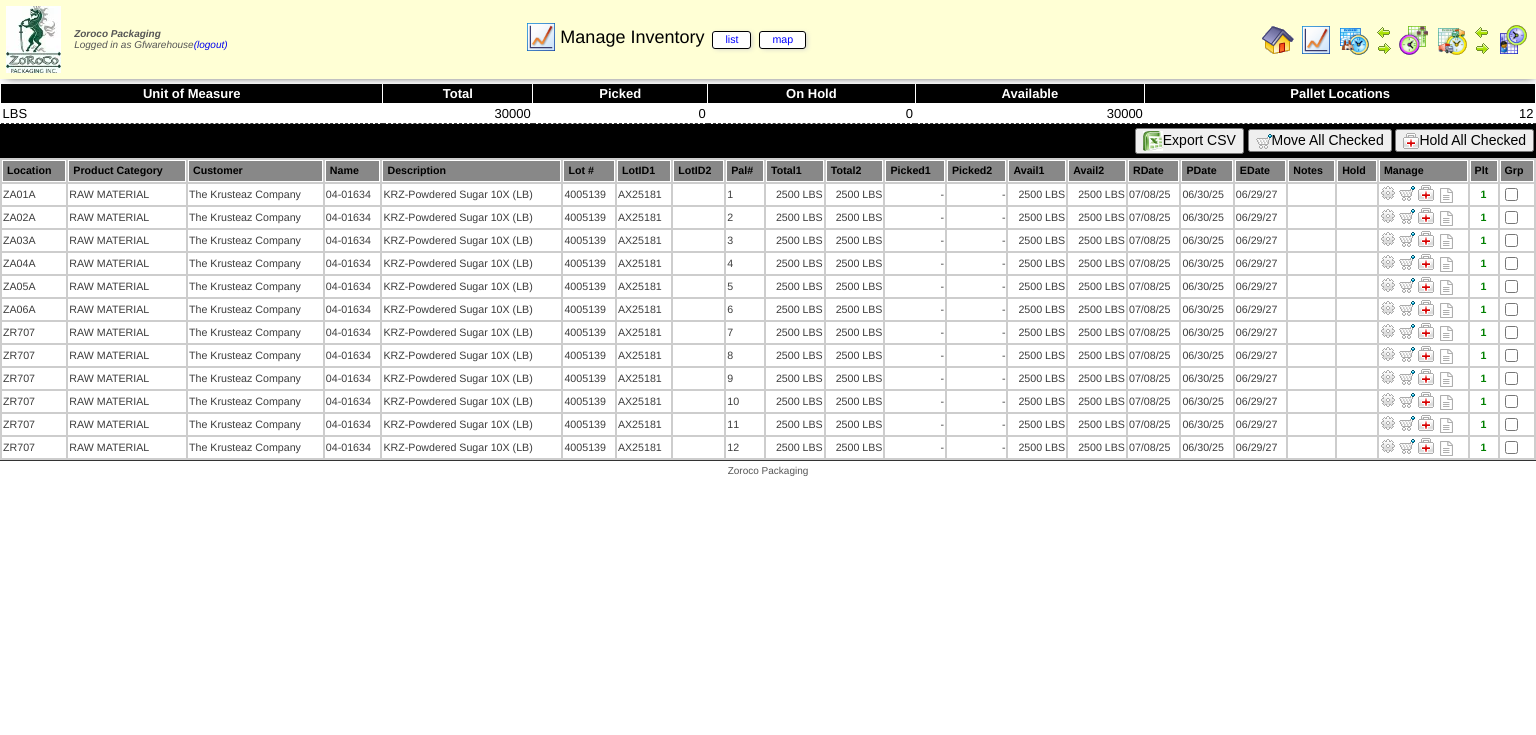 scroll, scrollTop: 0, scrollLeft: 0, axis: both 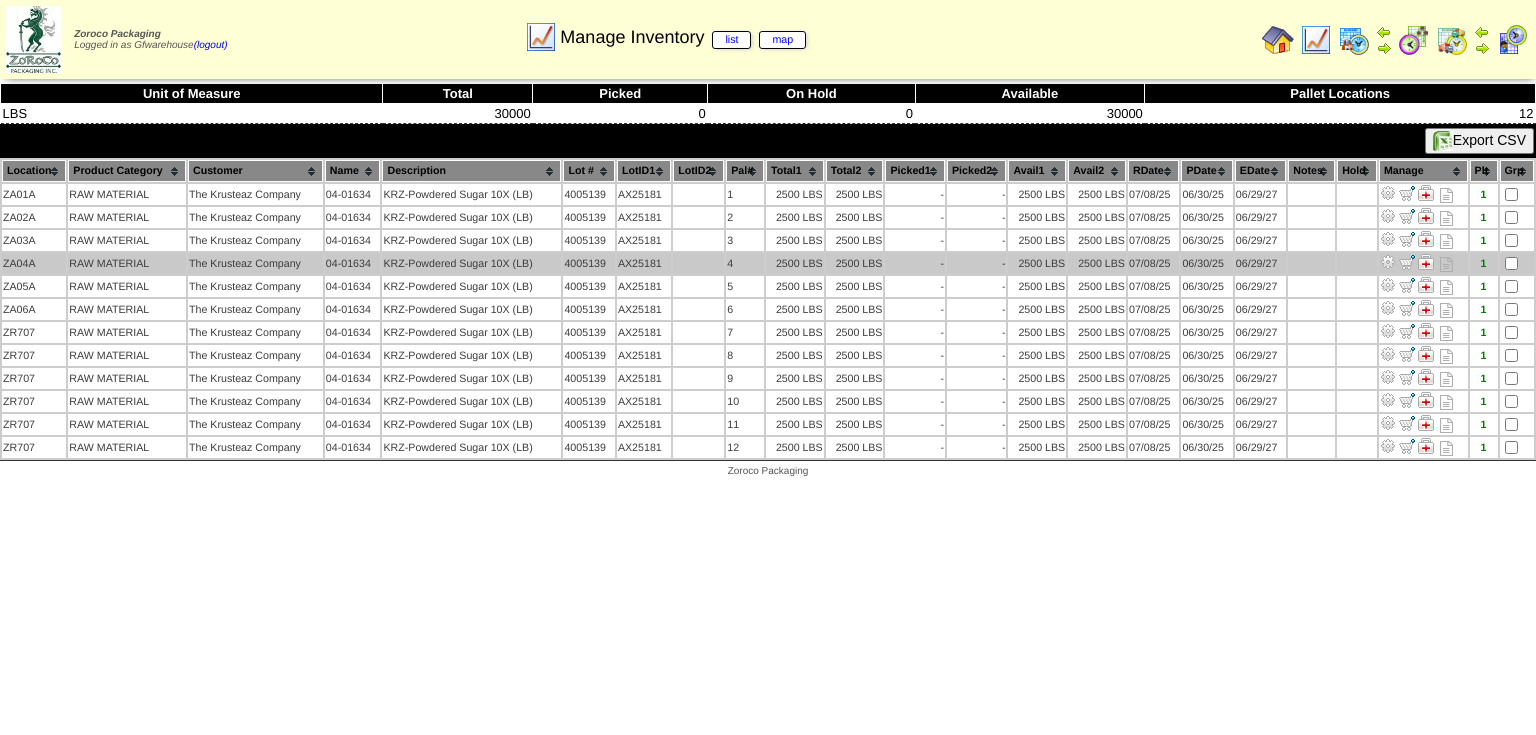 click at bounding box center [1388, 262] 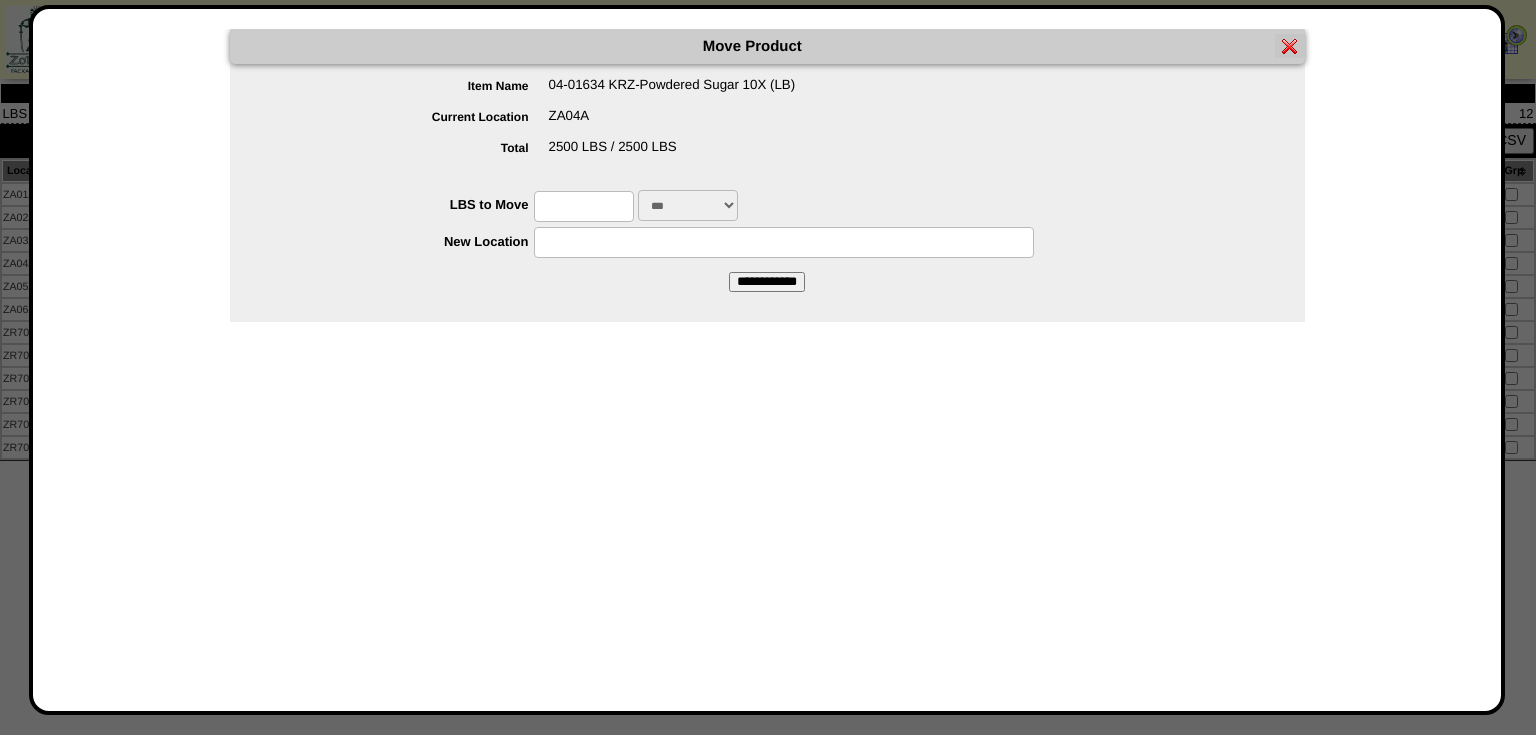 click at bounding box center [584, 206] 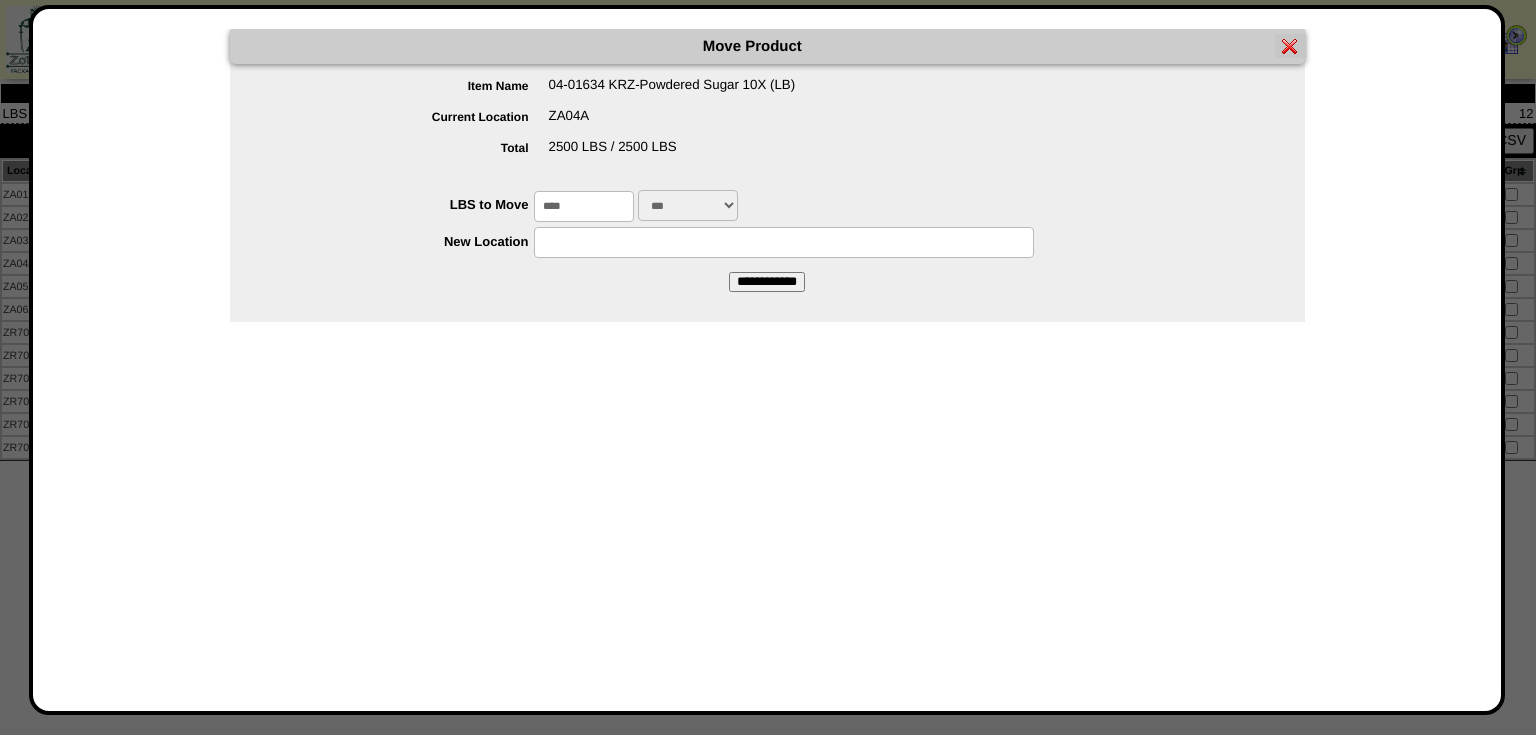 click at bounding box center (784, 242) 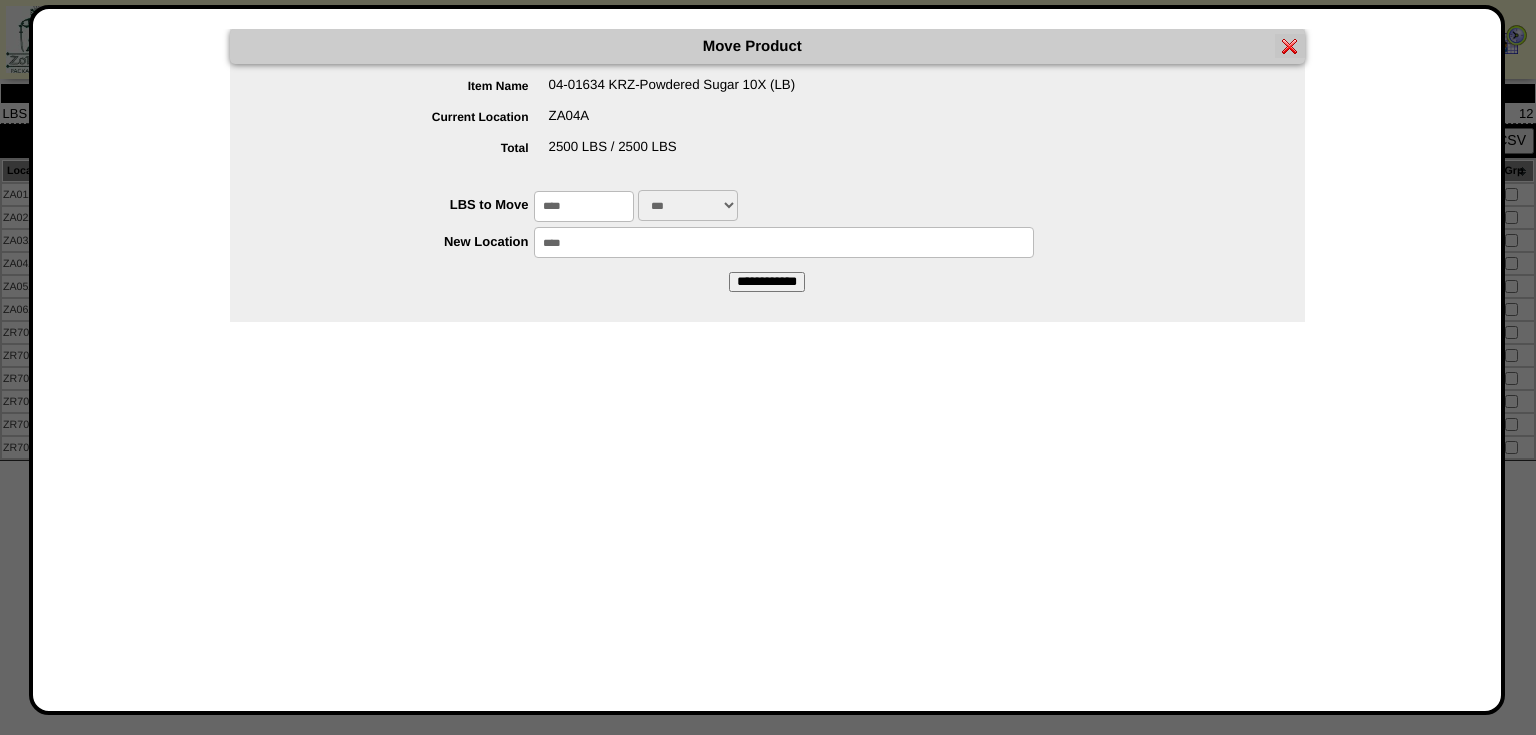type on "*****" 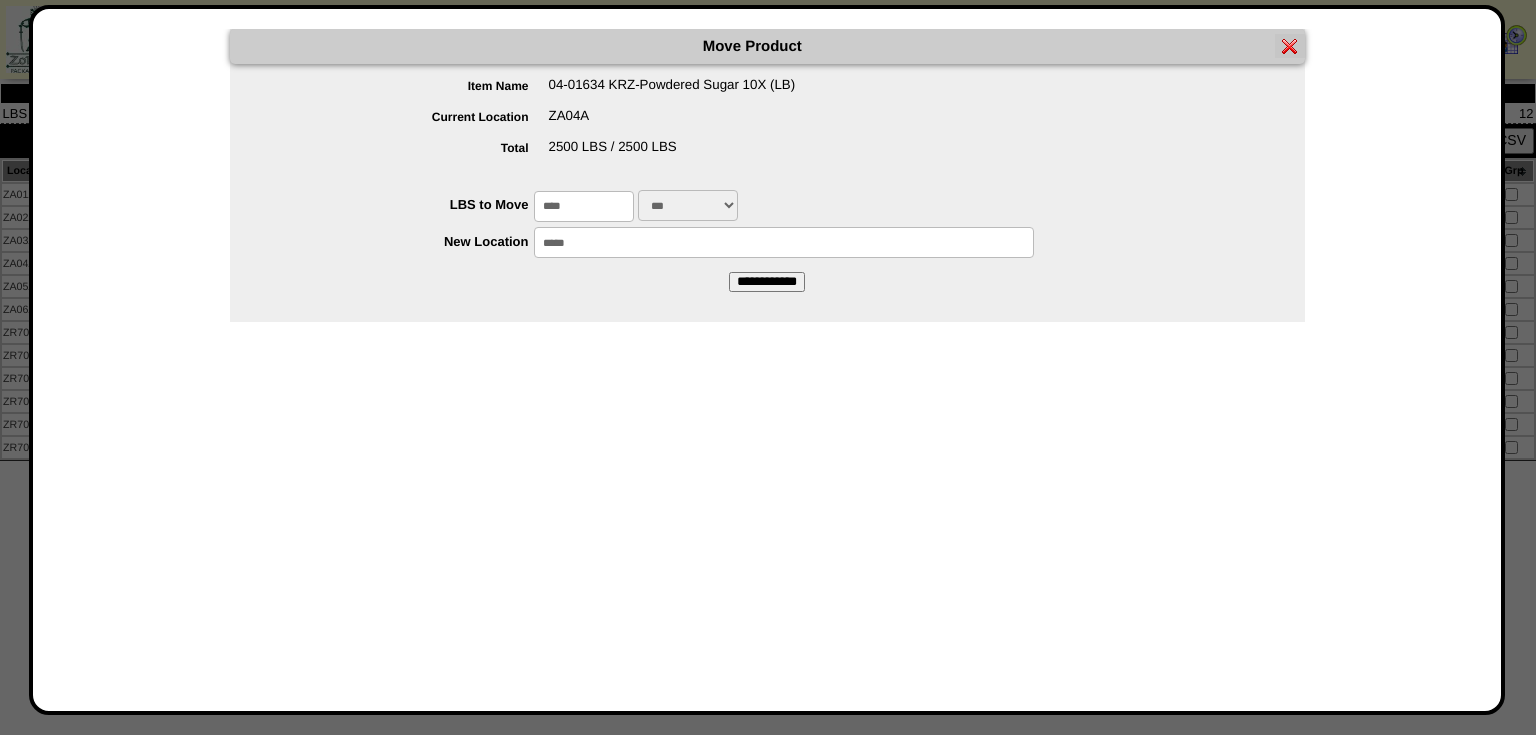 click on "**********" at bounding box center [767, 282] 